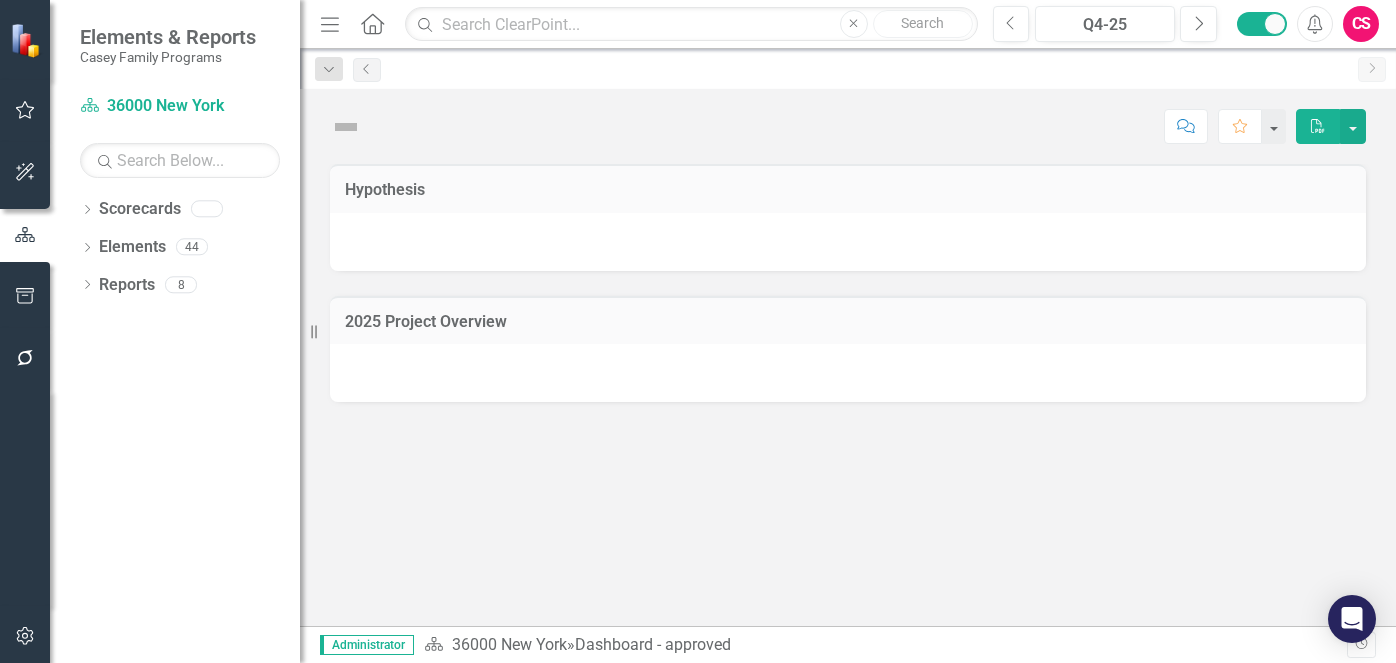 scroll, scrollTop: 0, scrollLeft: 0, axis: both 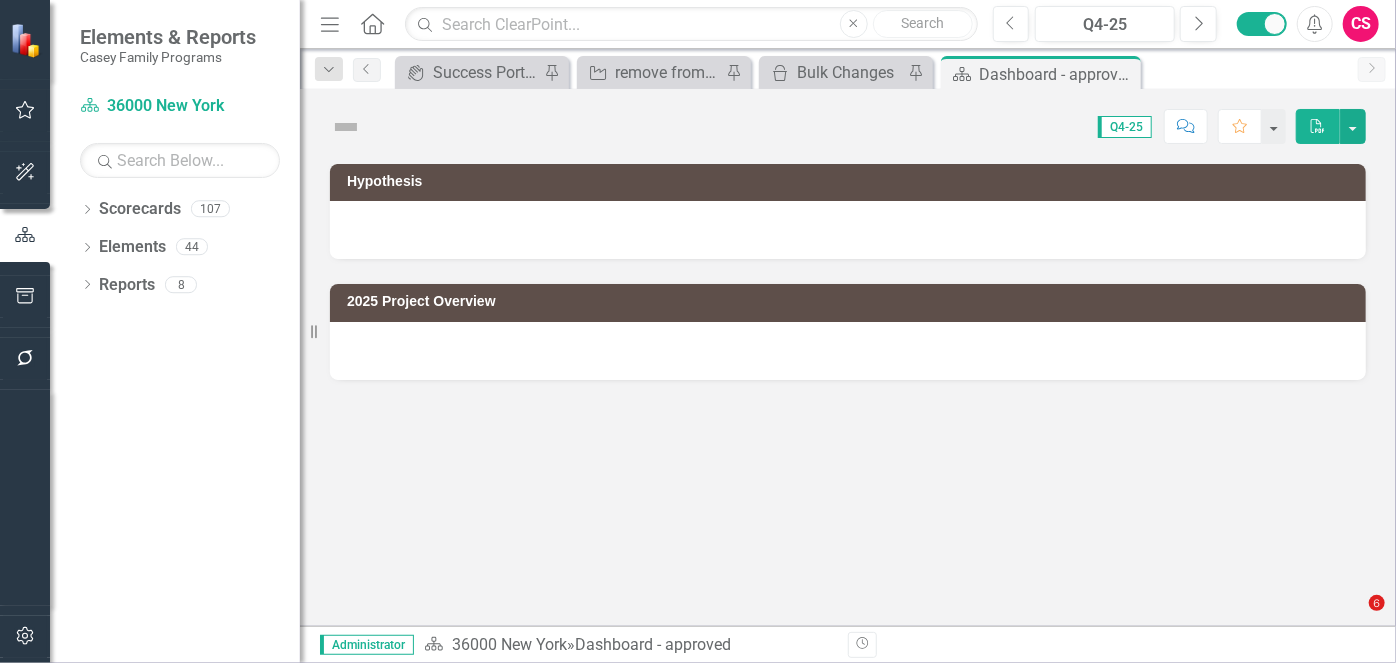 click on "CS" at bounding box center (1361, 24) 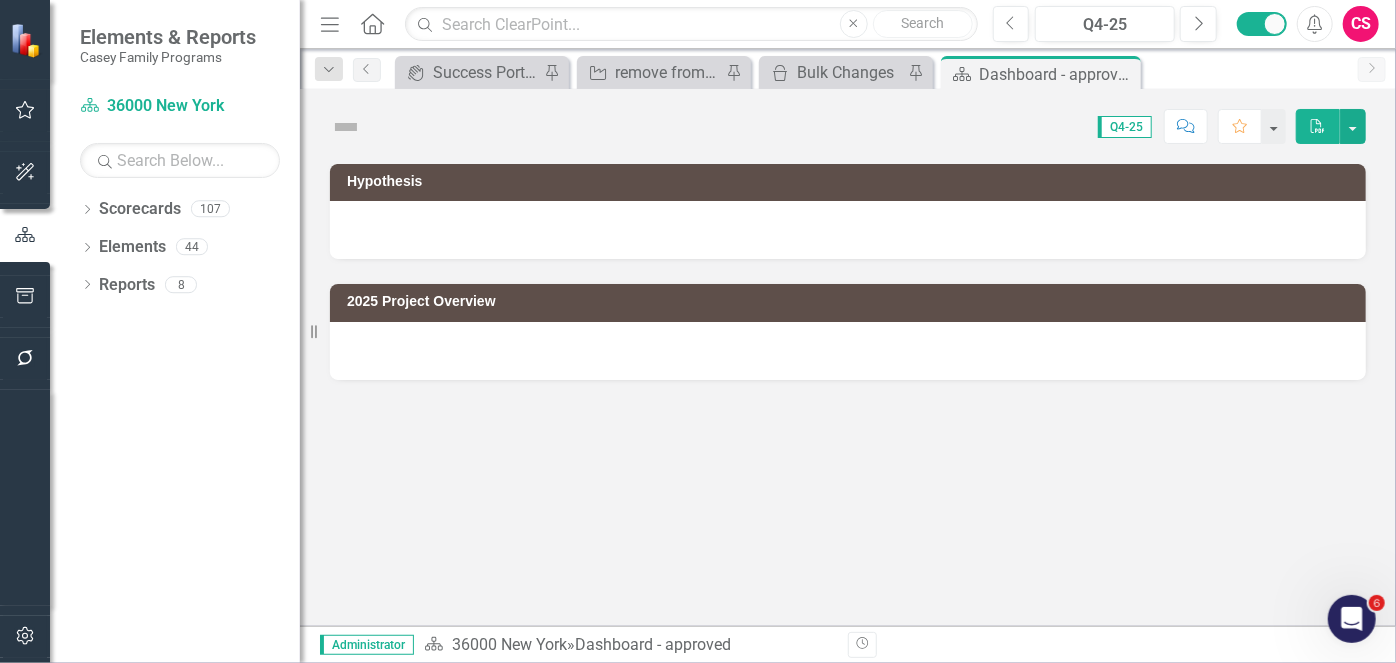 scroll, scrollTop: 0, scrollLeft: 0, axis: both 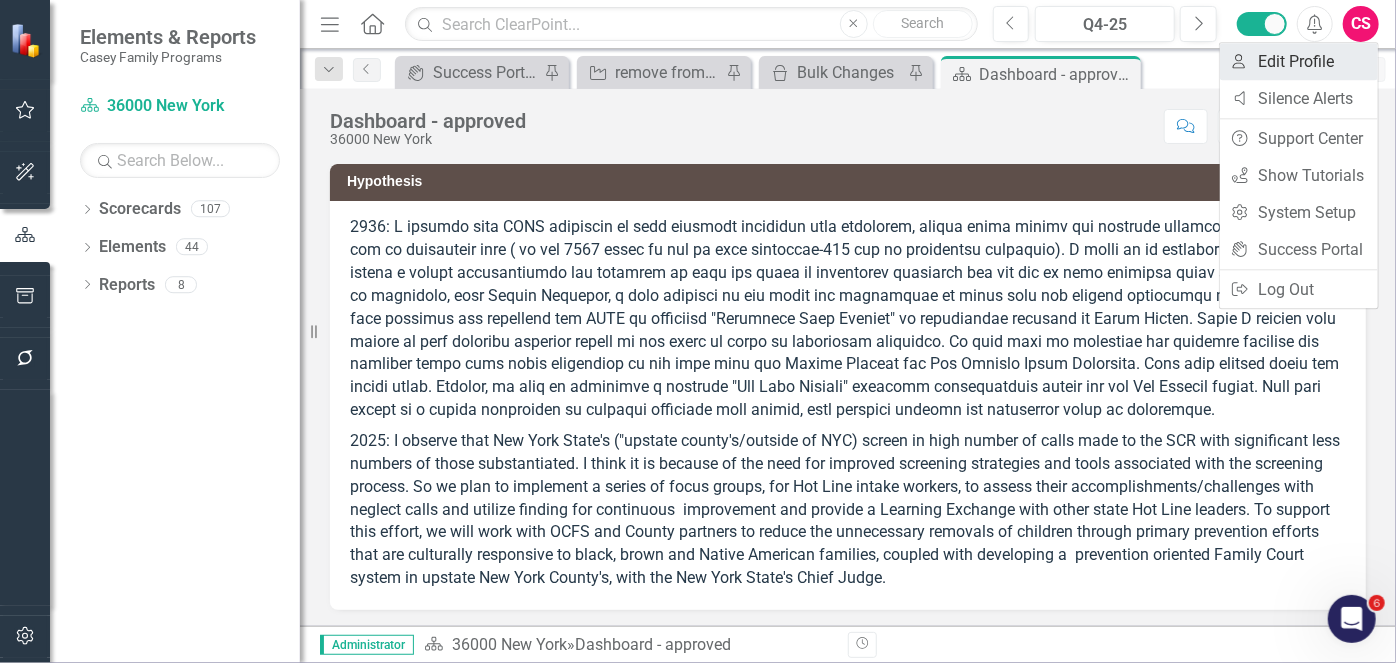 click on "User Edit Profile" at bounding box center (1299, 61) 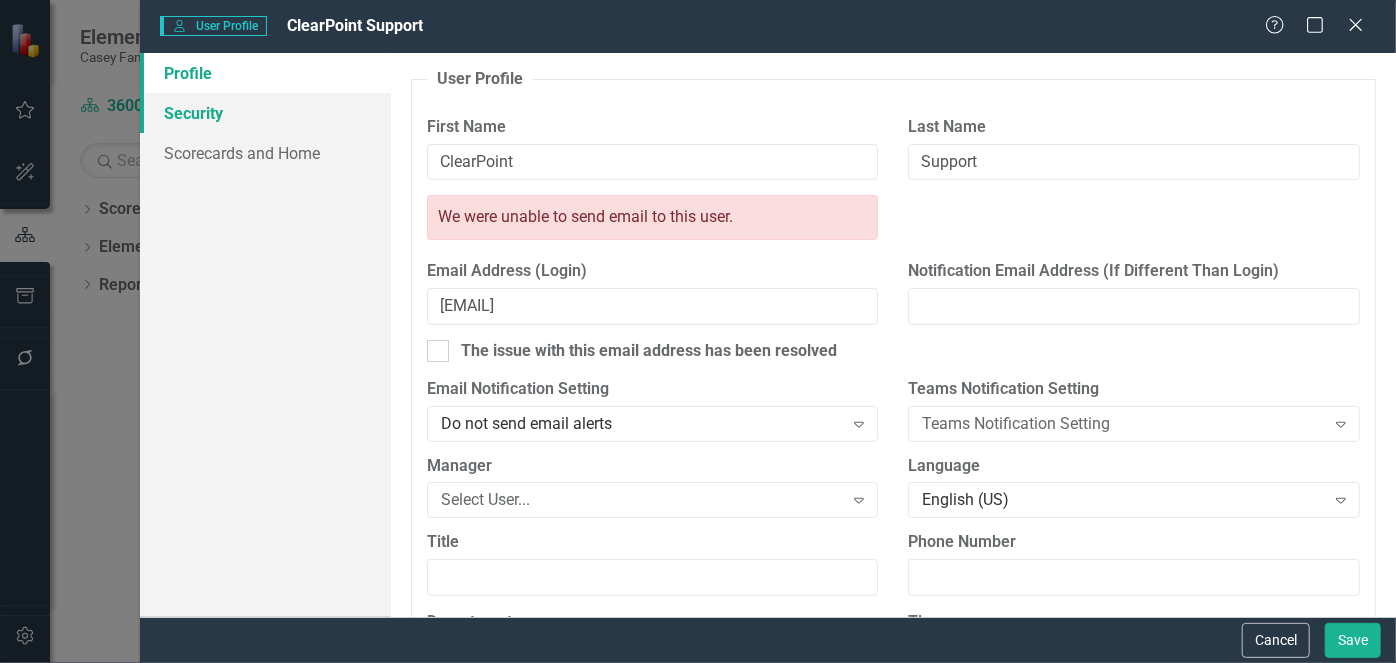 click on "Security" at bounding box center [265, 113] 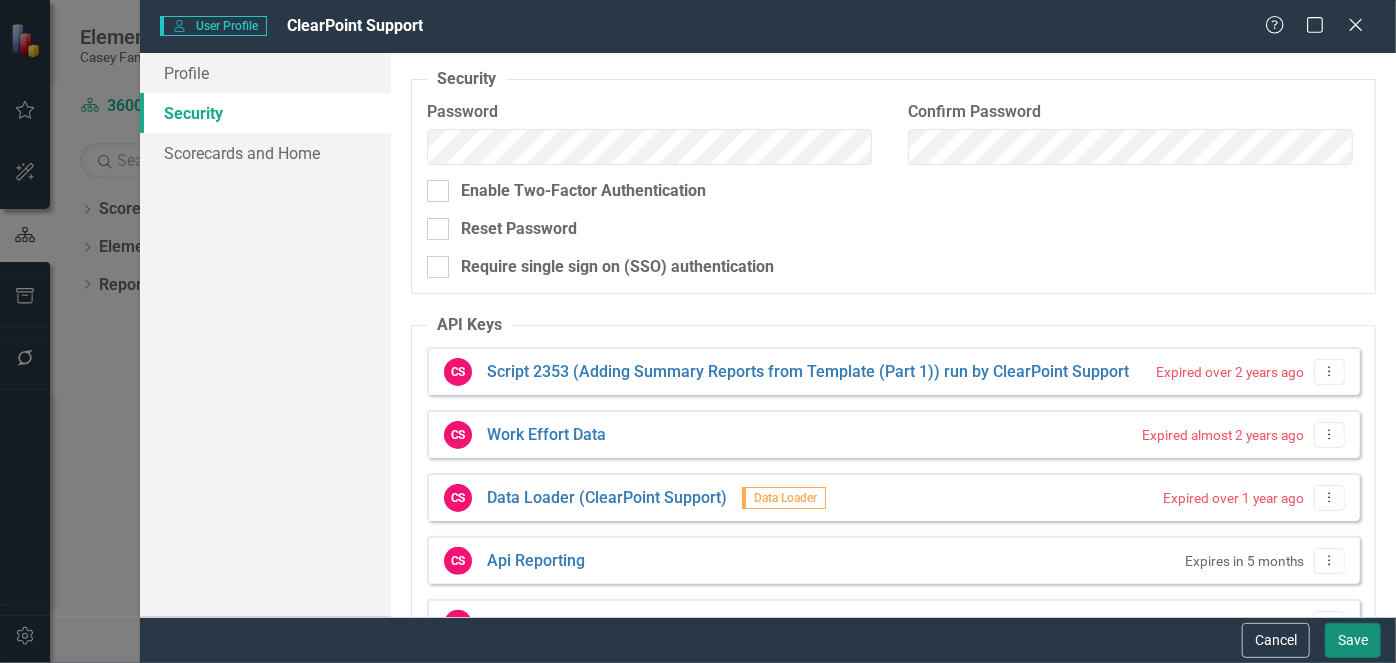 click on "Save" at bounding box center (1353, 640) 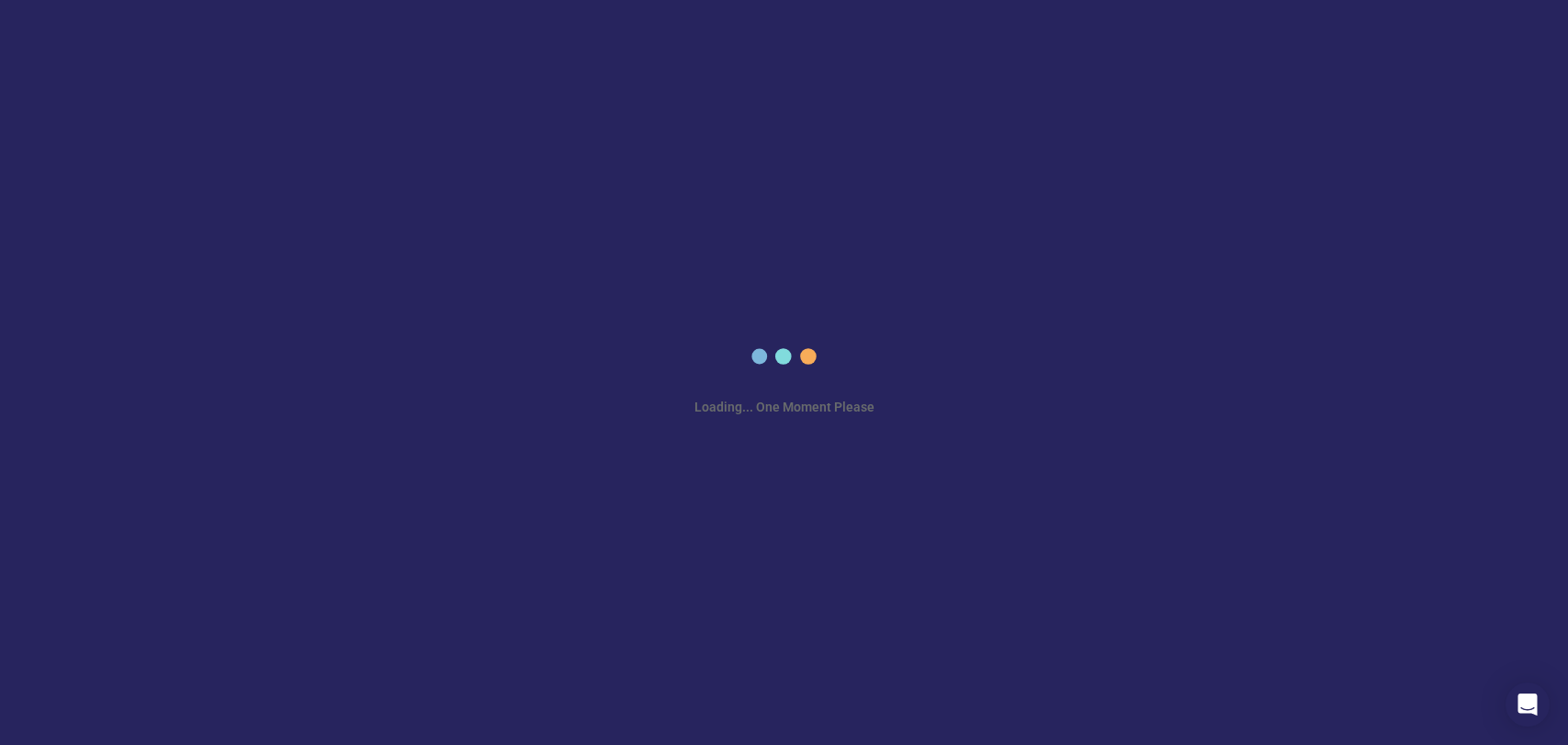 scroll, scrollTop: 0, scrollLeft: 0, axis: both 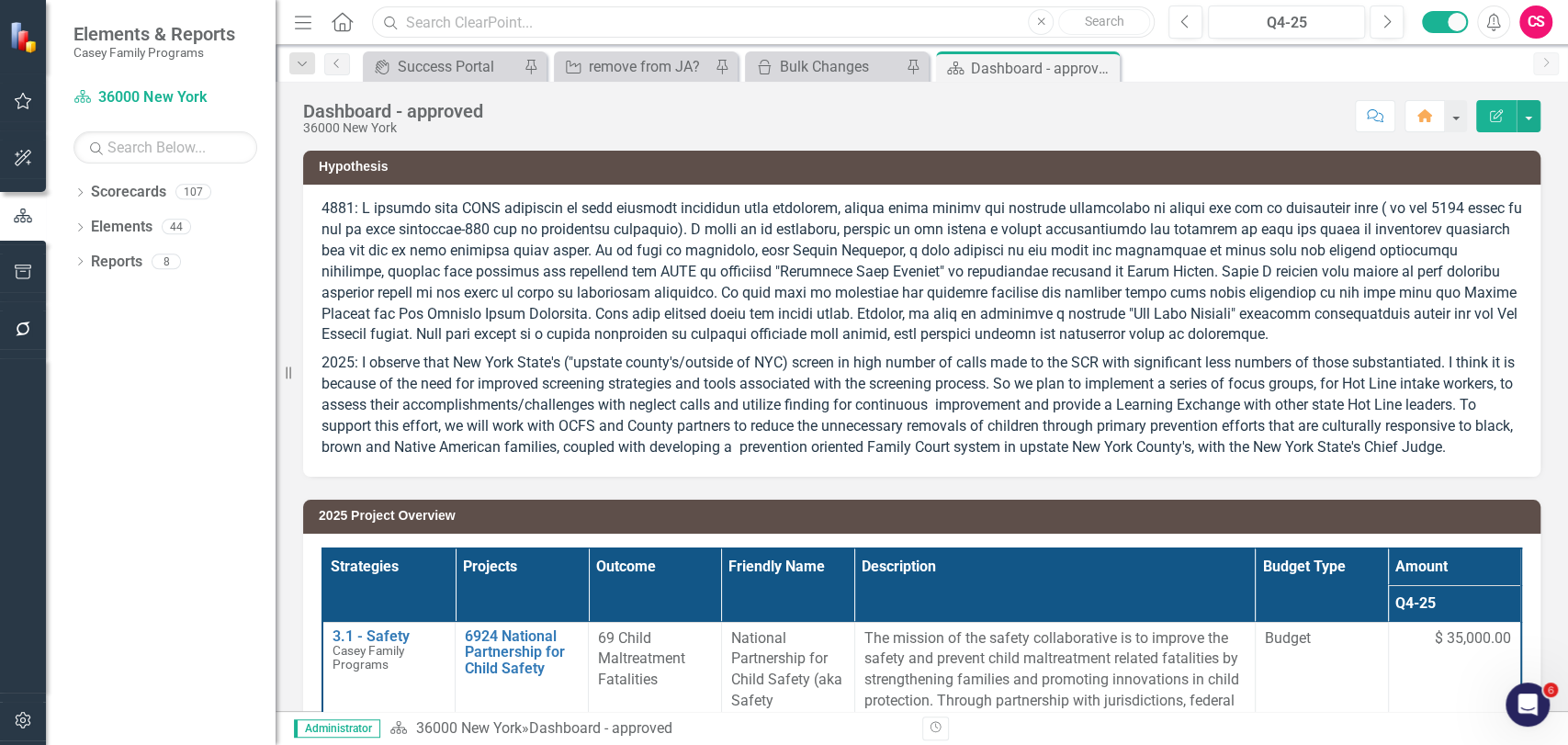 click at bounding box center (763, 22) 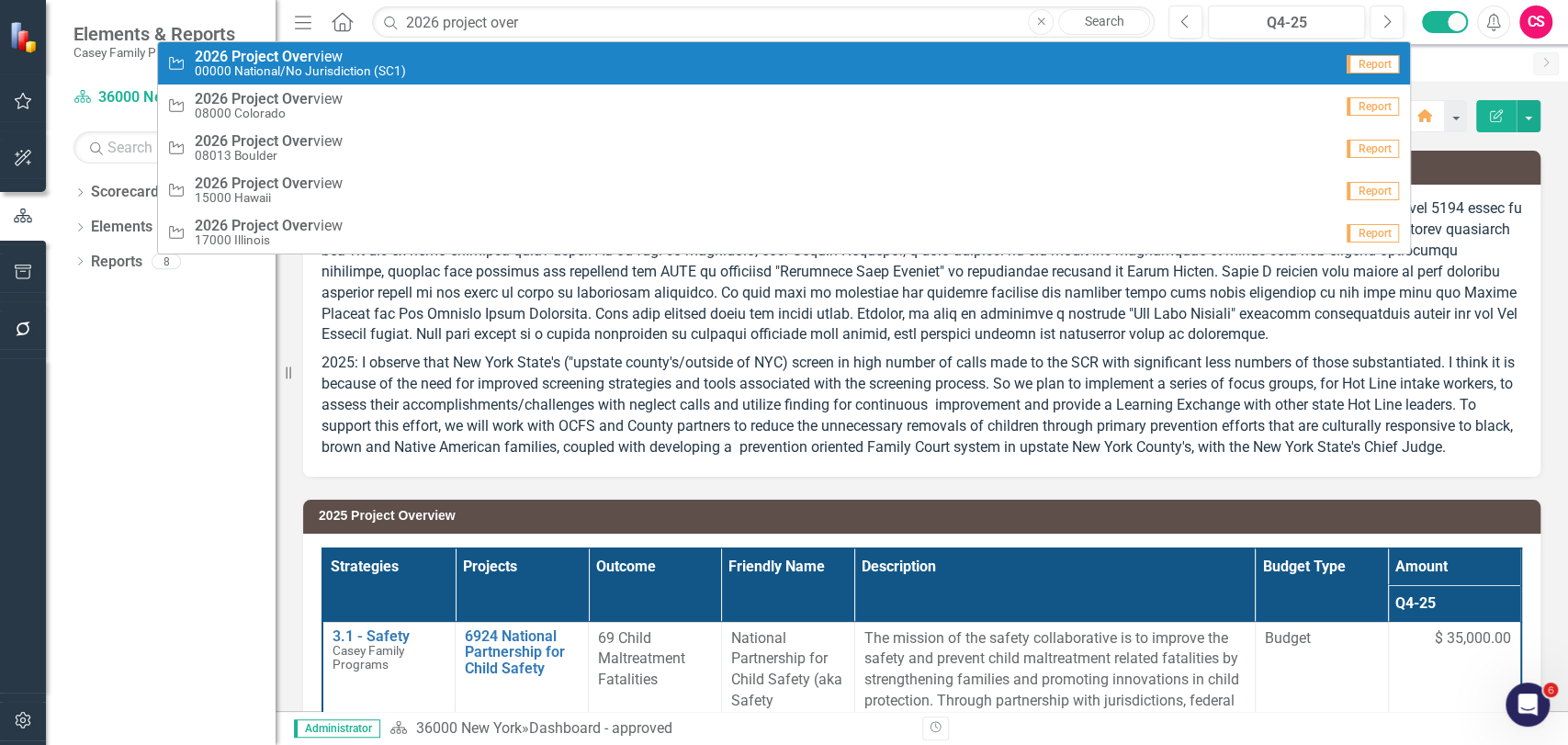 click on "Project 2026   Project   Over view 00000 National/No Jurisdiction (SC1)" at bounding box center [750, 63] 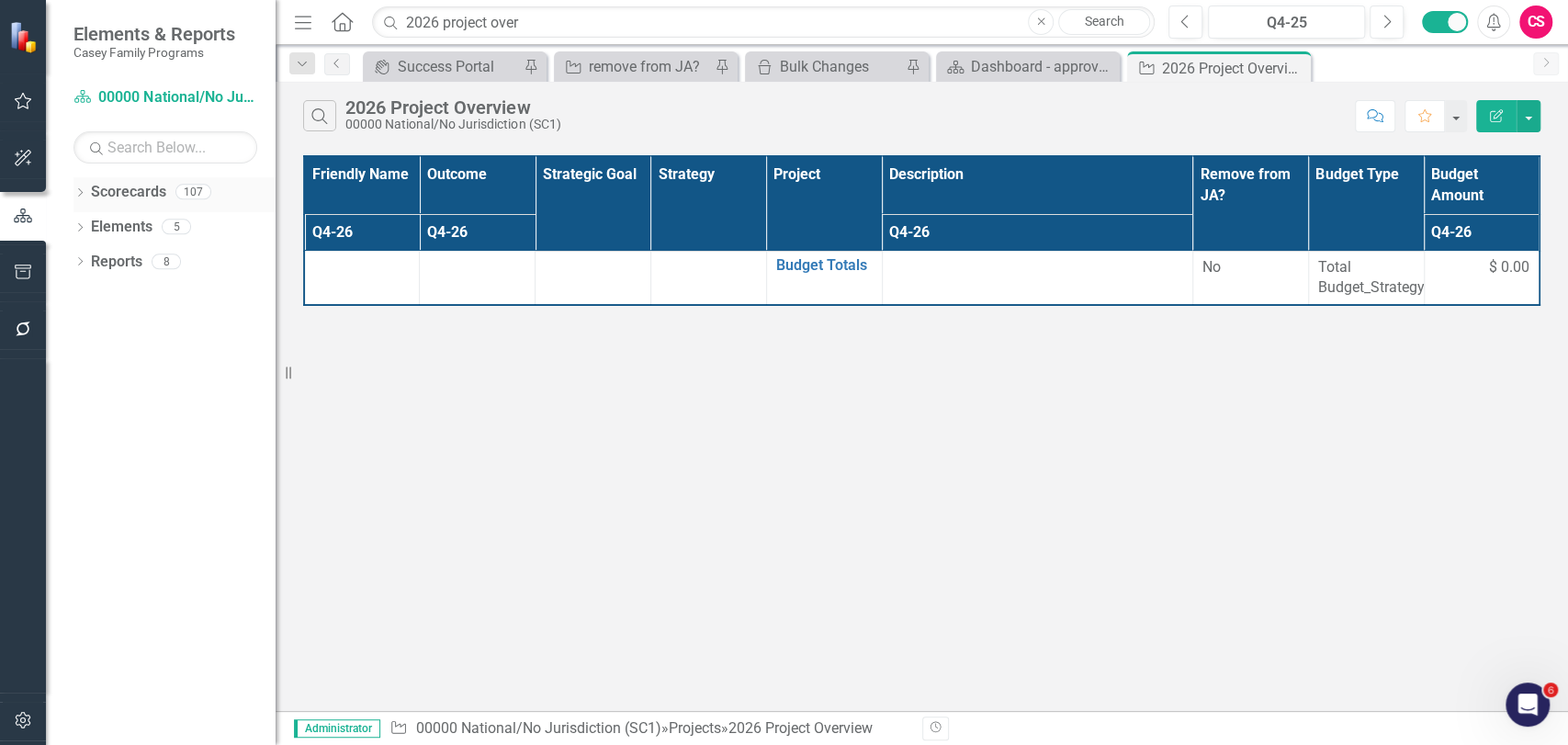 click on "Dropdown" 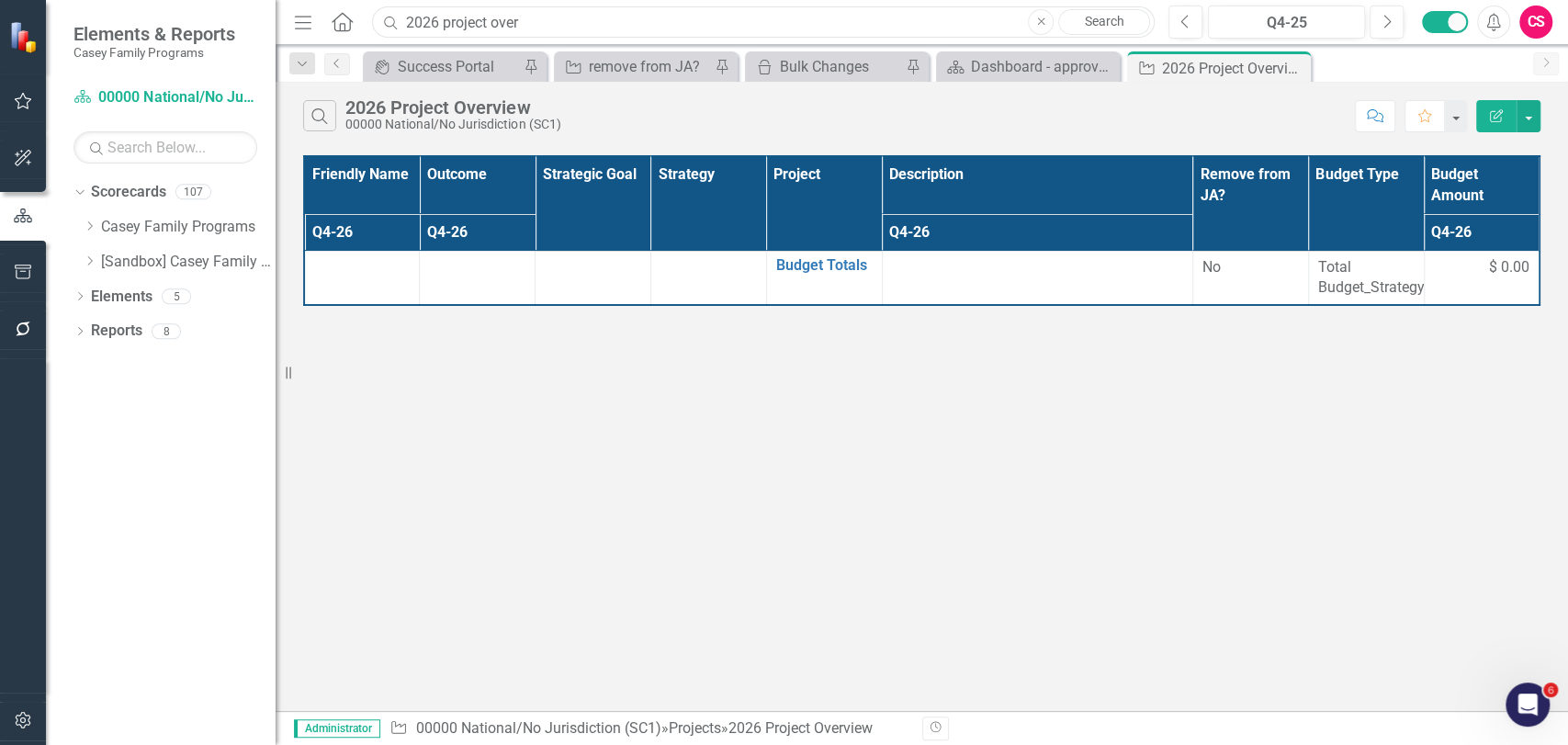 click on "2026 project over" at bounding box center (763, 22) 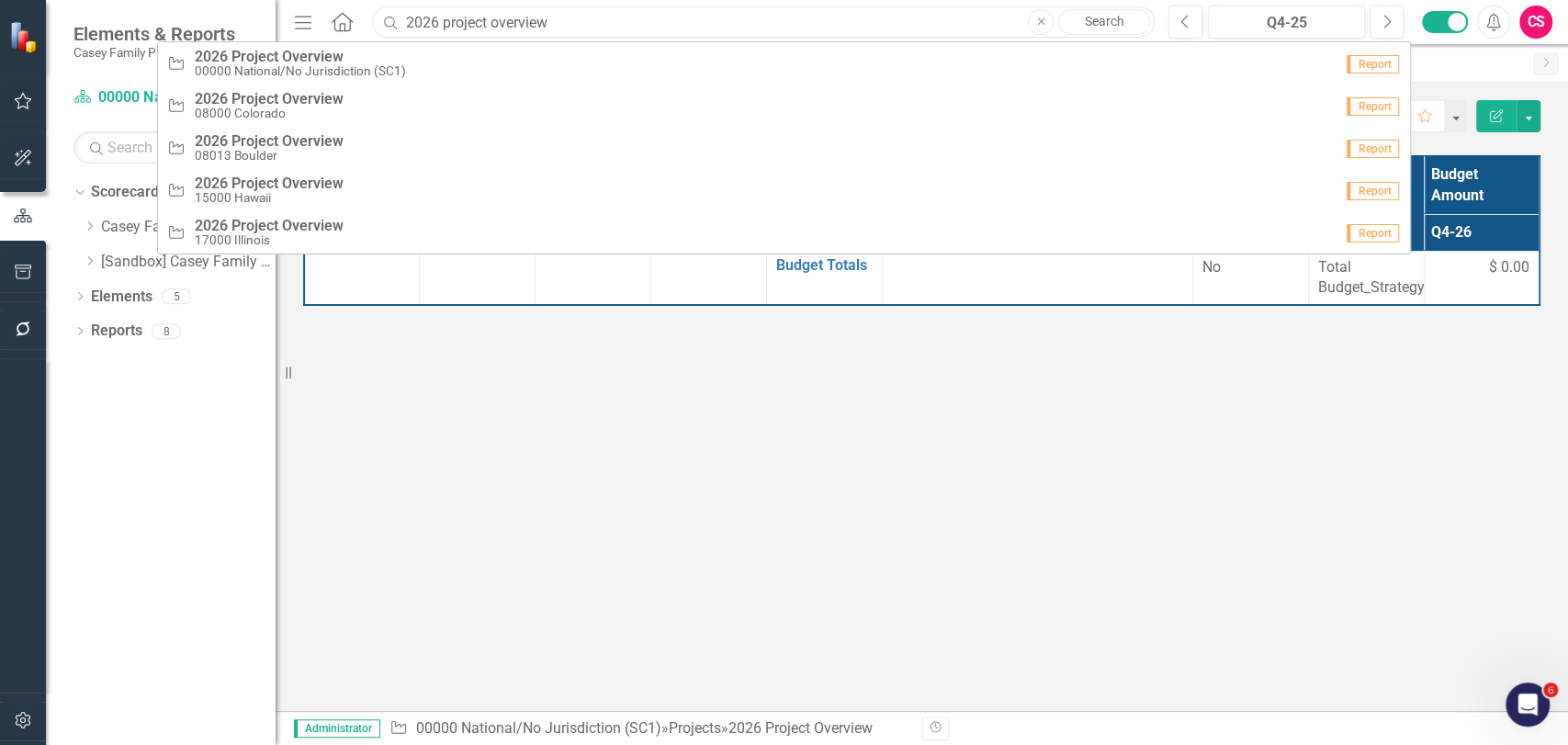 type on "2026 project overview" 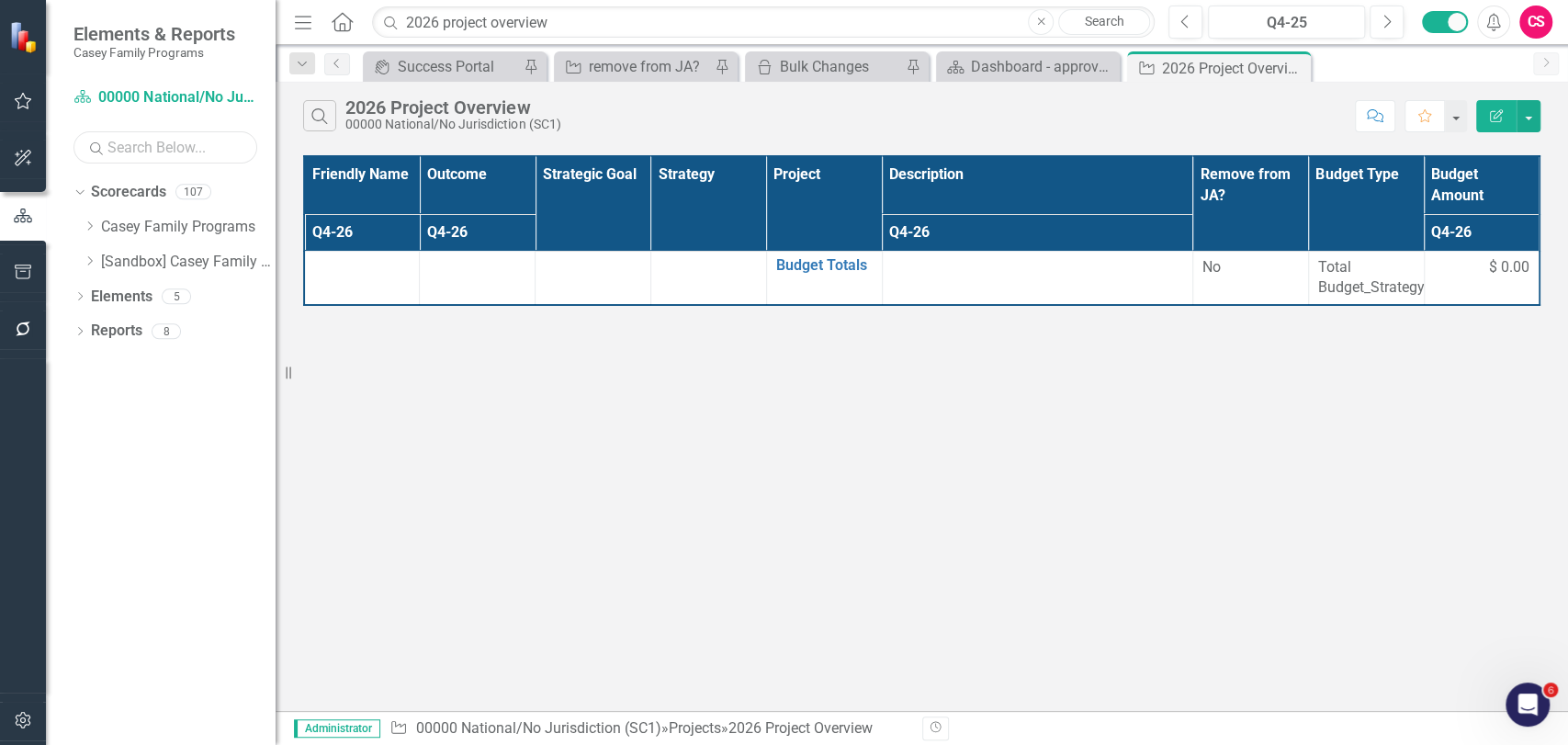 click at bounding box center (165, 147) 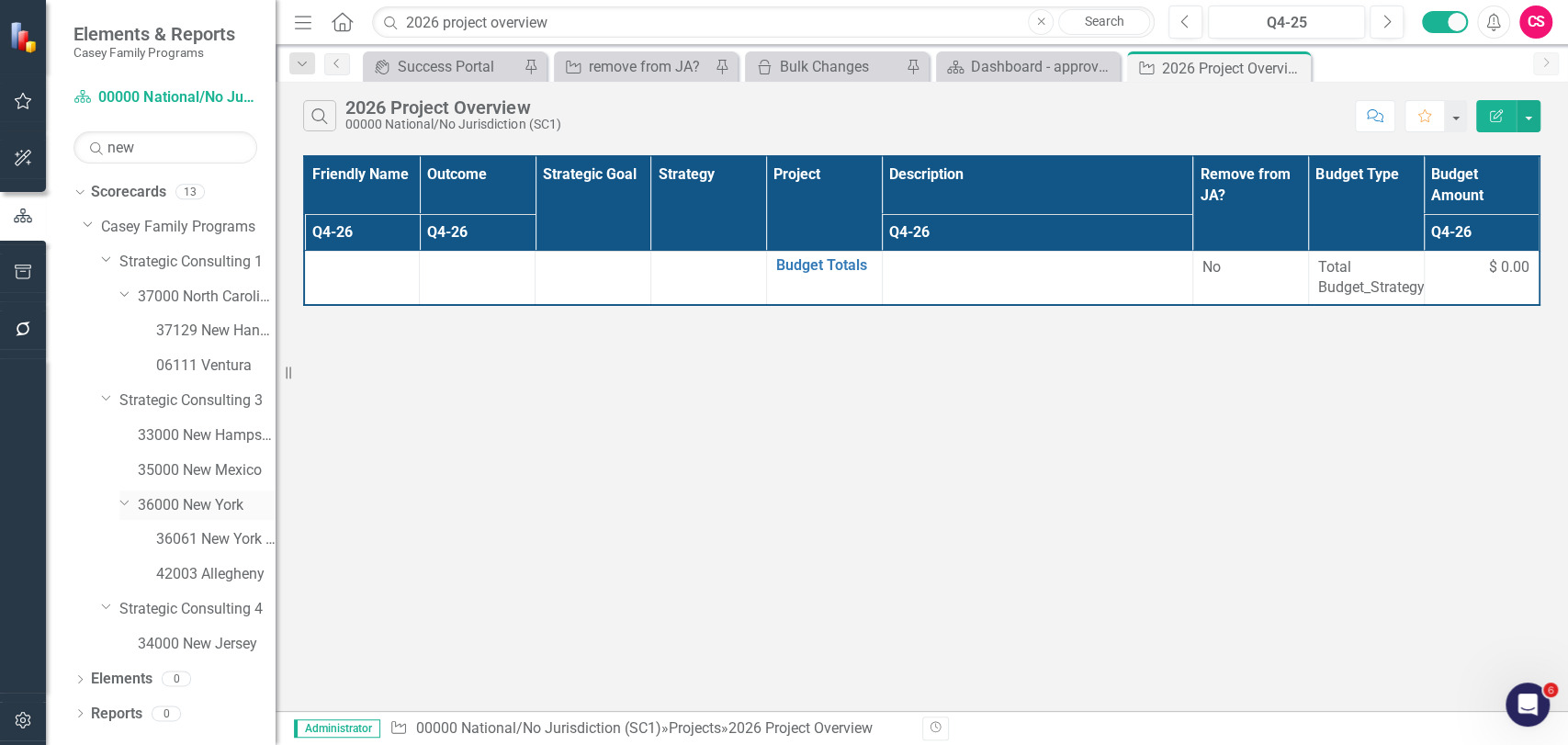 click on "36000 New York" at bounding box center (207, 505) 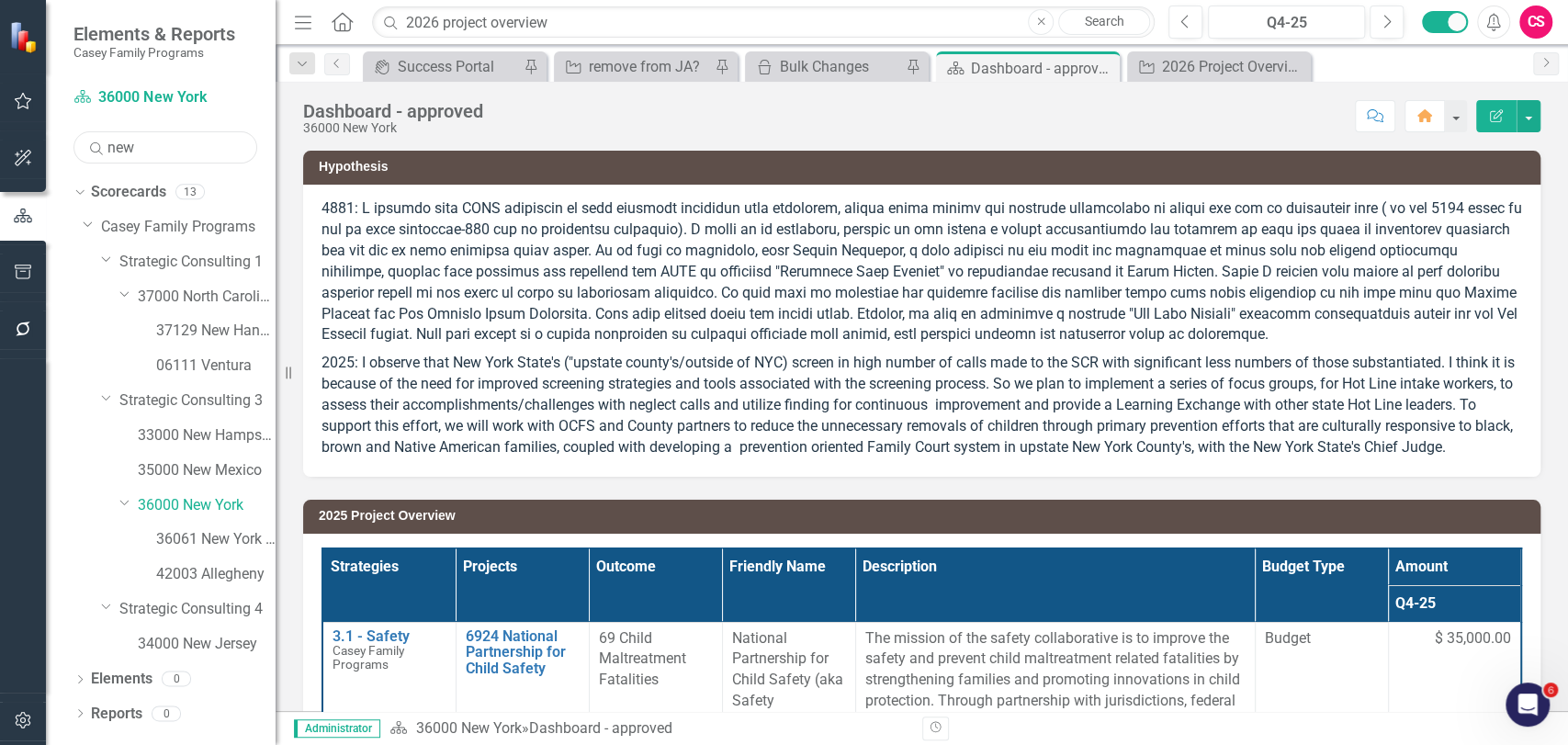 click on "new" at bounding box center (165, 147) 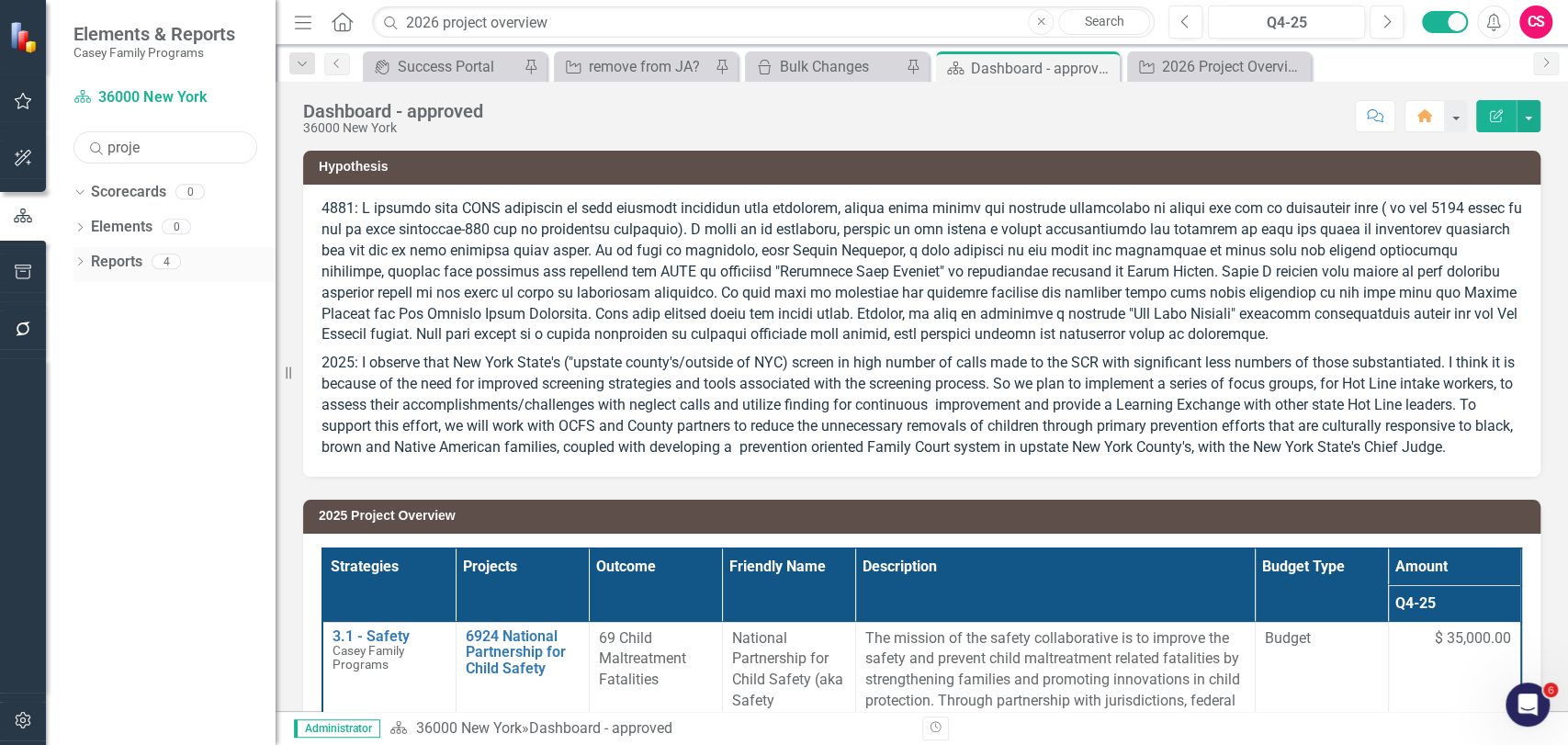 type on "proje" 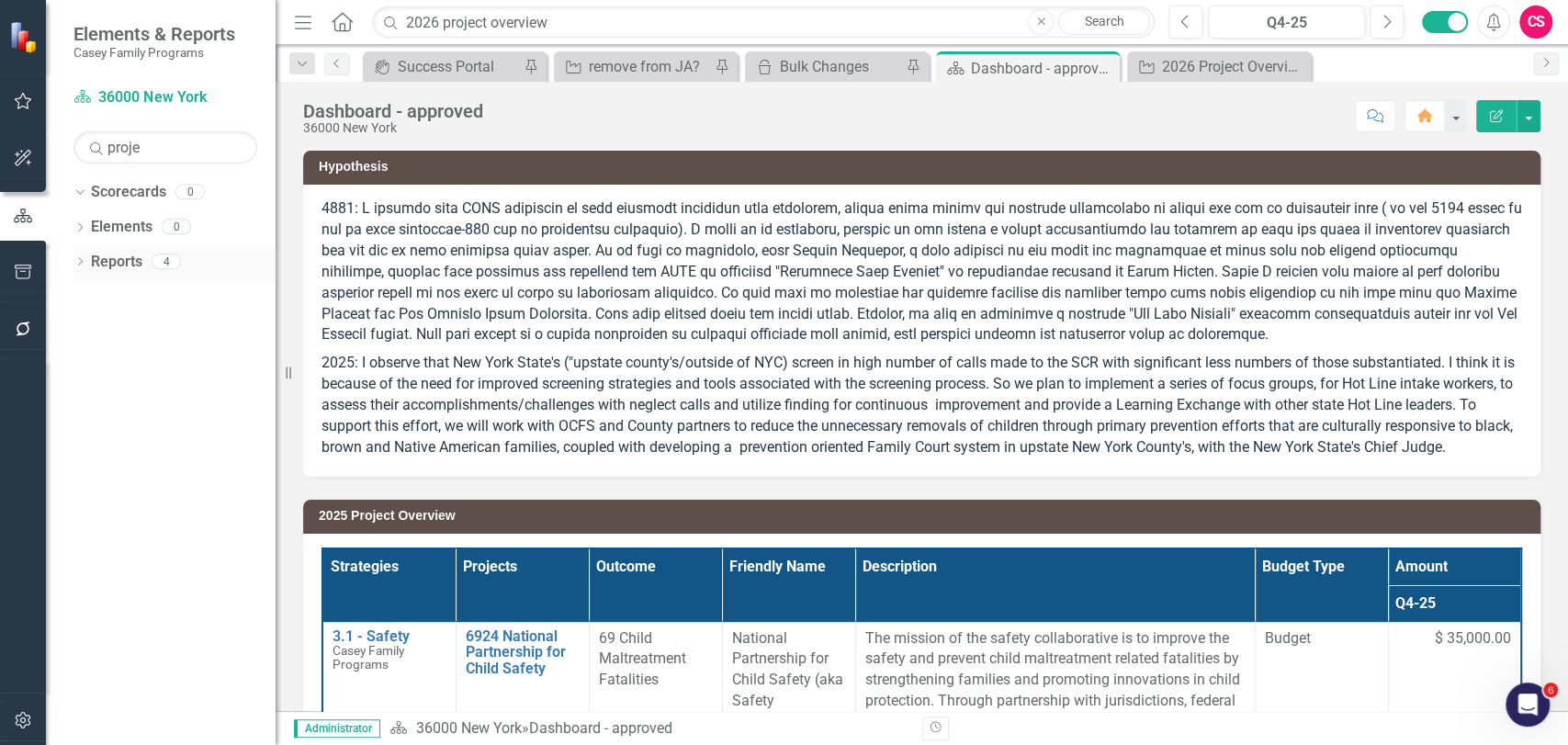 click on "Dropdown" 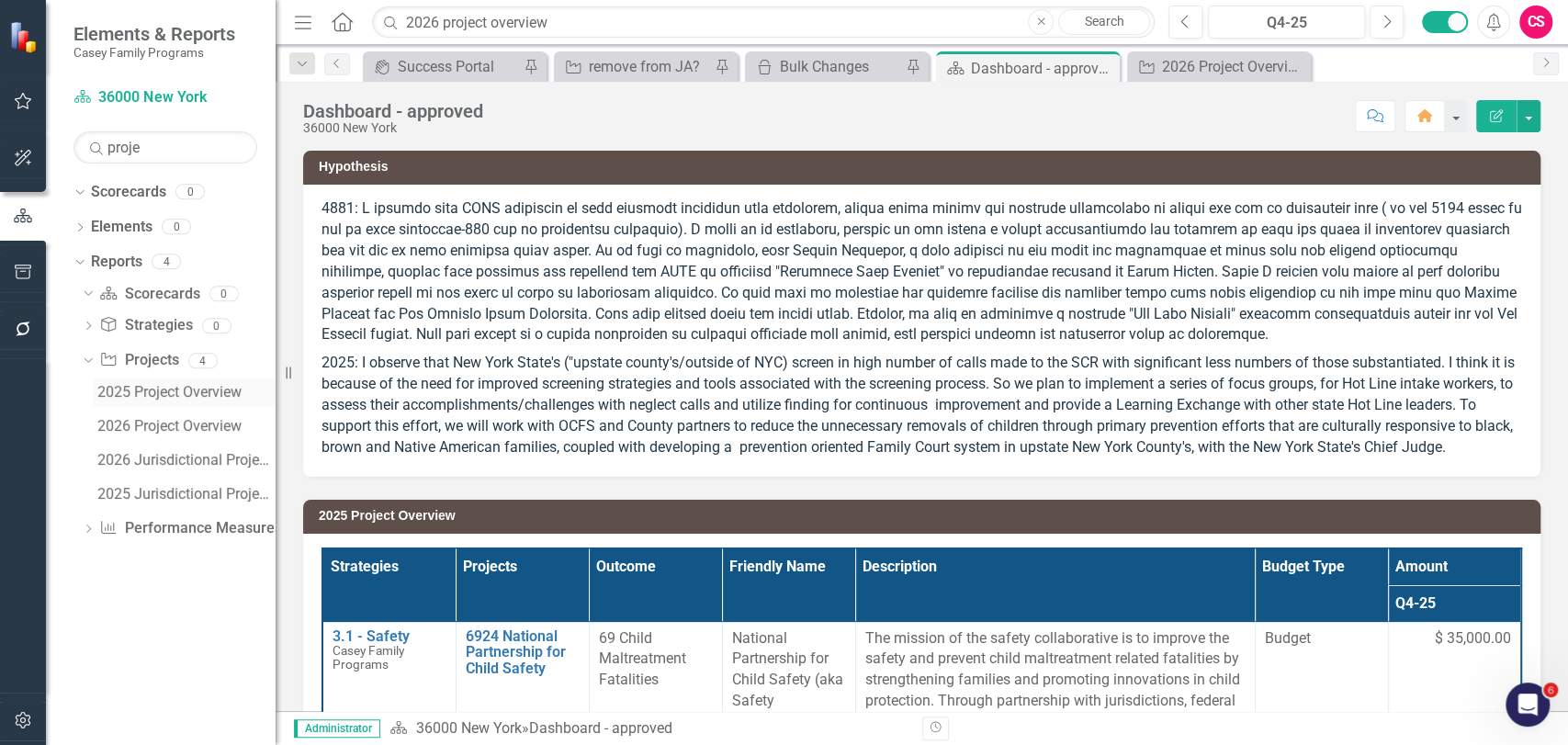 click on "2025 Project Overview" at bounding box center (186, 392) 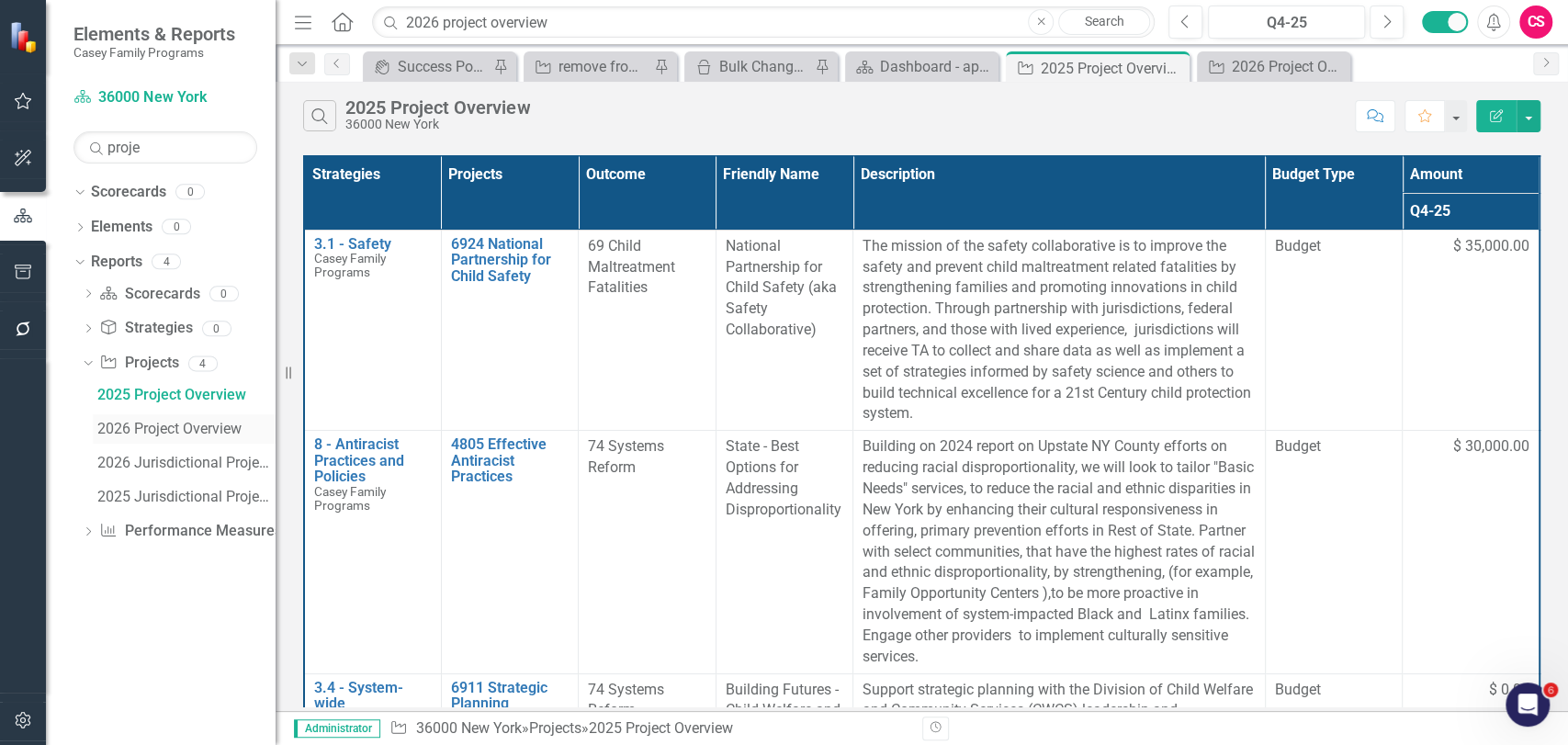 click on "2026 Project Overview" at bounding box center (186, 429) 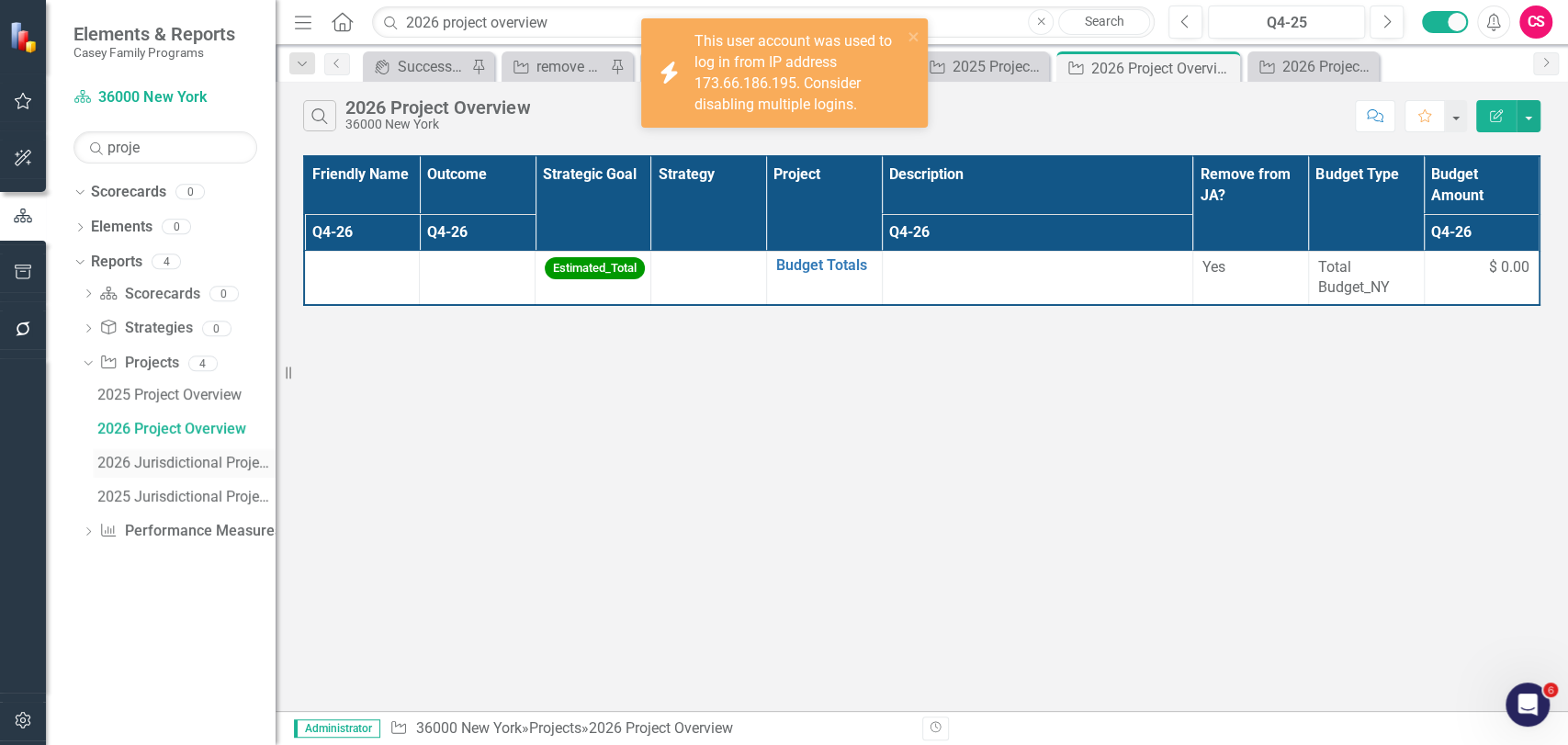 click on "2026 Jurisdictional Projects Assessment" at bounding box center [186, 463] 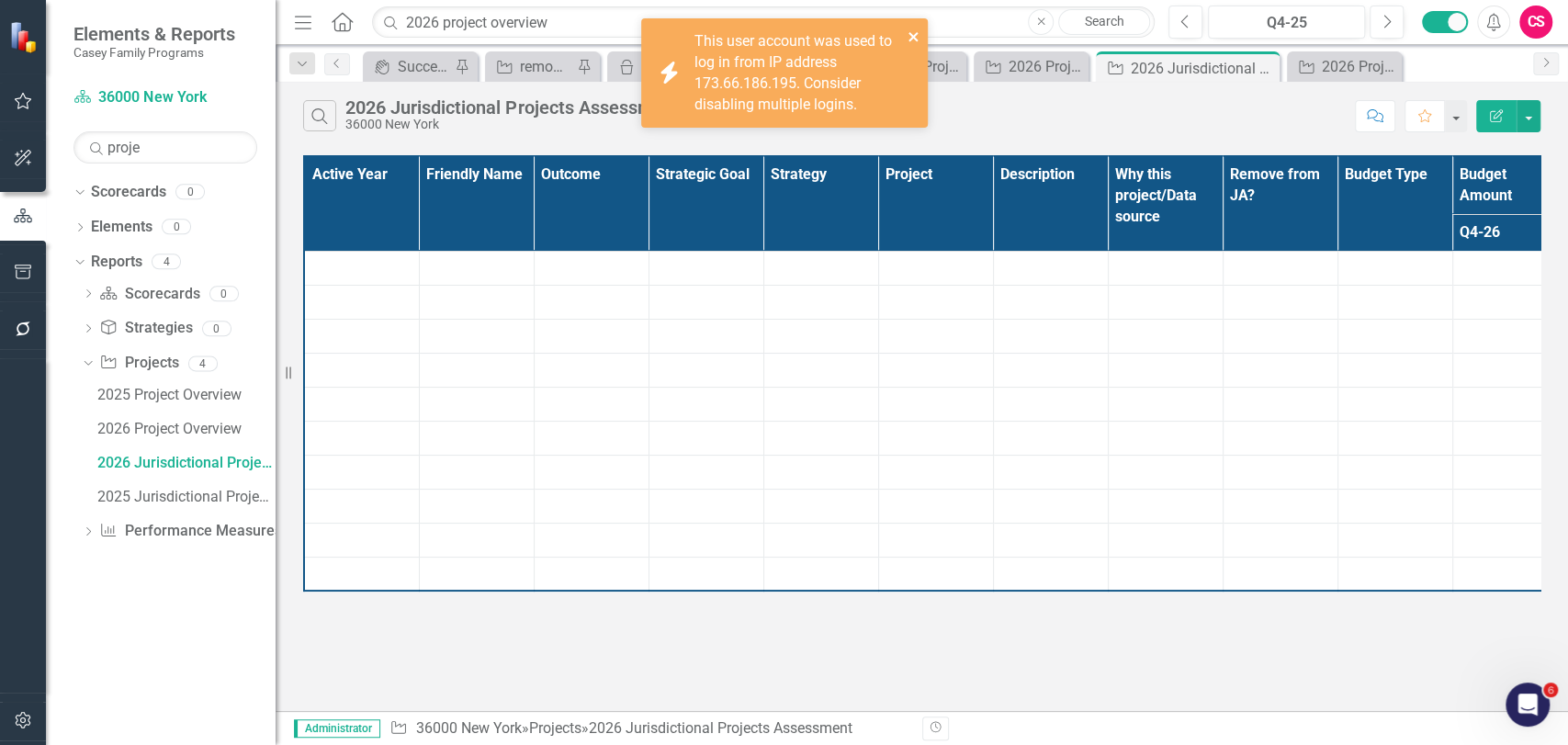 click 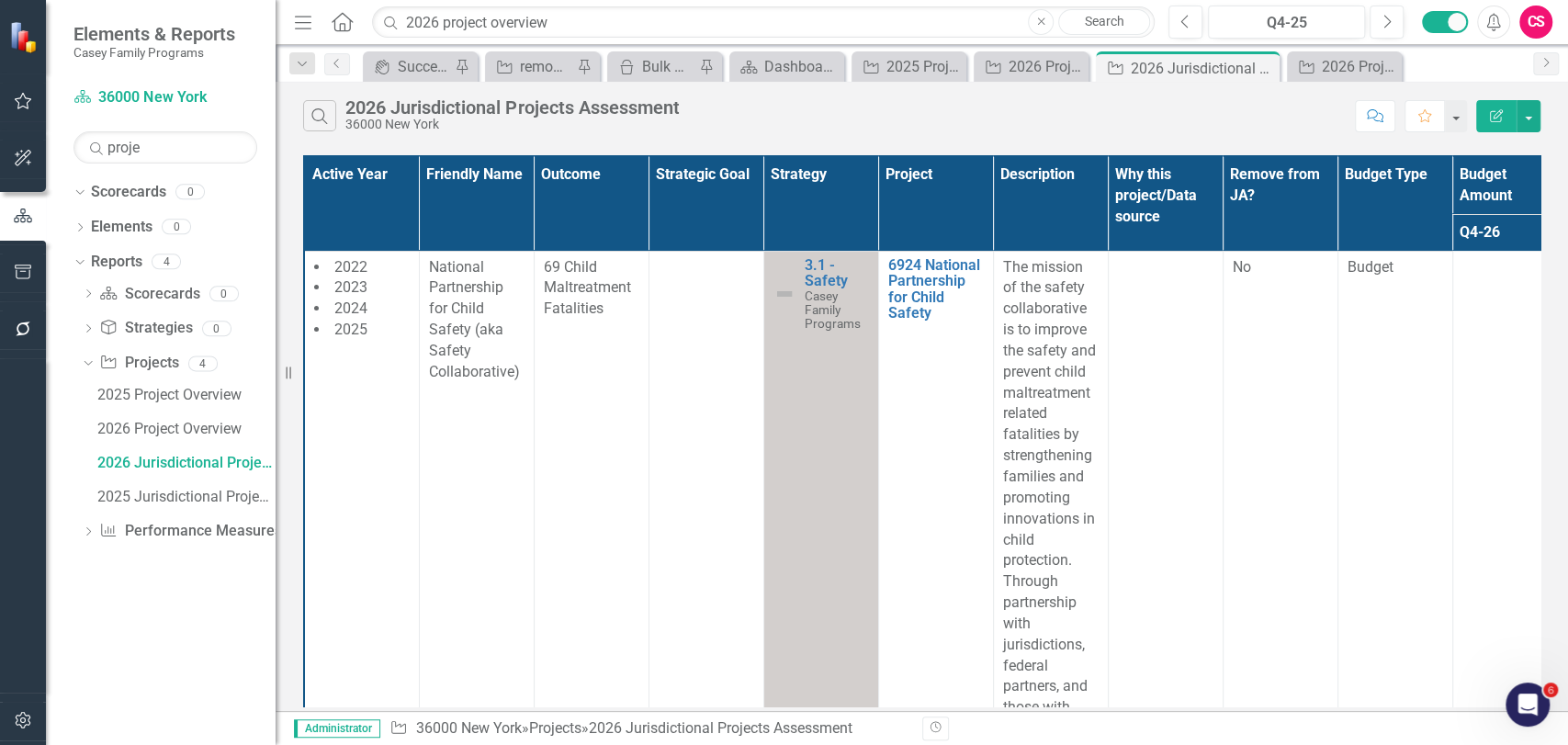 click on "Search 2026 Jurisdictional Projects Assessment 36000 New York Comment Favorite Edit Report" at bounding box center [921, 111] 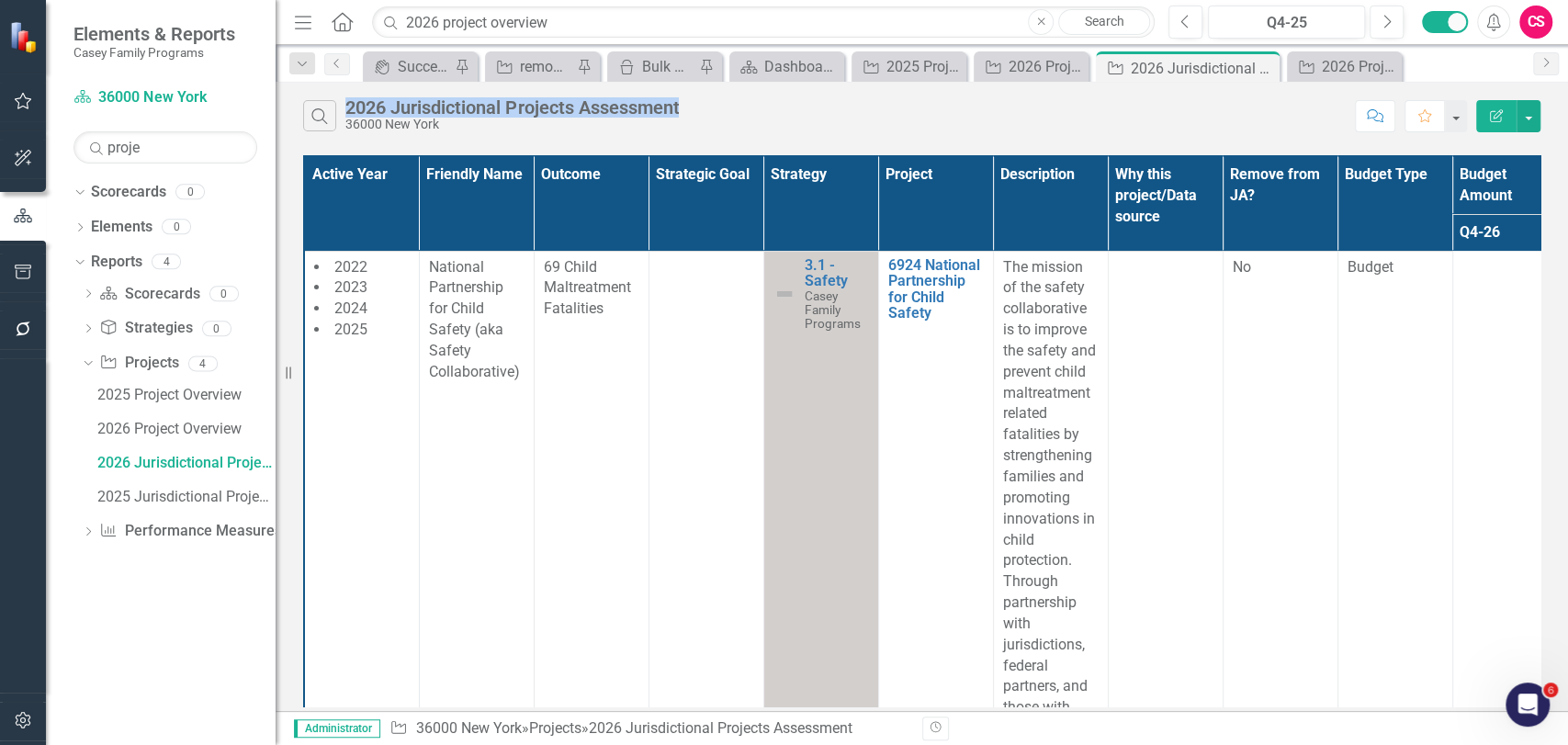 drag, startPoint x: 349, startPoint y: 105, endPoint x: 805, endPoint y: 115, distance: 456.10964 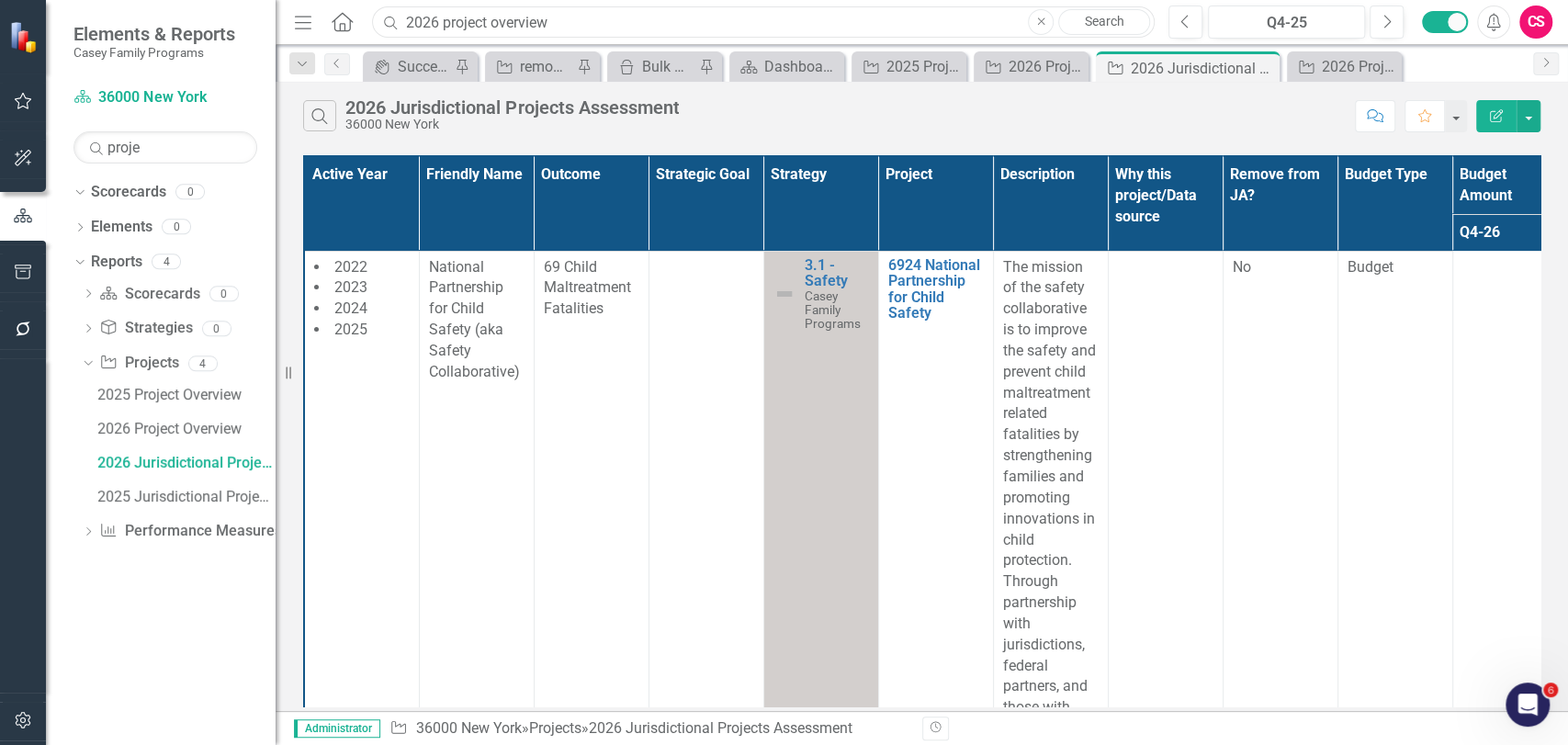 drag, startPoint x: 603, startPoint y: 27, endPoint x: 166, endPoint y: 37, distance: 437.1144 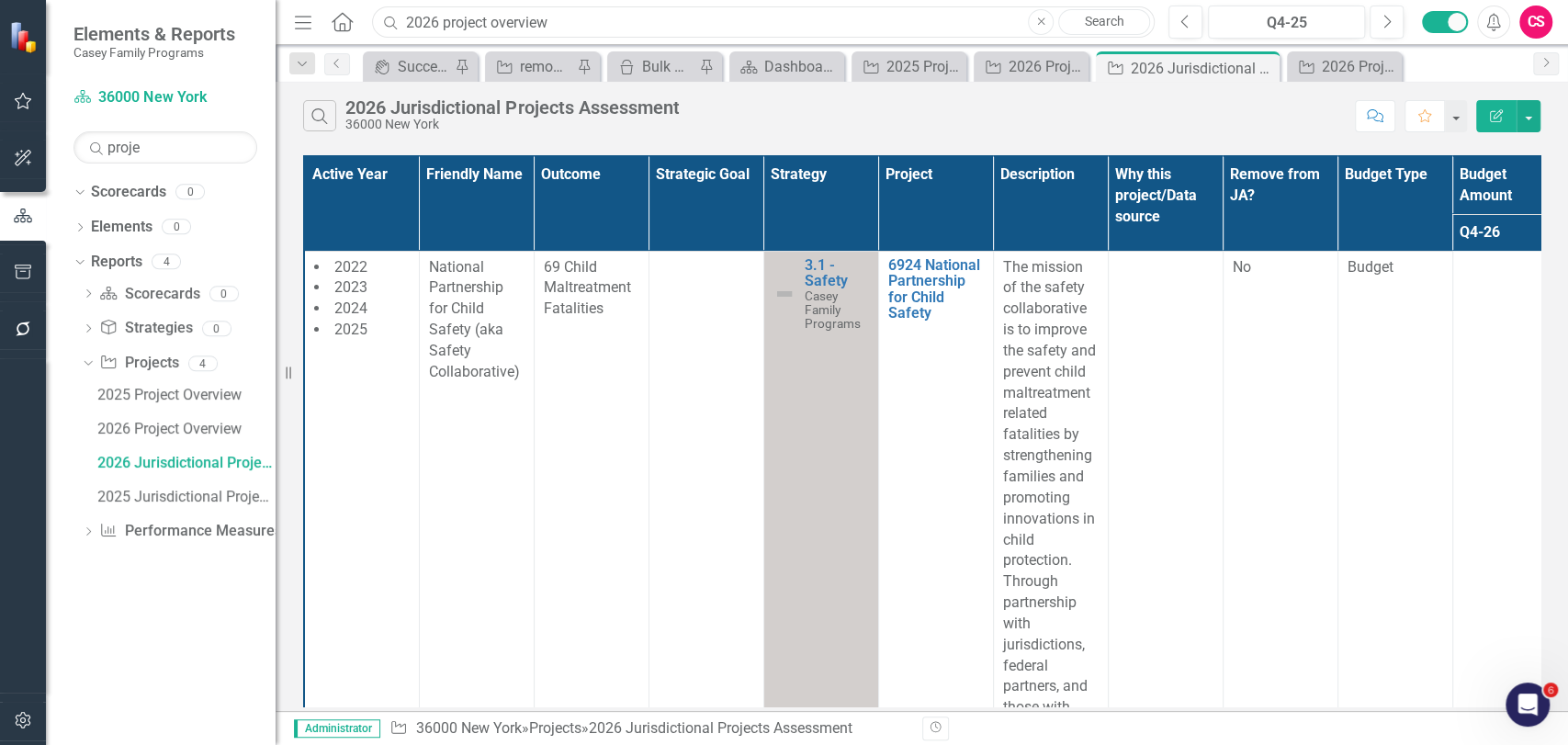 click on "Elements & Reports Casey Family Programs Scorecard 36000 New York Search proje Sorry, no results found. Dropdown Scorecards 0 Dropdown Elements 0 Dropdown Strategy Strategies 0 Dropdown Project Projects 0 Dropdown Performance Measures Performance Measures 0 Dropdown Reports 4 Dropdown Scorecard Scorecards 0 Dropdown Strategy Strategies 0 Dropdown Project Projects 4 2025 Project Overview 2026 Project Overview 2026 Jurisdictional Projects Assessment 2025 Jurisdictional Projects Assessment Dropdown Performance Measures Performance Measures 0 Resize Menu Home Search 2026 project overview Close Search Previous Q4-25 Next Alerts CS User Edit Profile Disable Sound Silence Alerts Help Support Center icon.tutorial Show Tutorials Settings System Setup icon.portal Success Portal Logout Log Out Dropdown Search icon.portal Success Portal Pin Project remove from JA? Pin icon.bulk-changes Bulk Changes Pin Scorecard Dashboard - approved Close Project 2025 Project Overview Close Project 2026 Project Overview Close Project Pin" at bounding box center (784, 372) 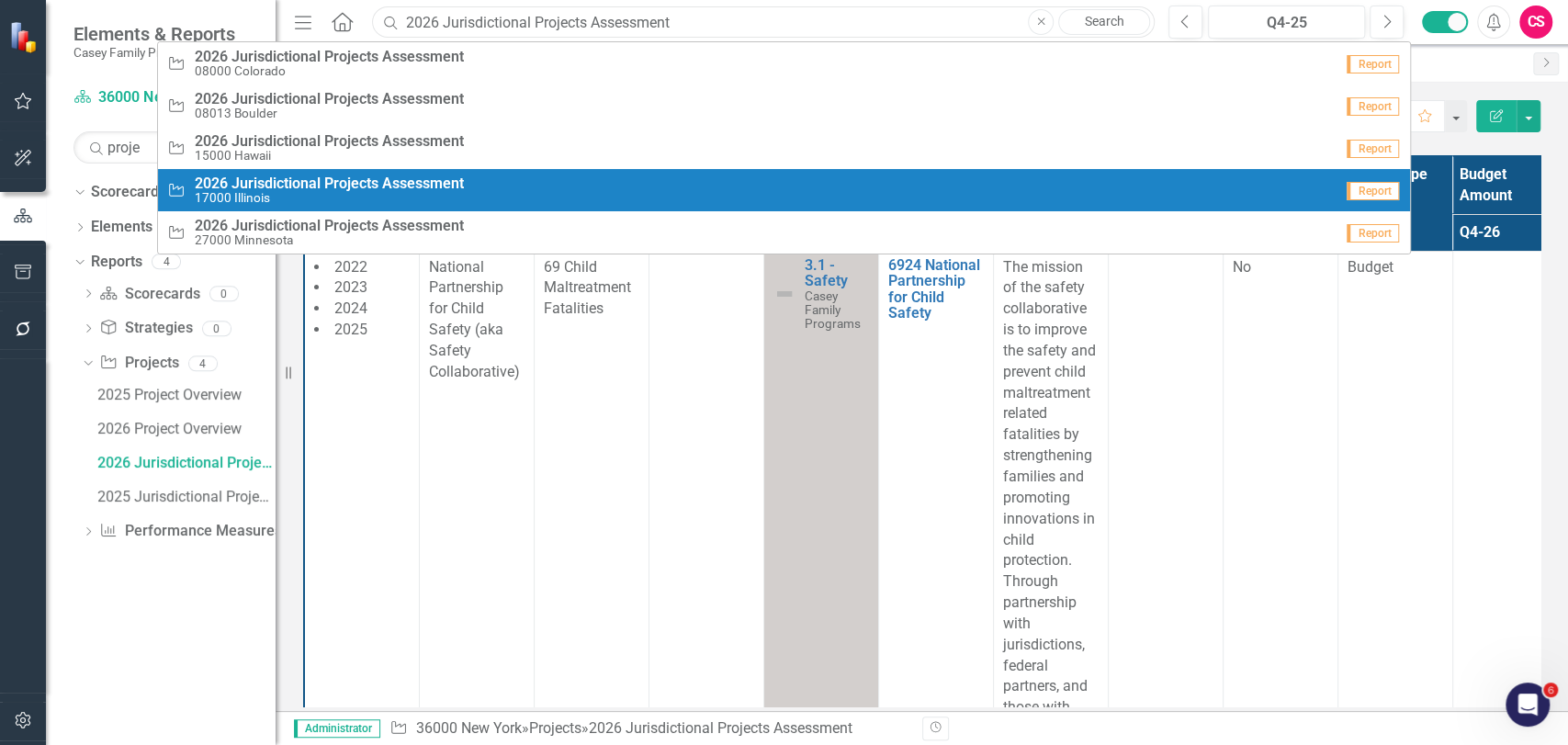 type on "2026 Jurisdictional Projects Assessment" 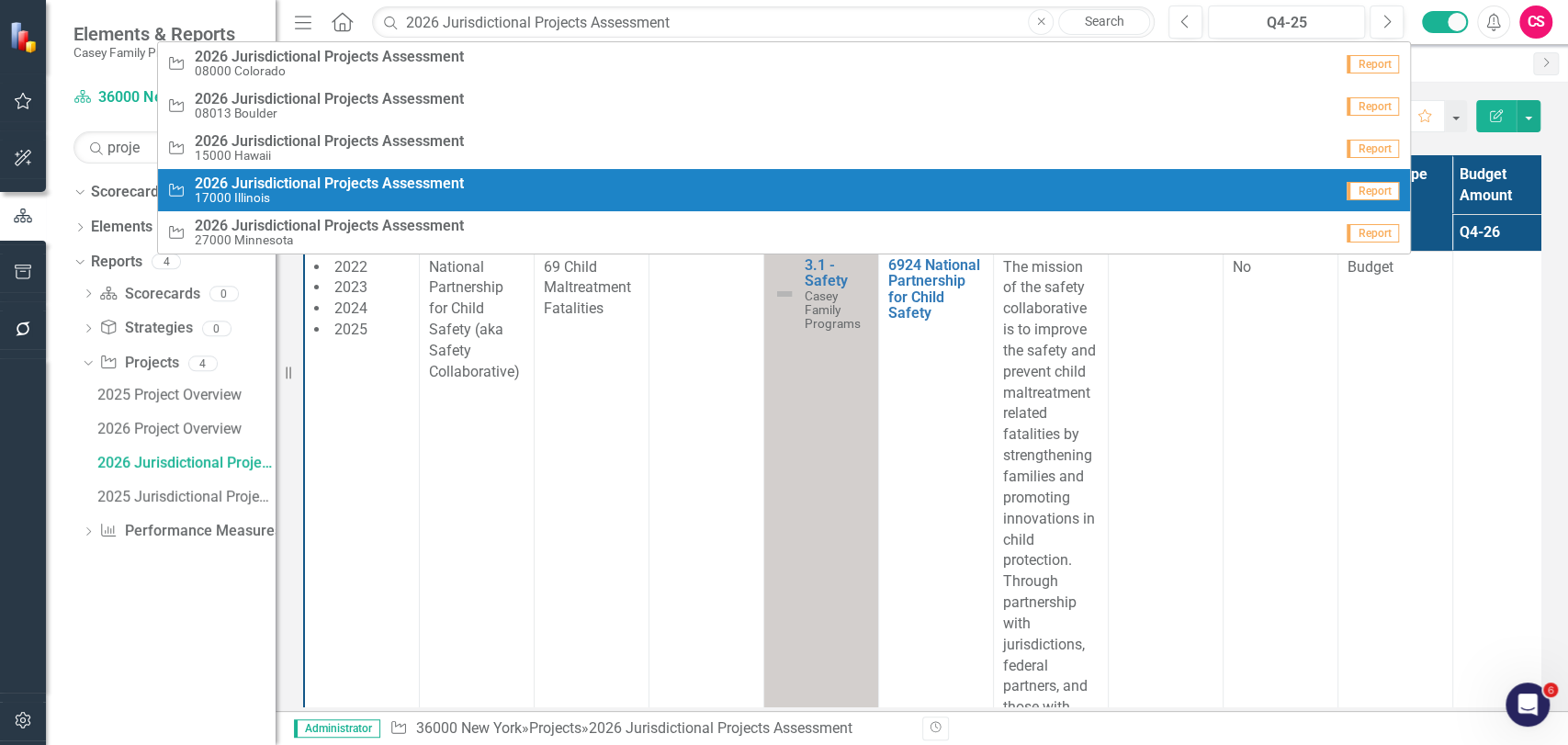 click on "Jurisdictional" at bounding box center (276, 183) 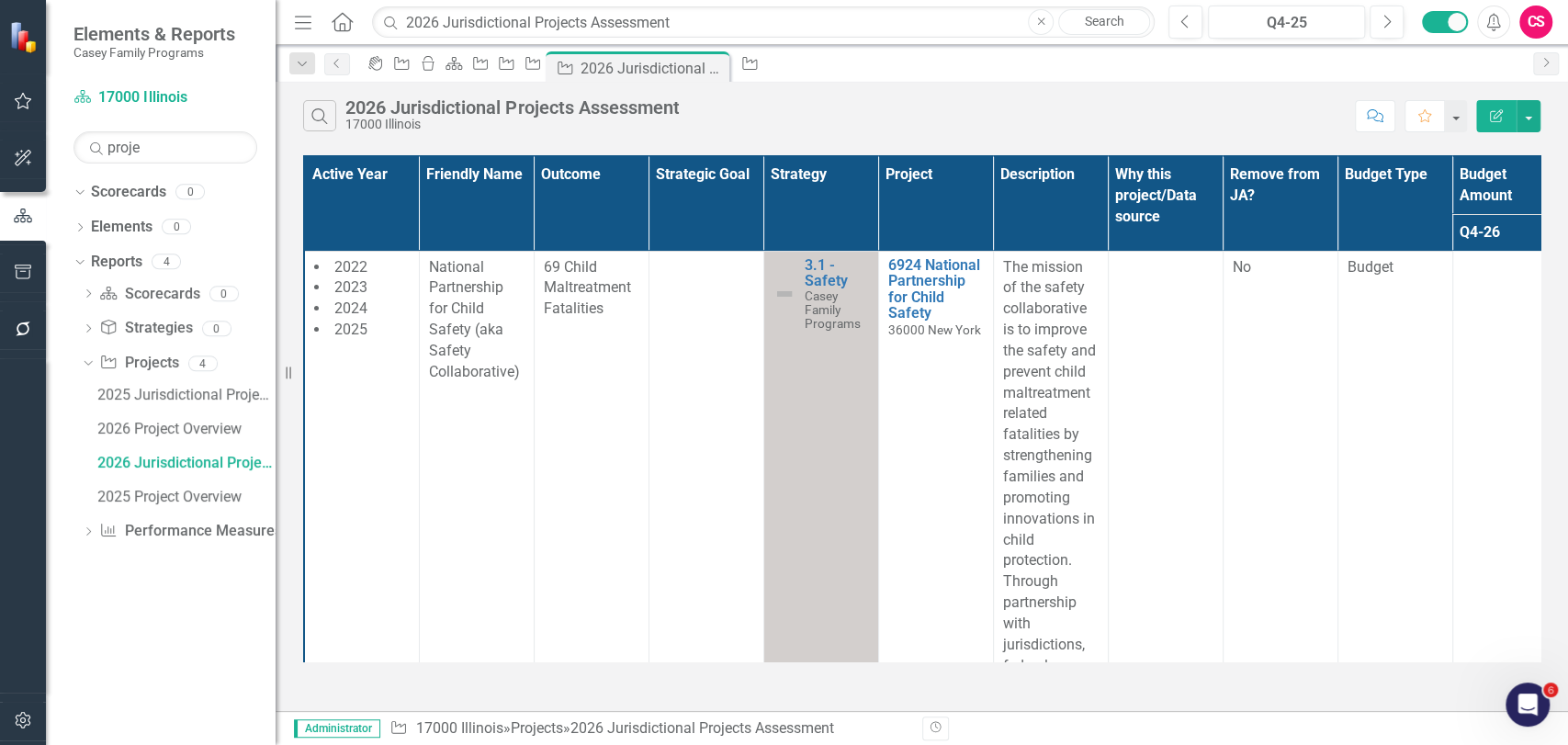 click on "Edit Report" 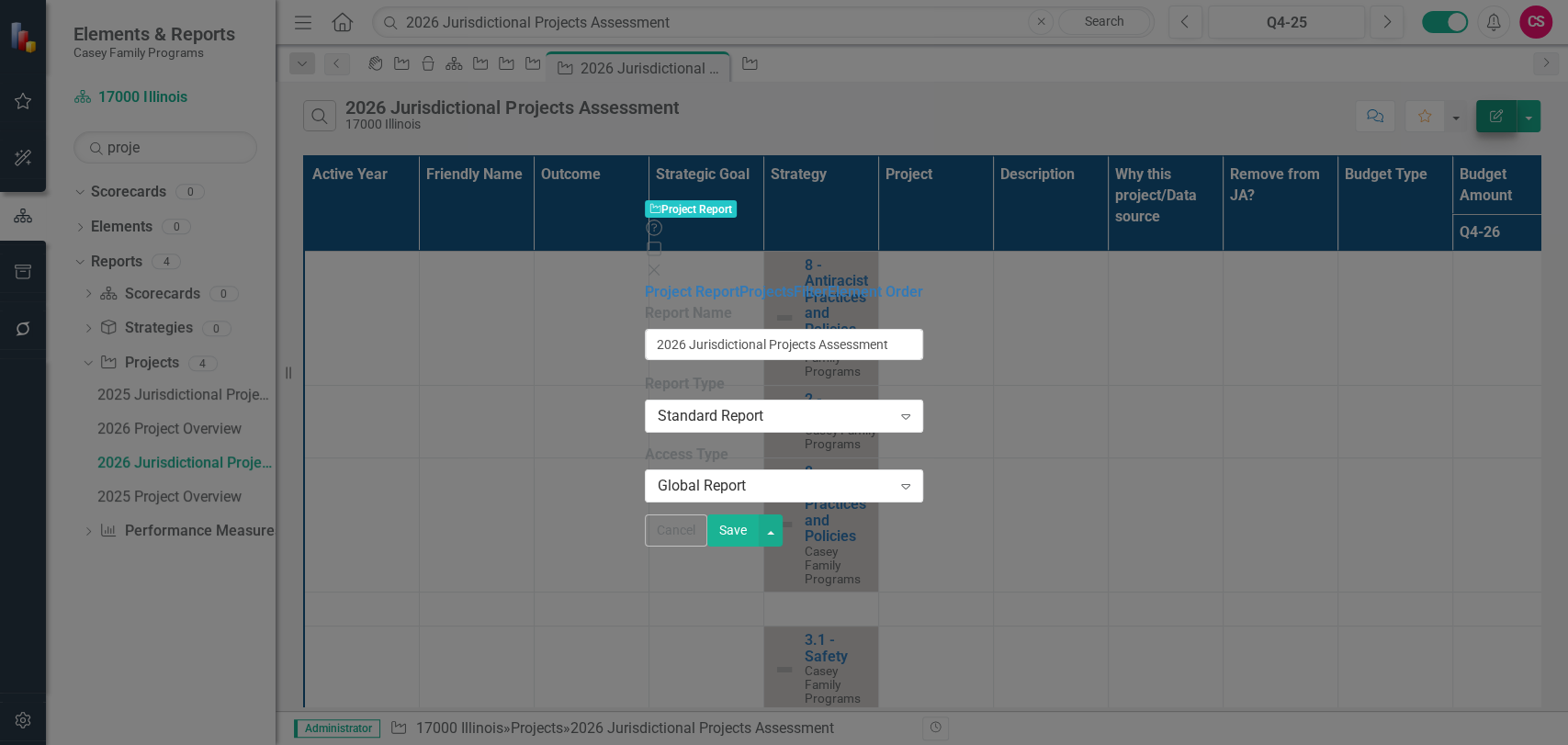type on "2026 Jurisdictional Projects Assessment" 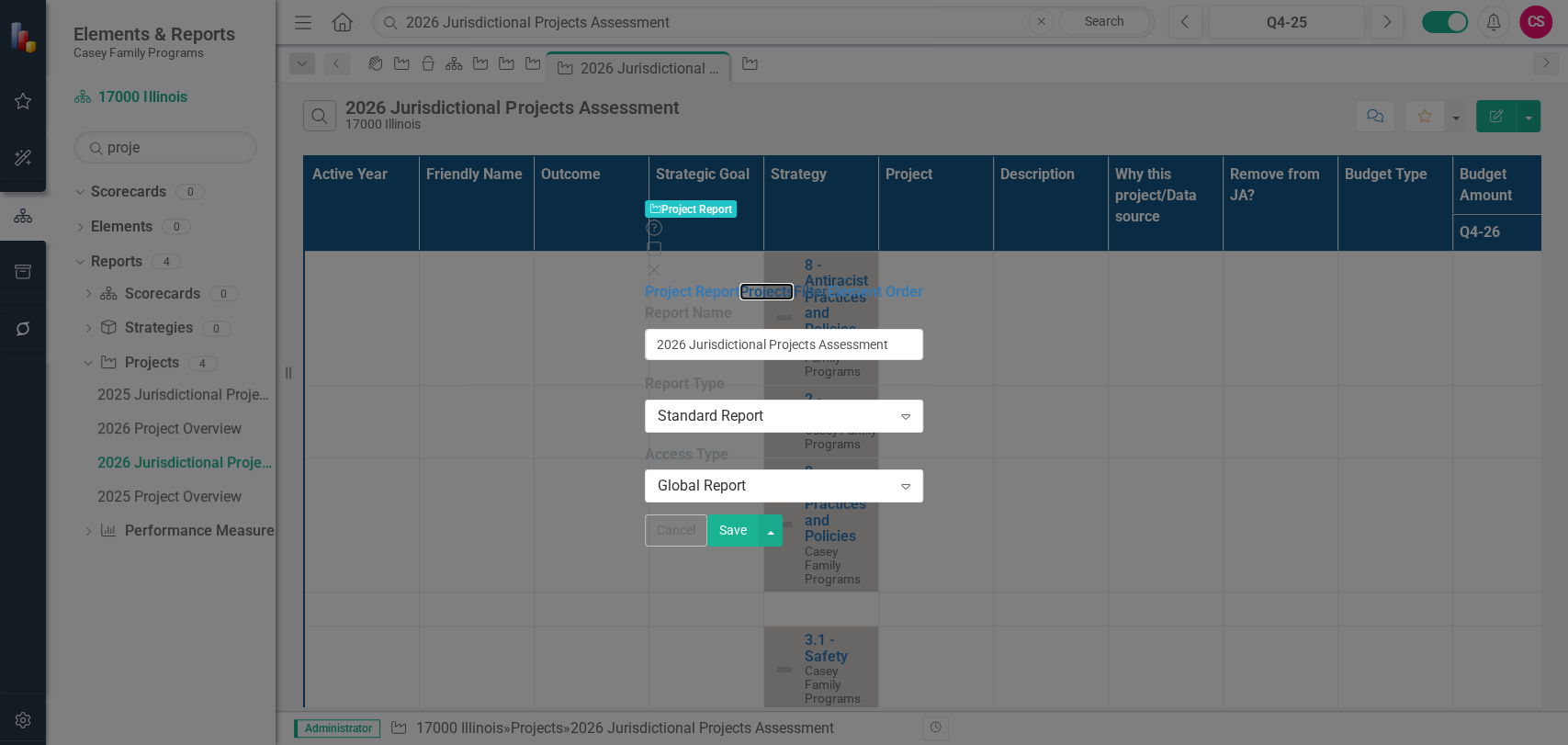 click on "Projects" at bounding box center (766, 291) 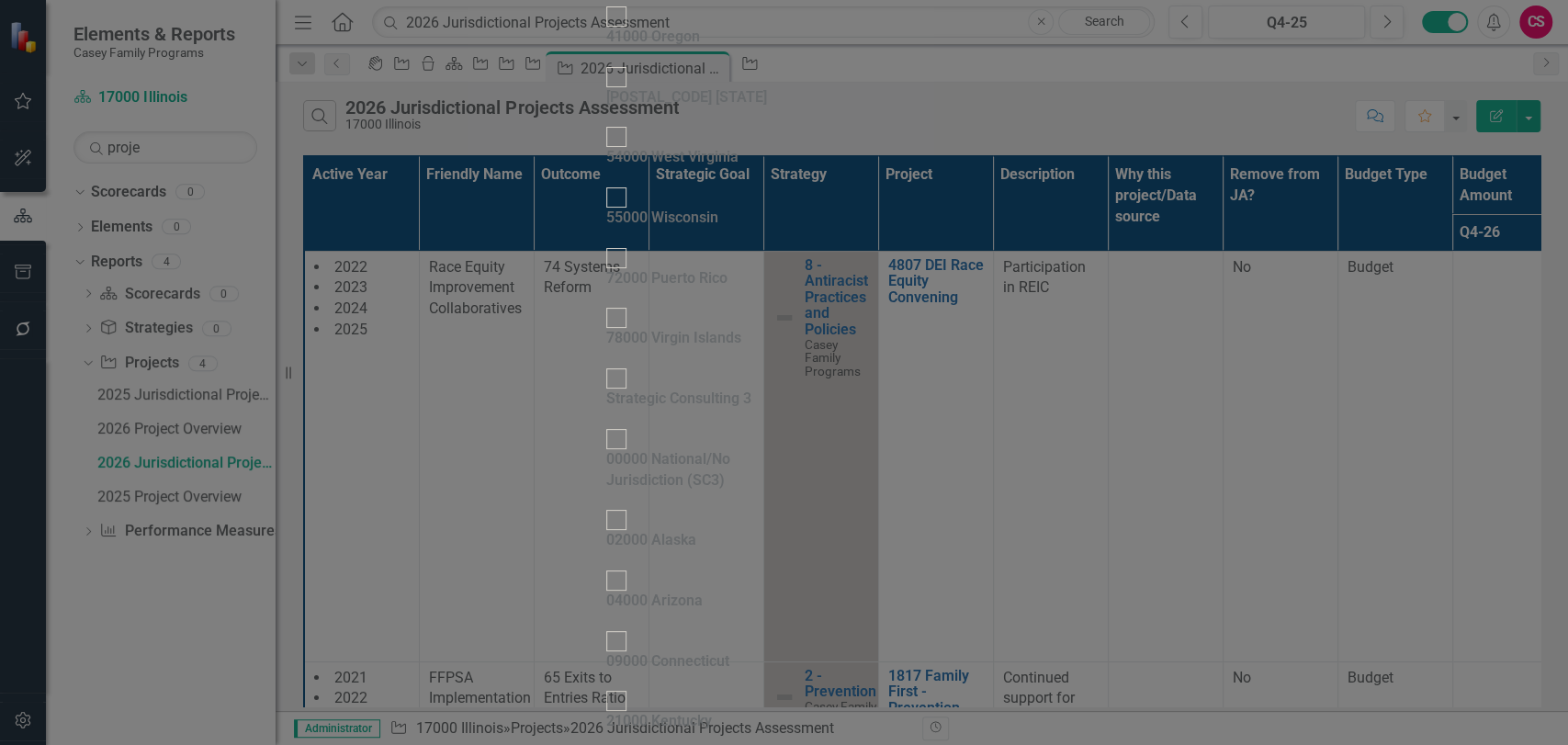 click on "Filter" at bounding box center (829, -3295) 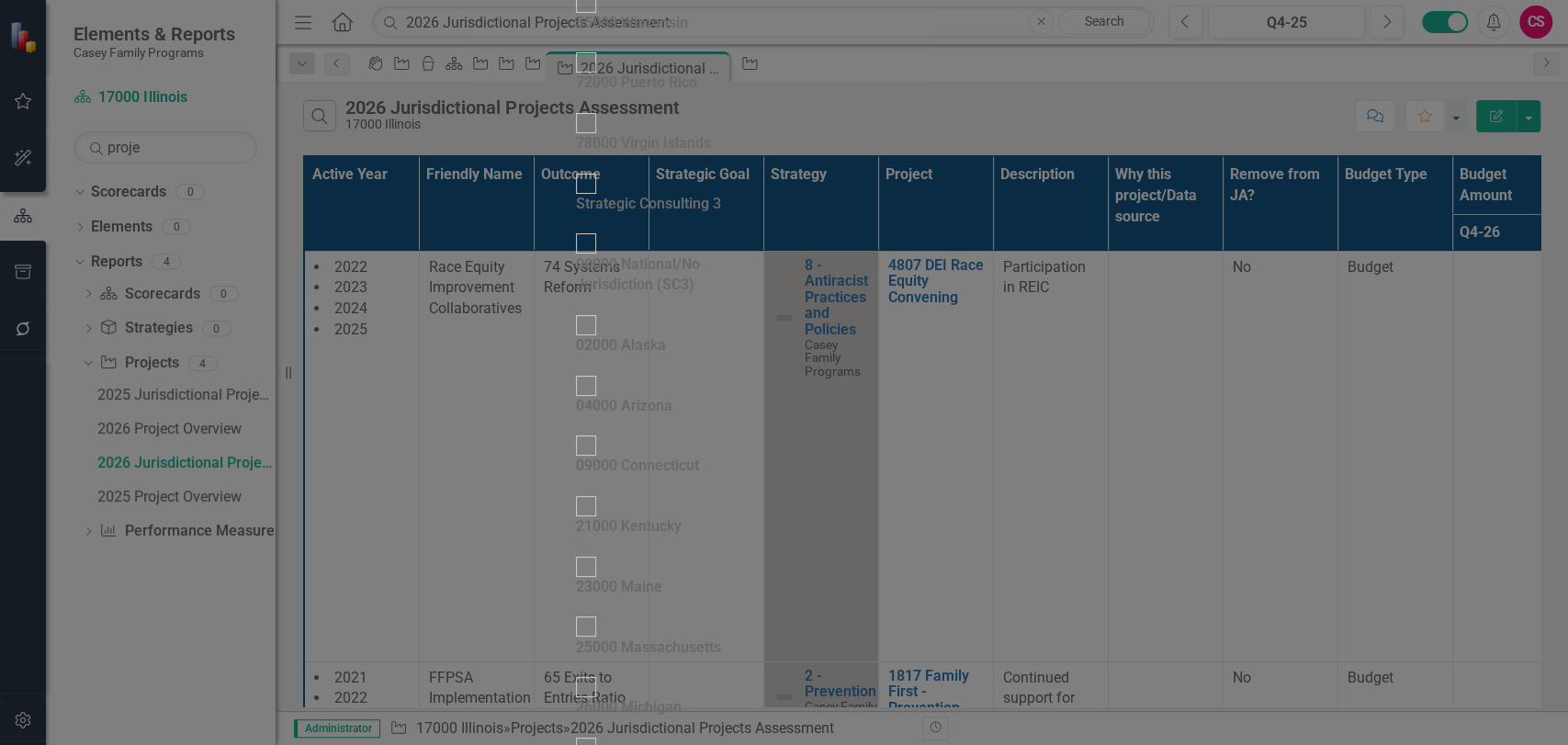 click on "Edit" 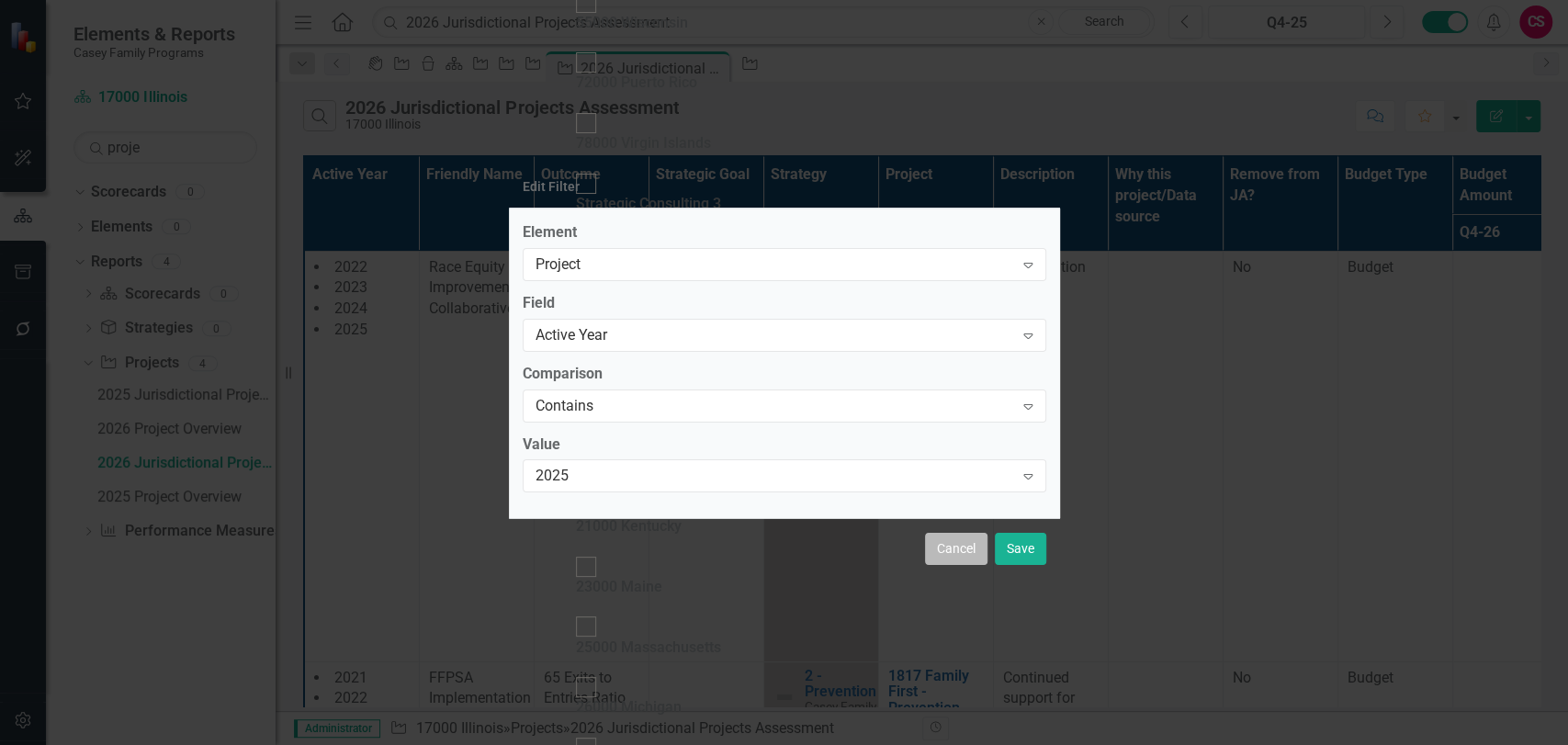 click on "Cancel" at bounding box center (956, 548) 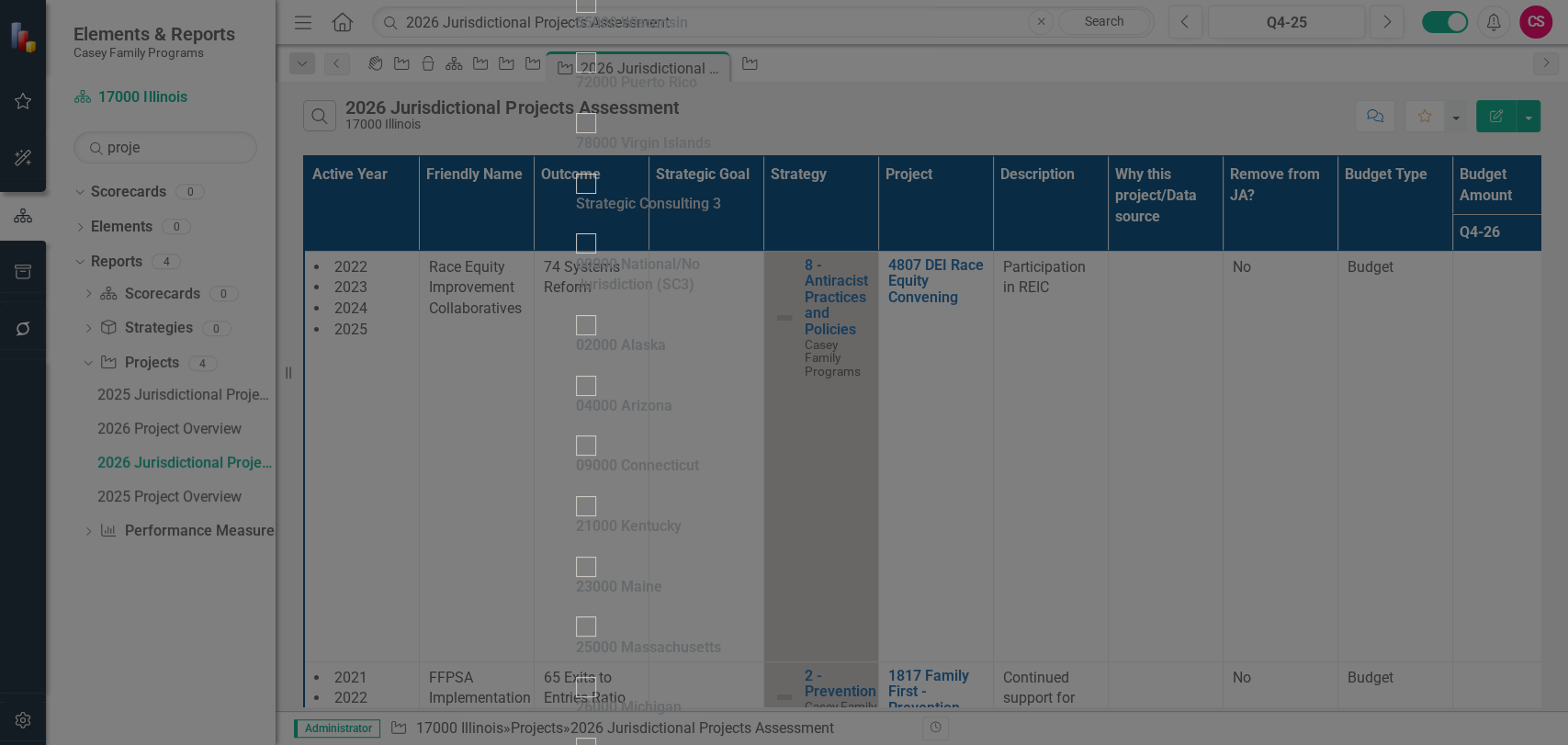 click on "Edit" at bounding box center (589, 4102) 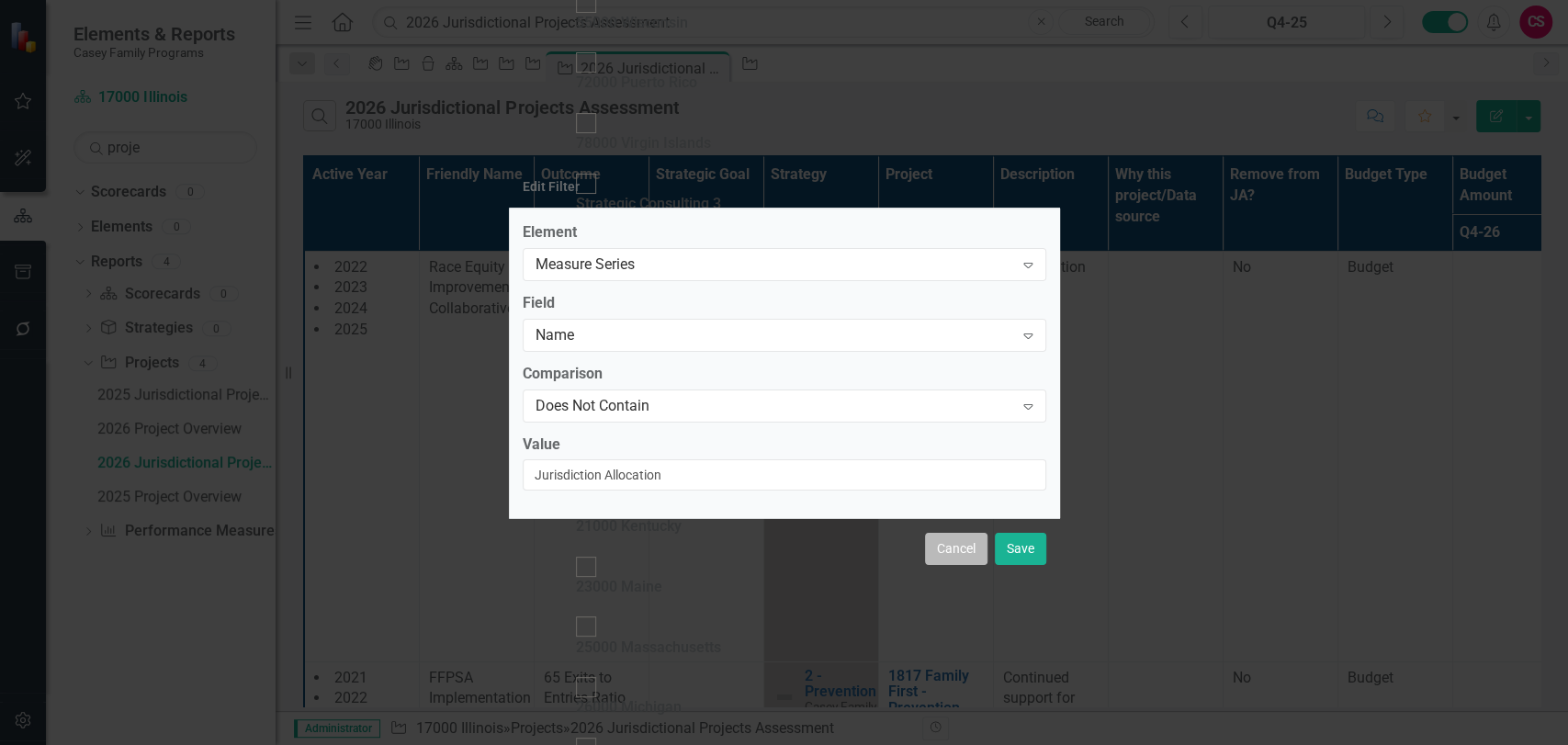click on "Cancel" at bounding box center [956, 548] 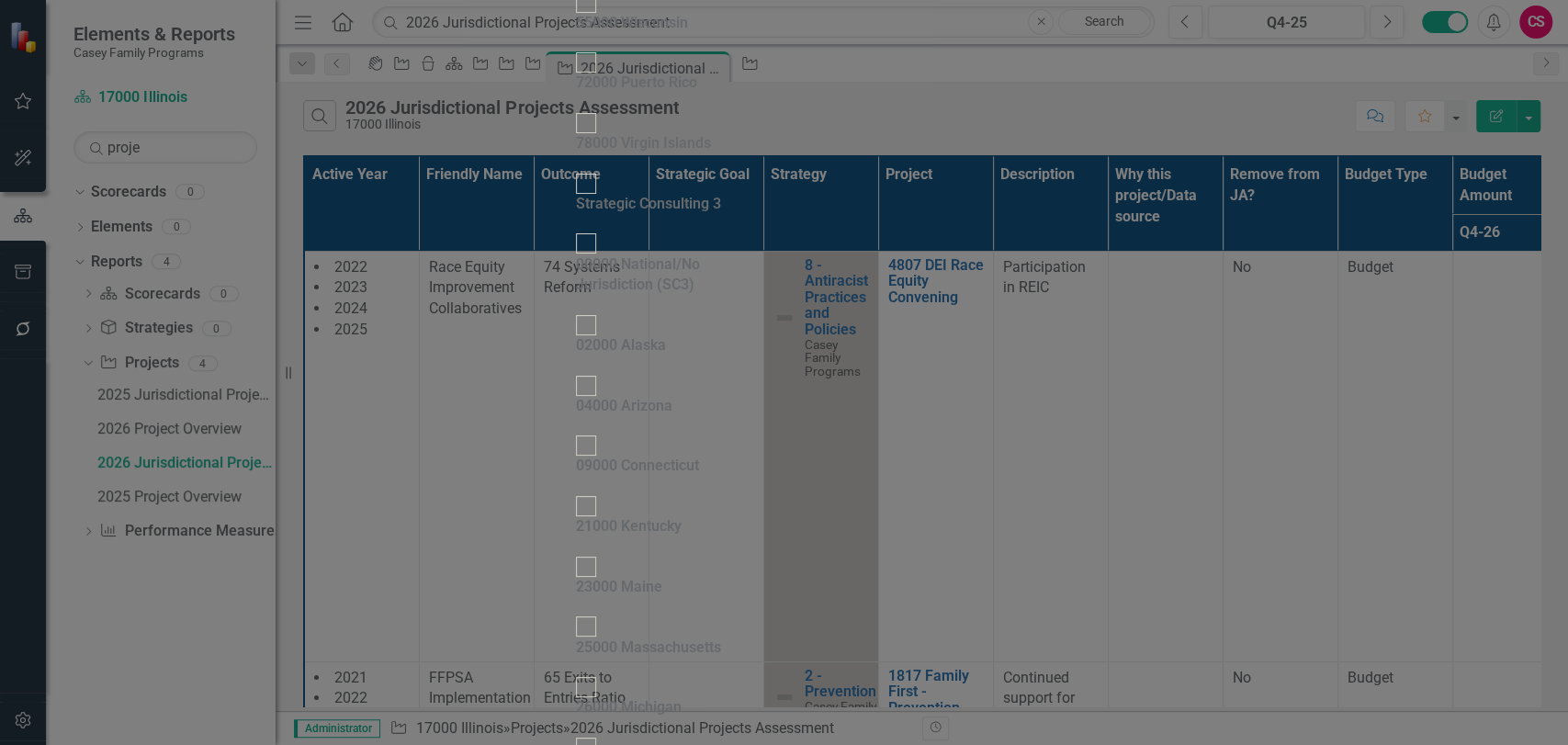 click on "Edit" 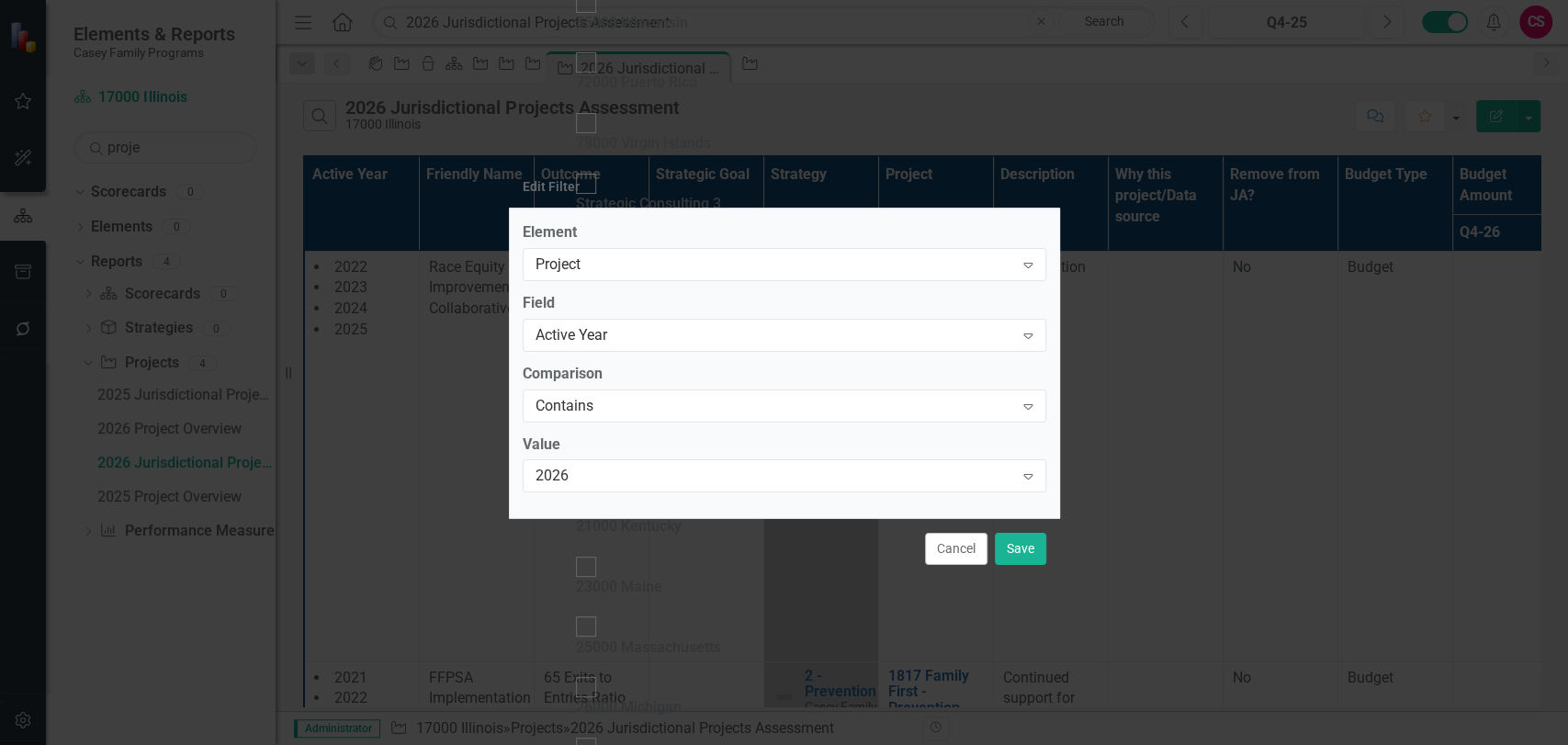 drag, startPoint x: 951, startPoint y: 547, endPoint x: 964, endPoint y: 519, distance: 30.8707 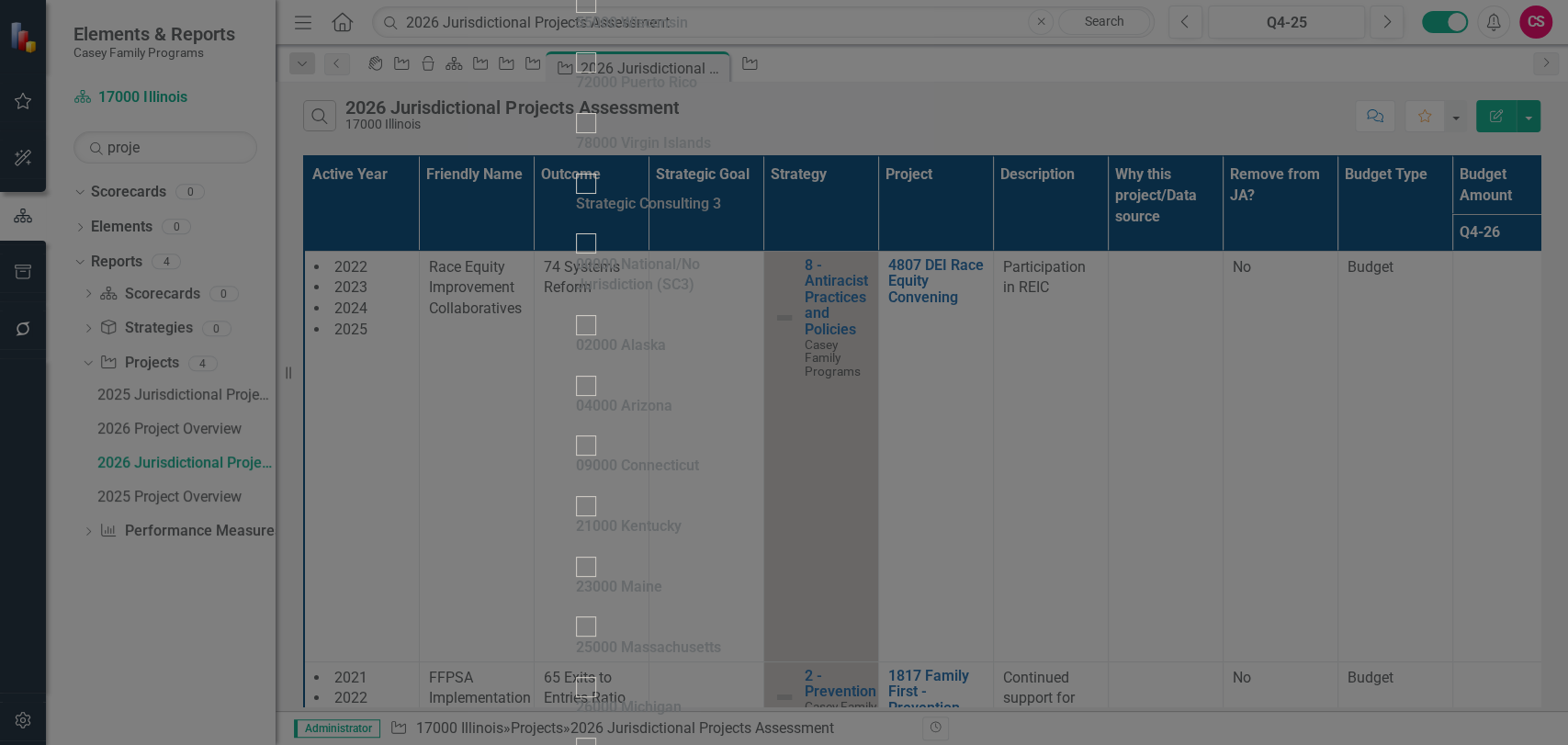 click on "Edit" 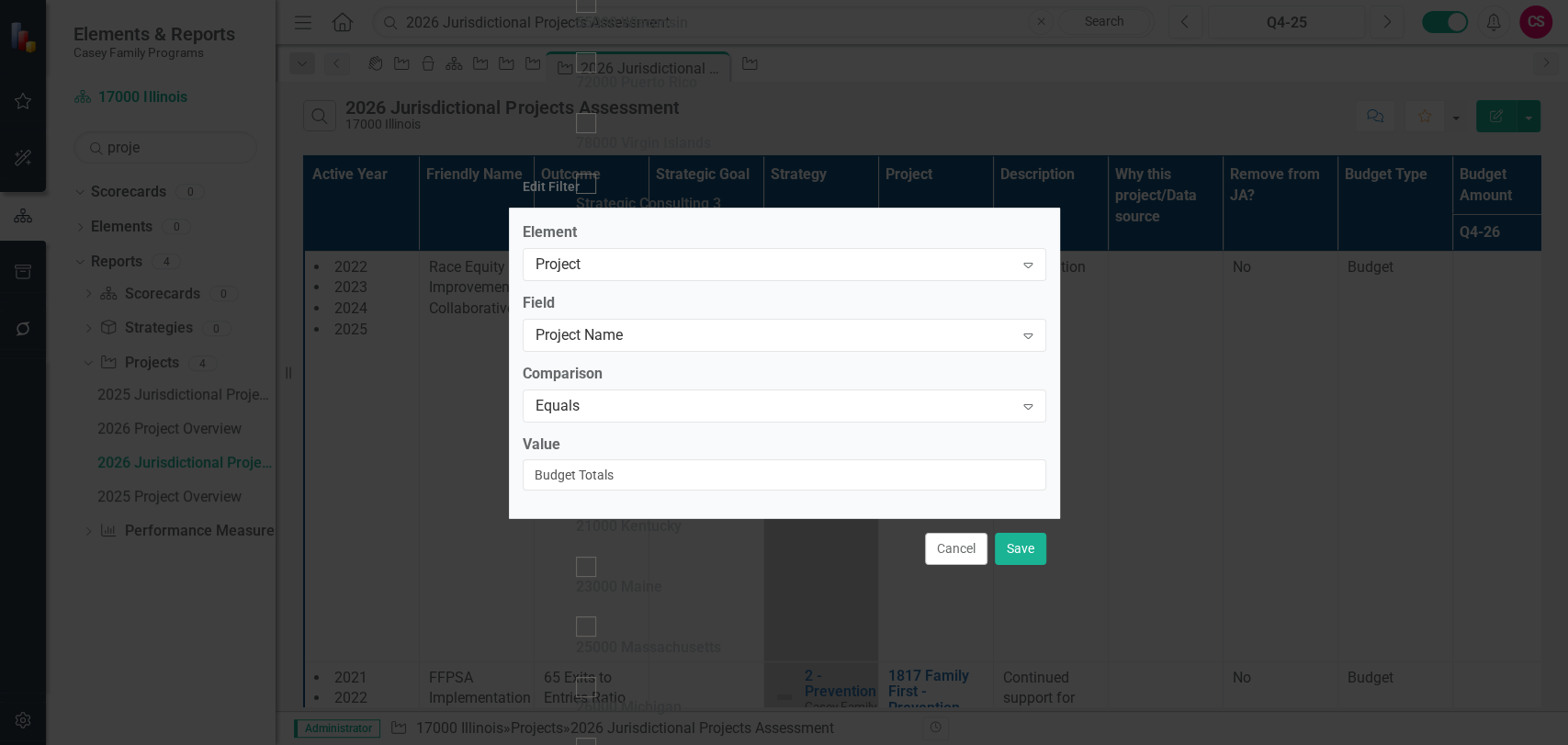 drag, startPoint x: 948, startPoint y: 545, endPoint x: 1055, endPoint y: 590, distance: 116.07756 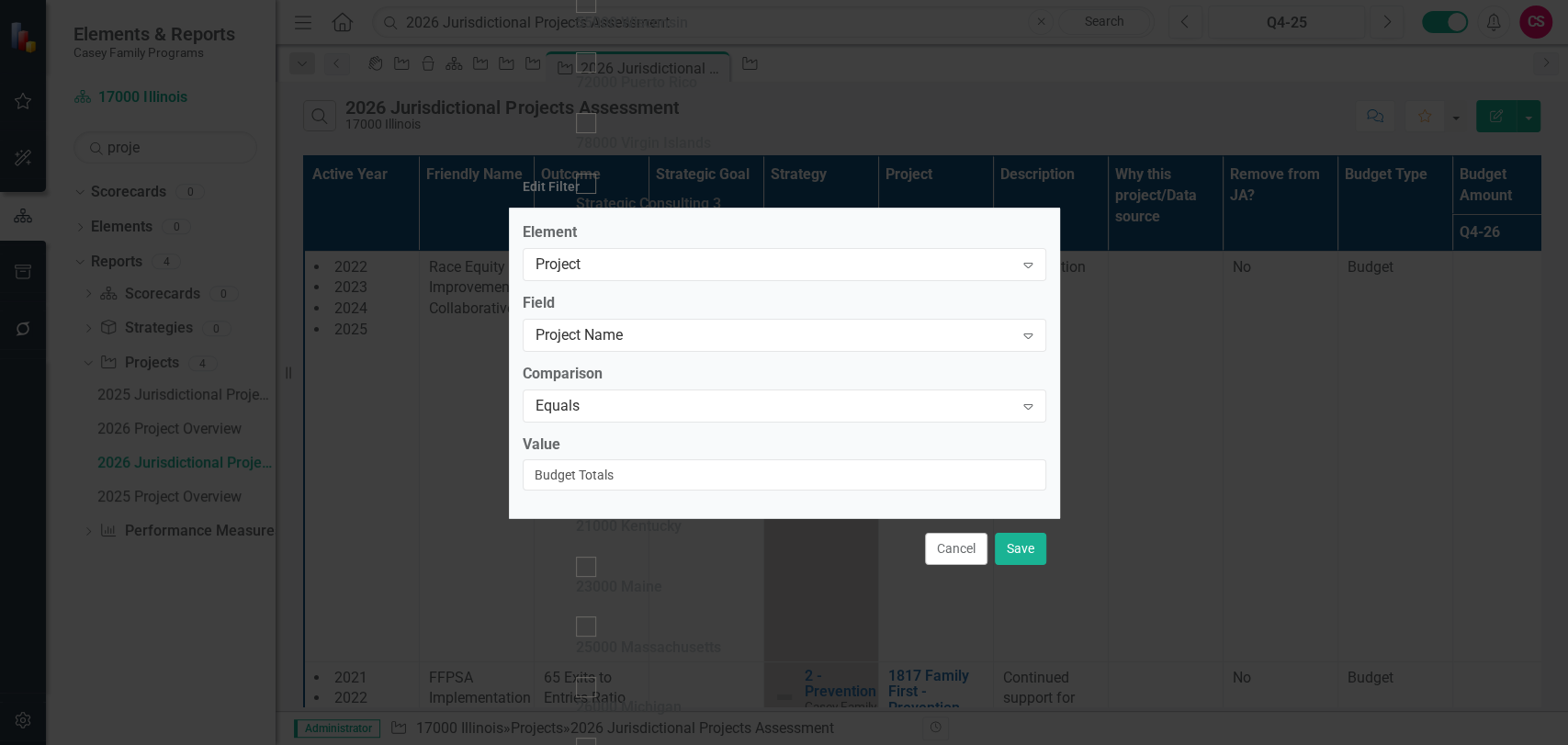 click on "Cancel" at bounding box center (956, 548) 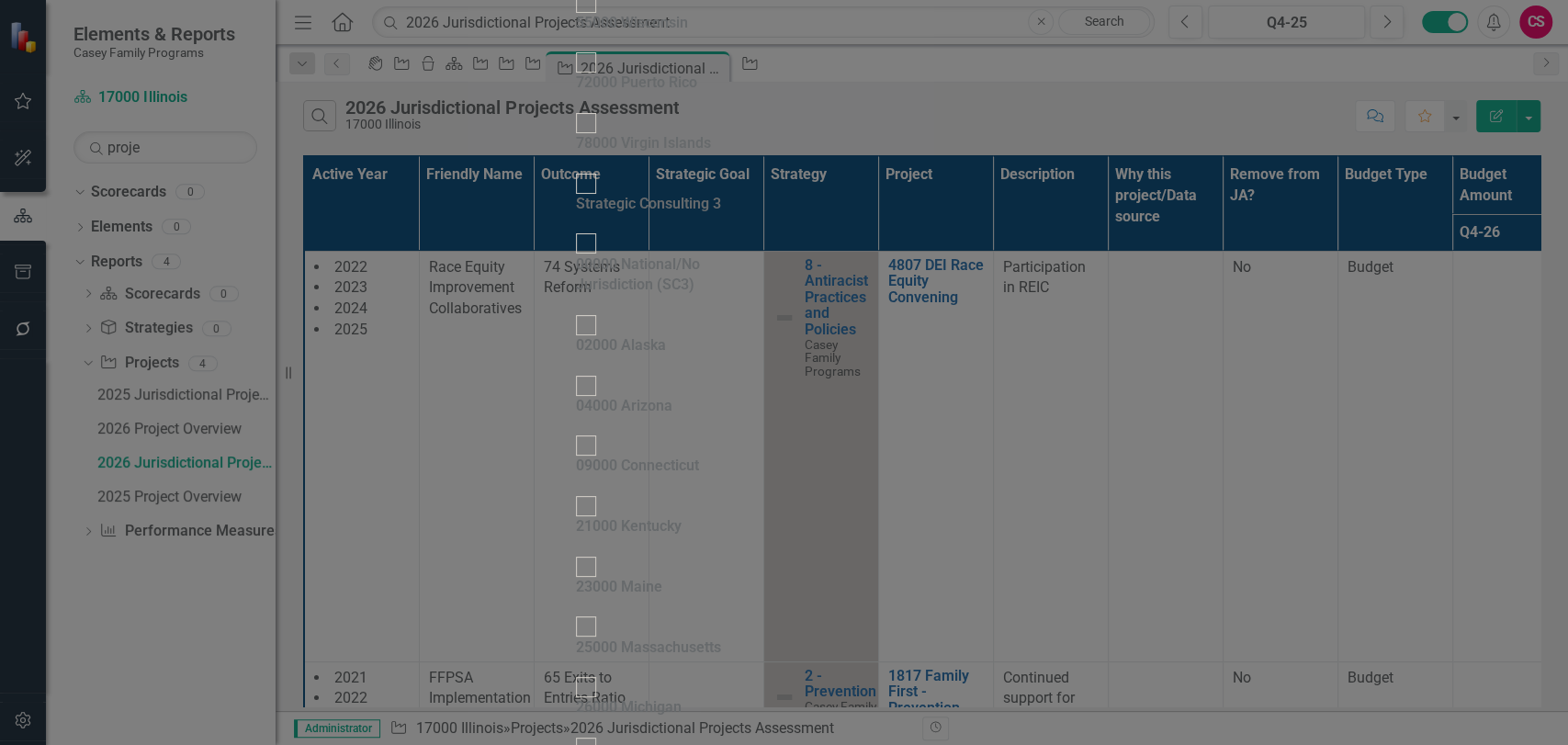 click on "Cancel" at bounding box center [607, 4291] 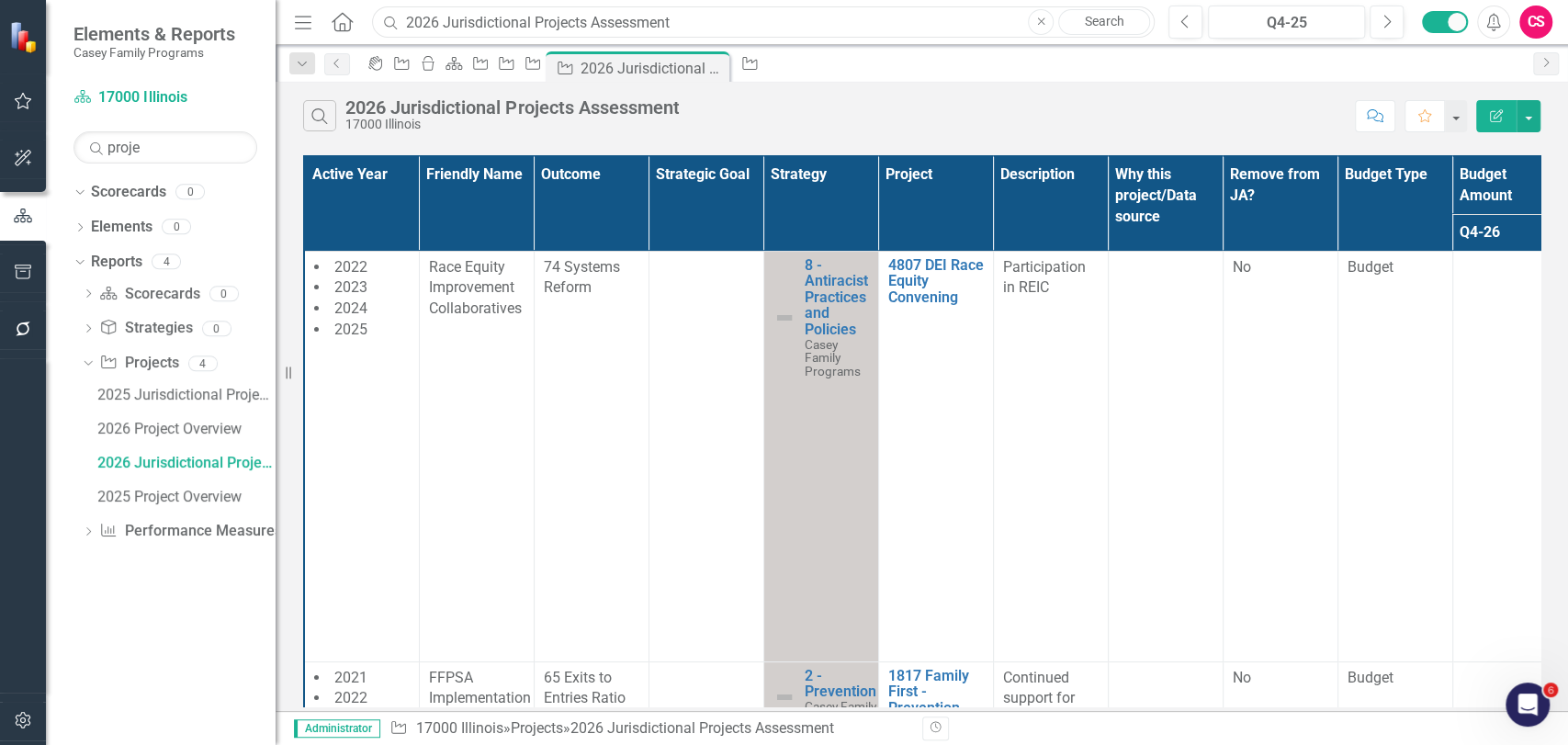 click on "2026 Jurisdictional Projects Assessment" at bounding box center [763, 22] 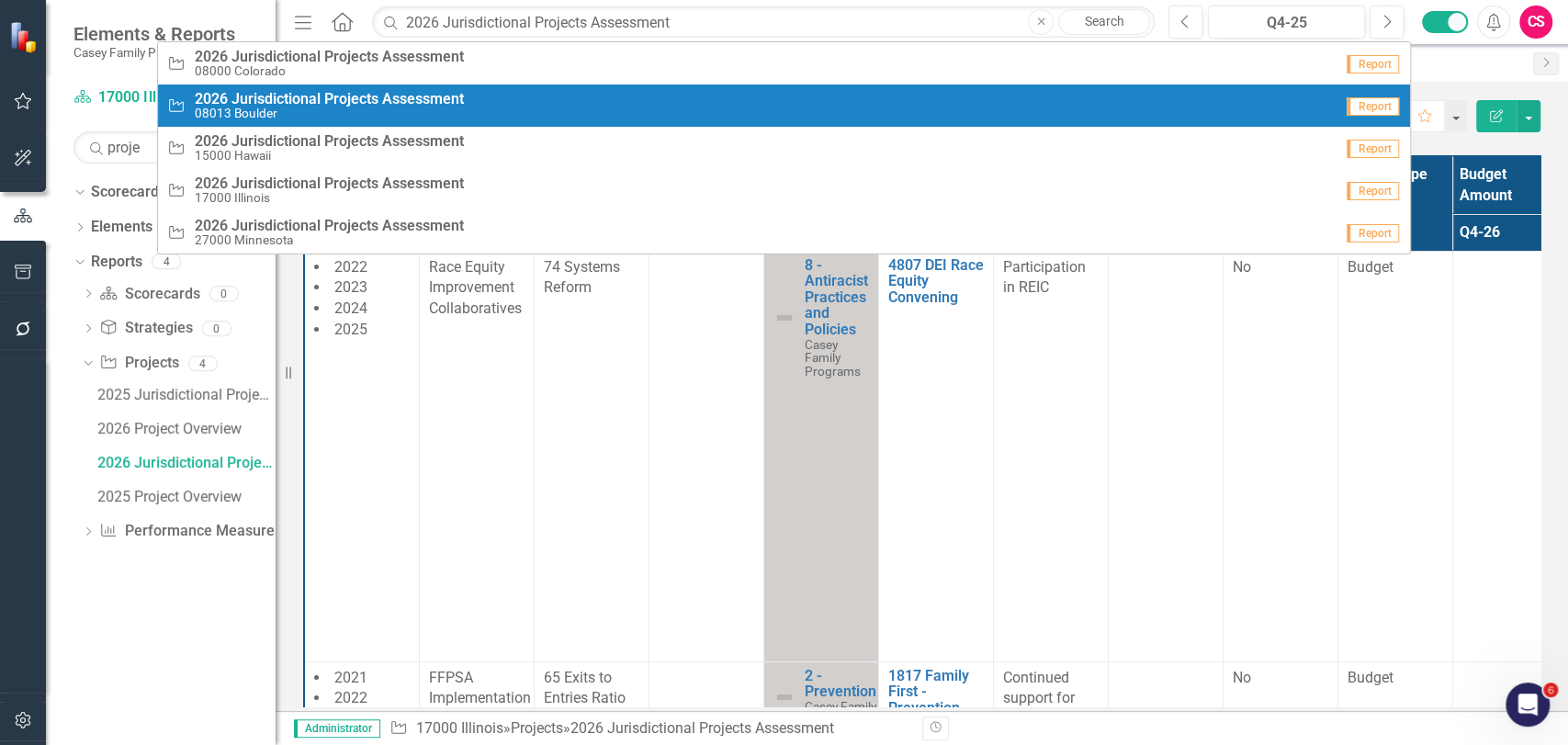 click on "Project 2026   Jurisdictional   Projects   Assessment 08013 Boulder" at bounding box center (750, 106) 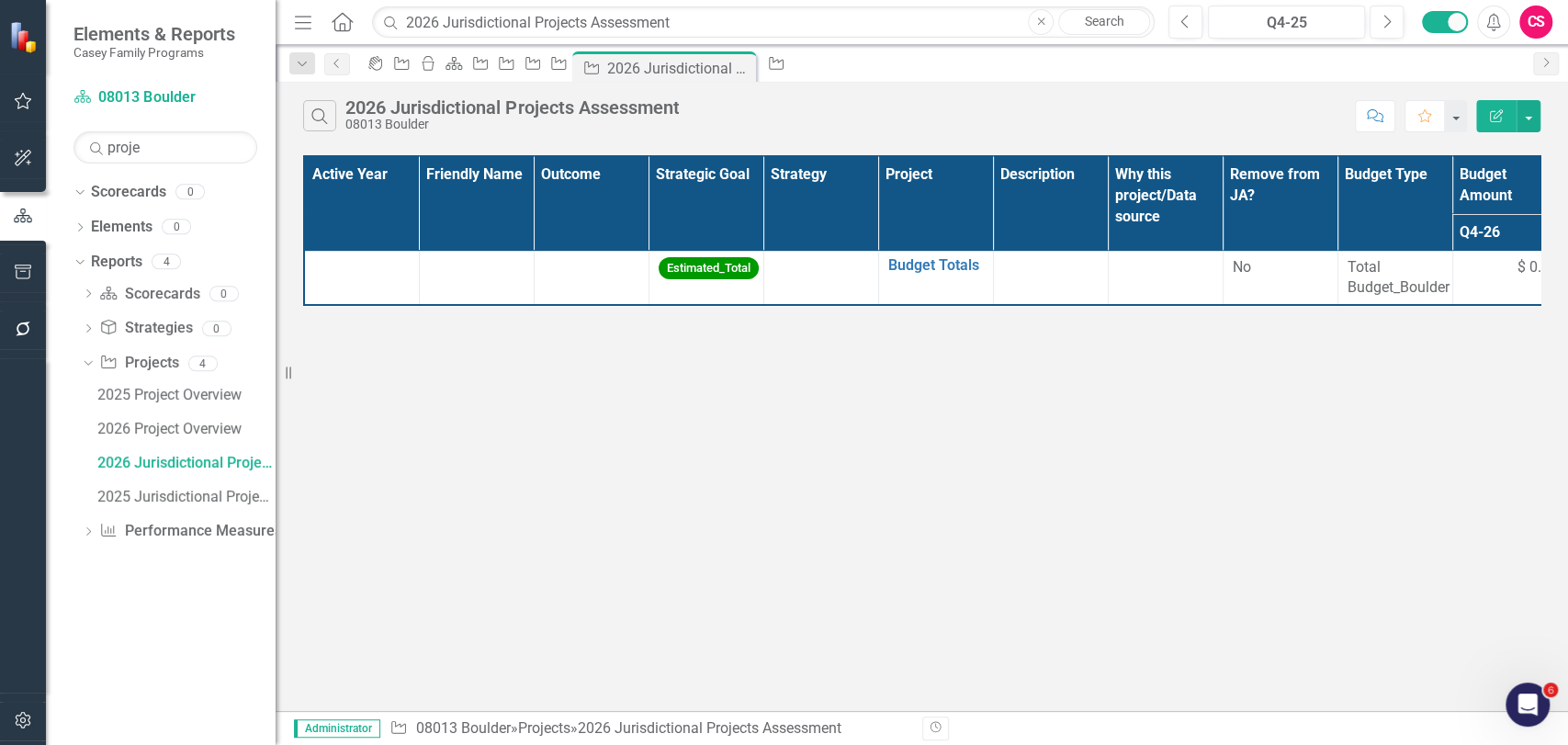 click on "Edit Report" at bounding box center [1496, 116] 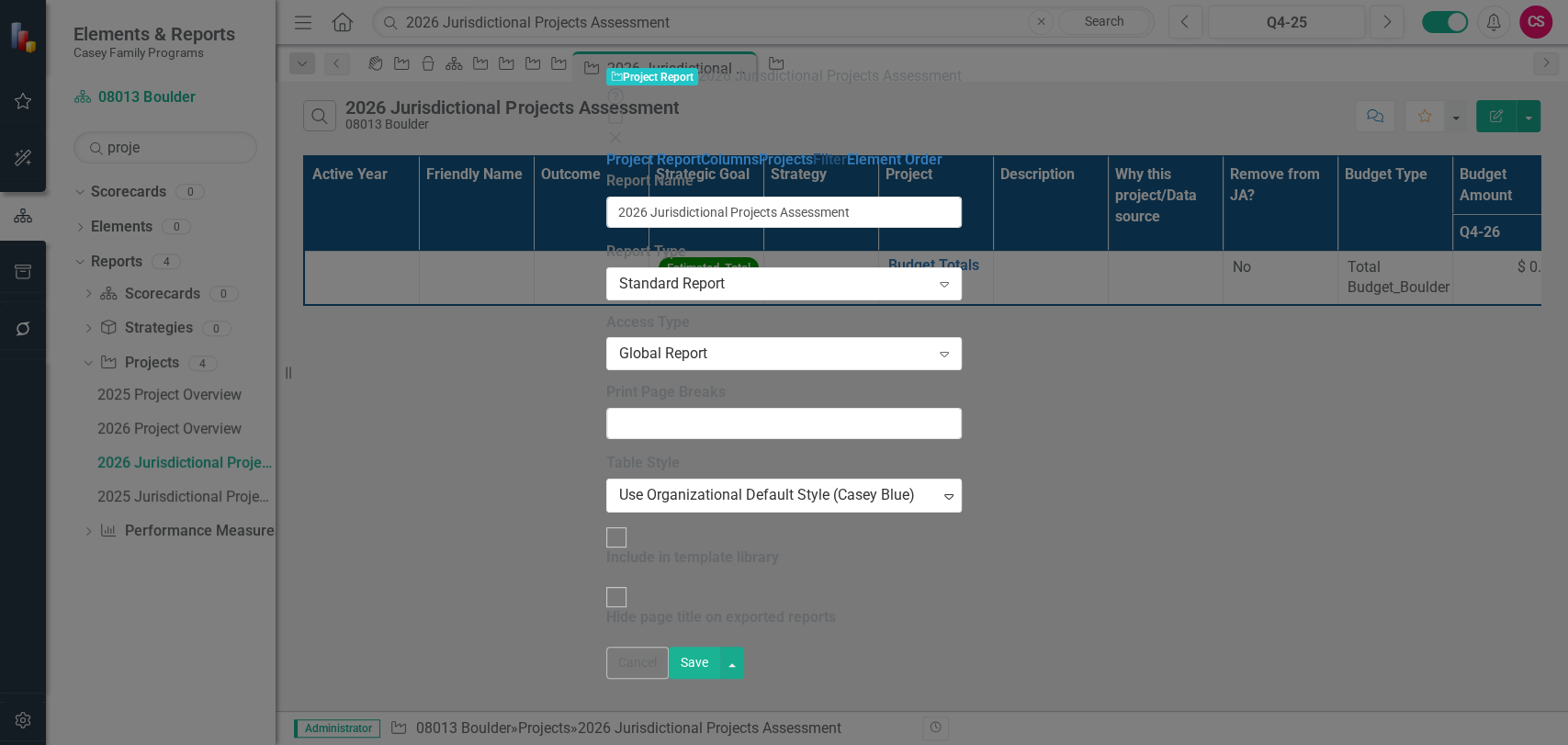 click on "Filter" at bounding box center [829, 159] 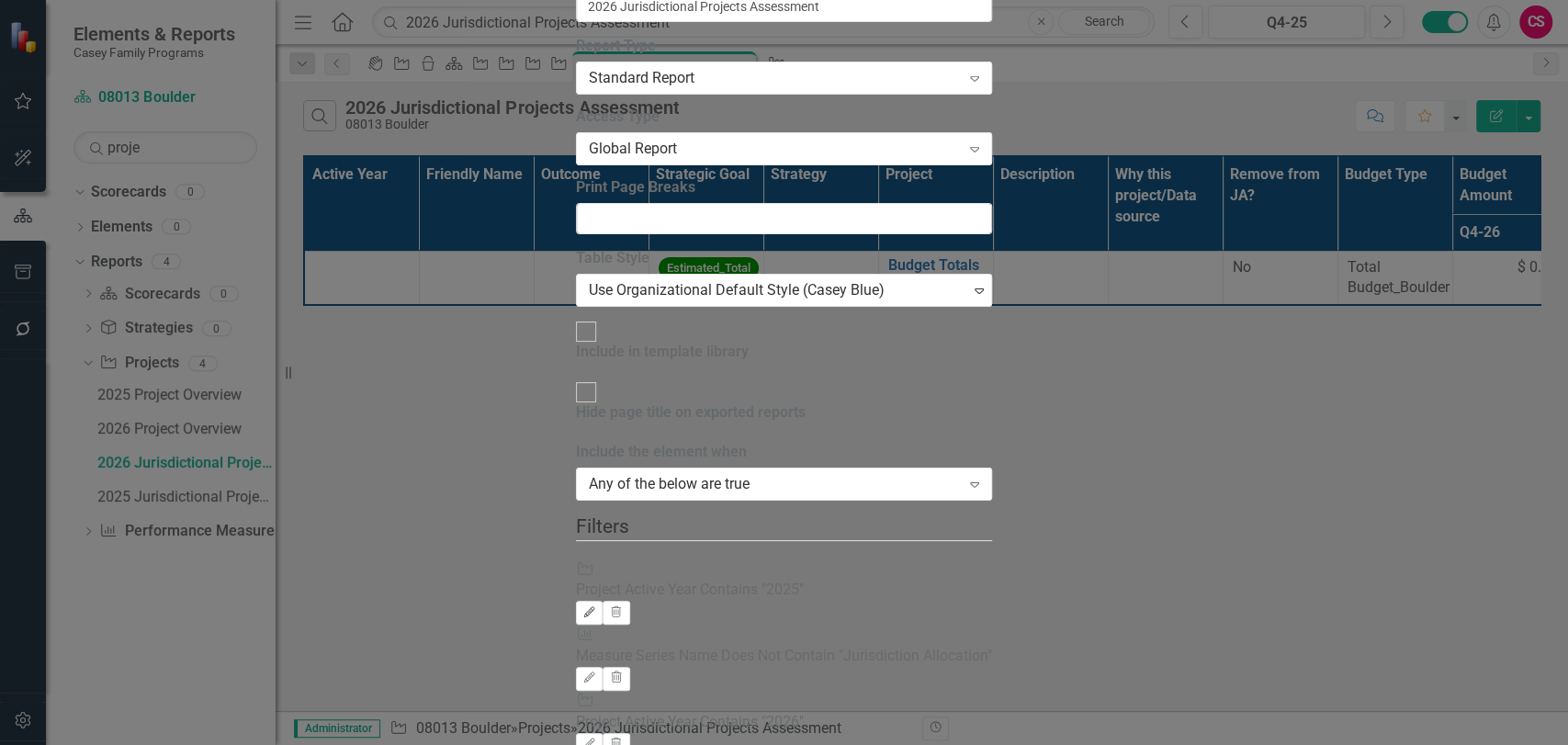 click on "Edit" 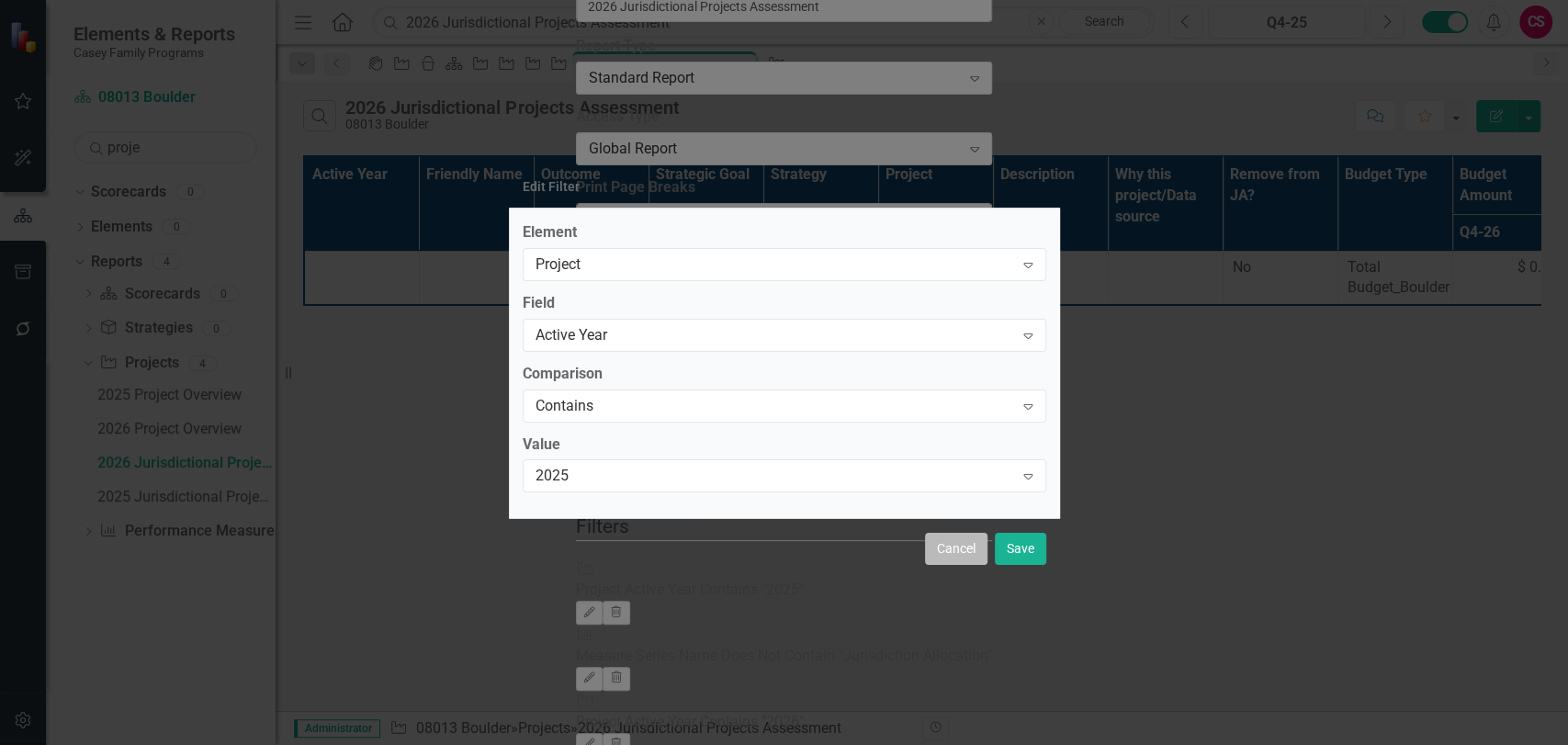 click on "Cancel" at bounding box center [956, 548] 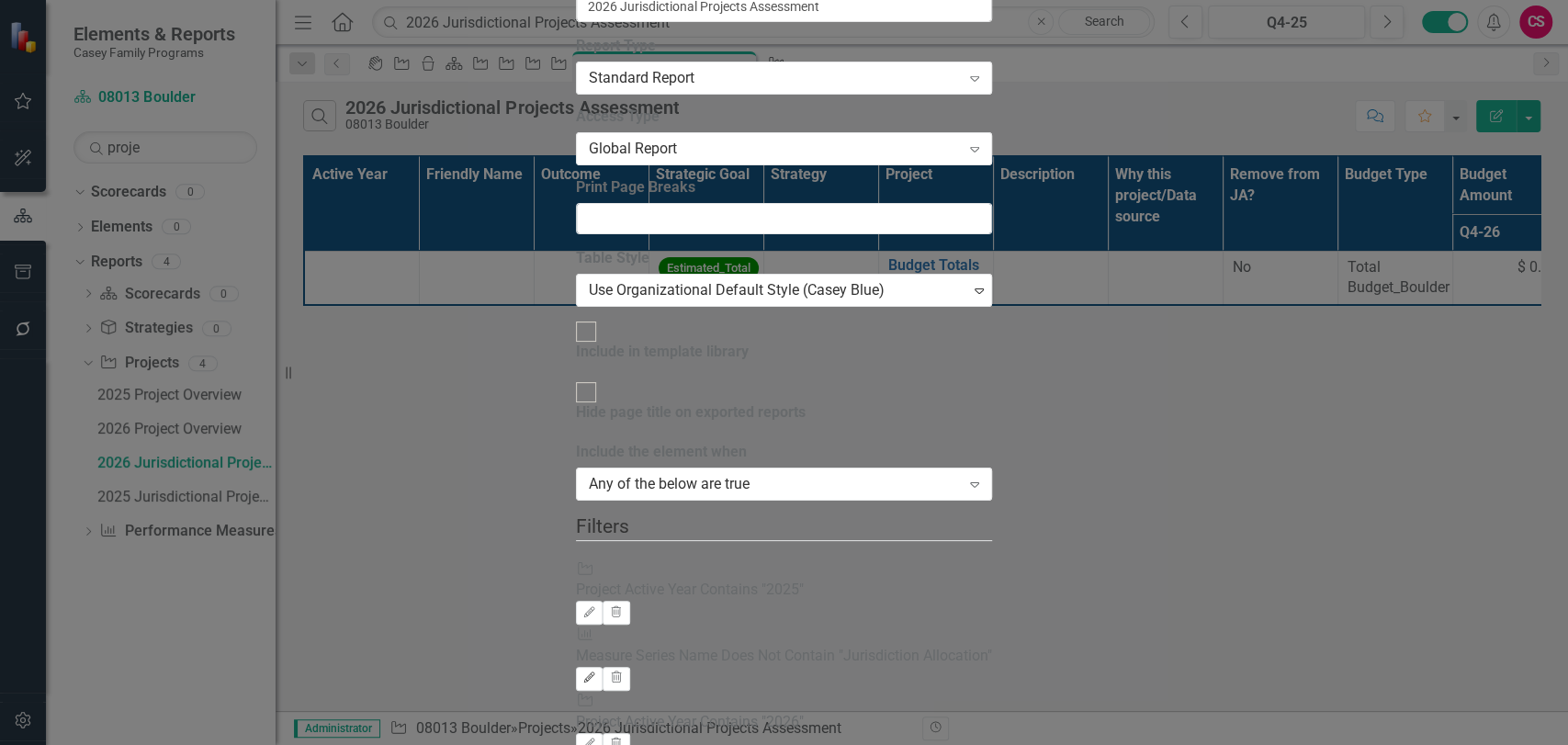 click on "Edit" 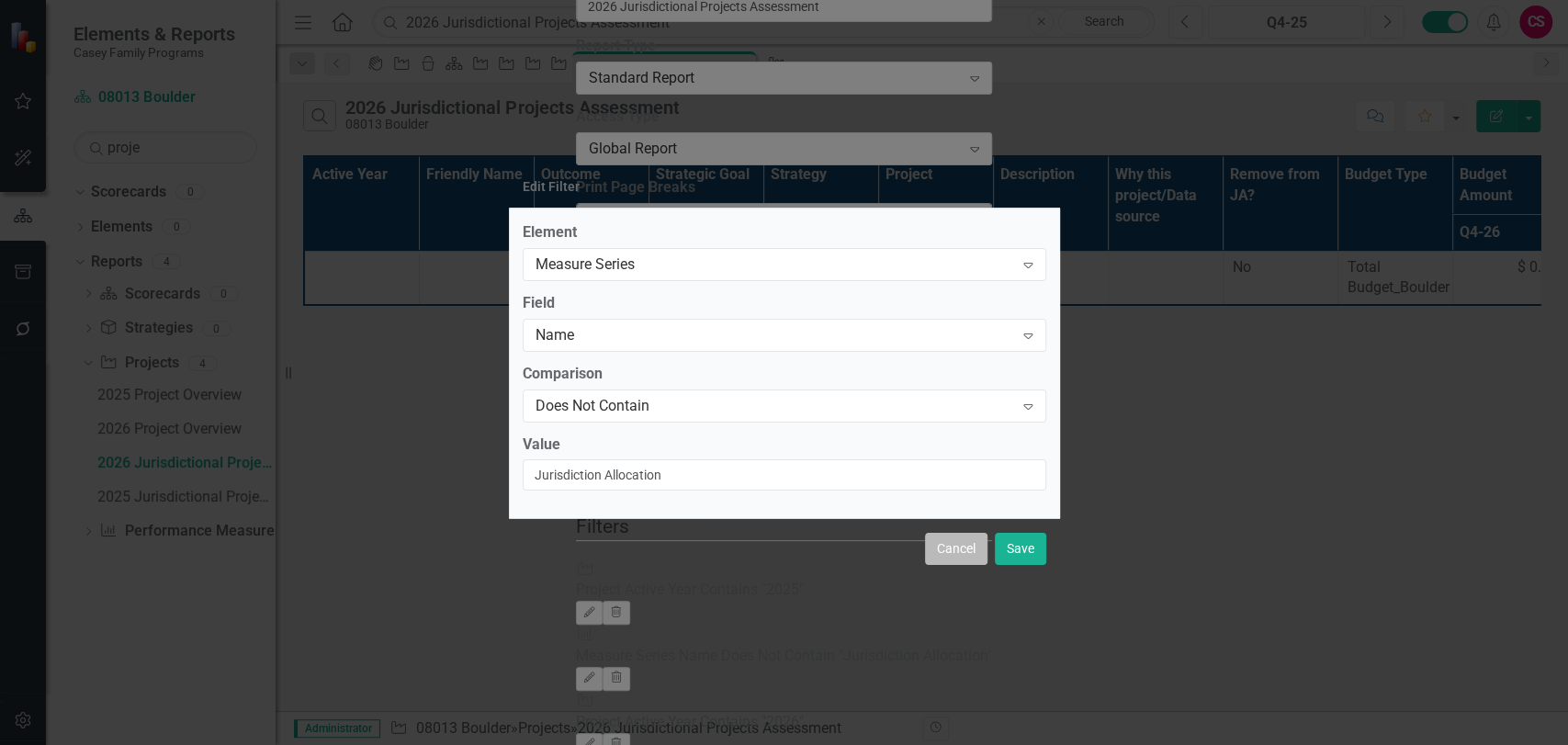 click on "Cancel" at bounding box center [956, 548] 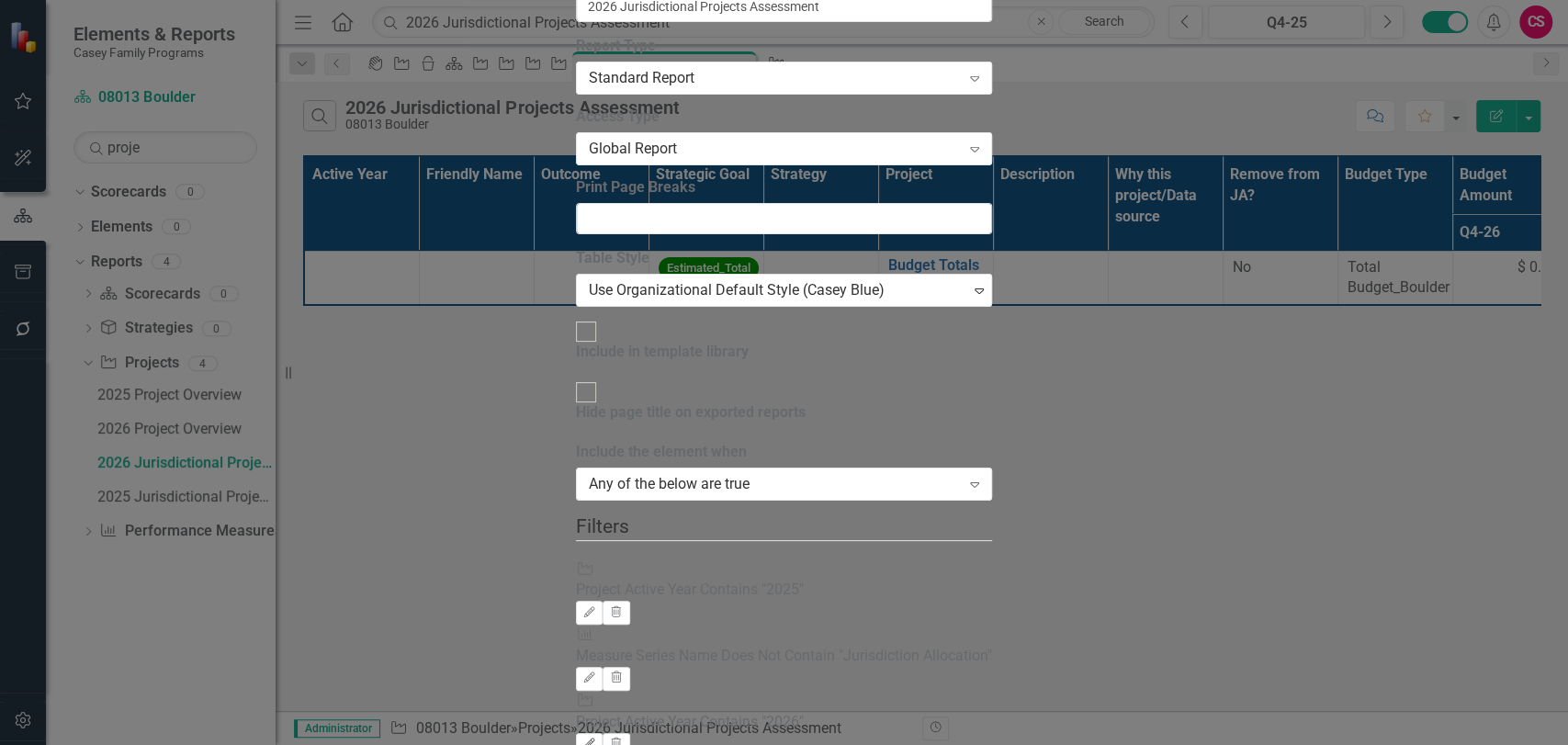 click on "Edit" at bounding box center (589, 745) 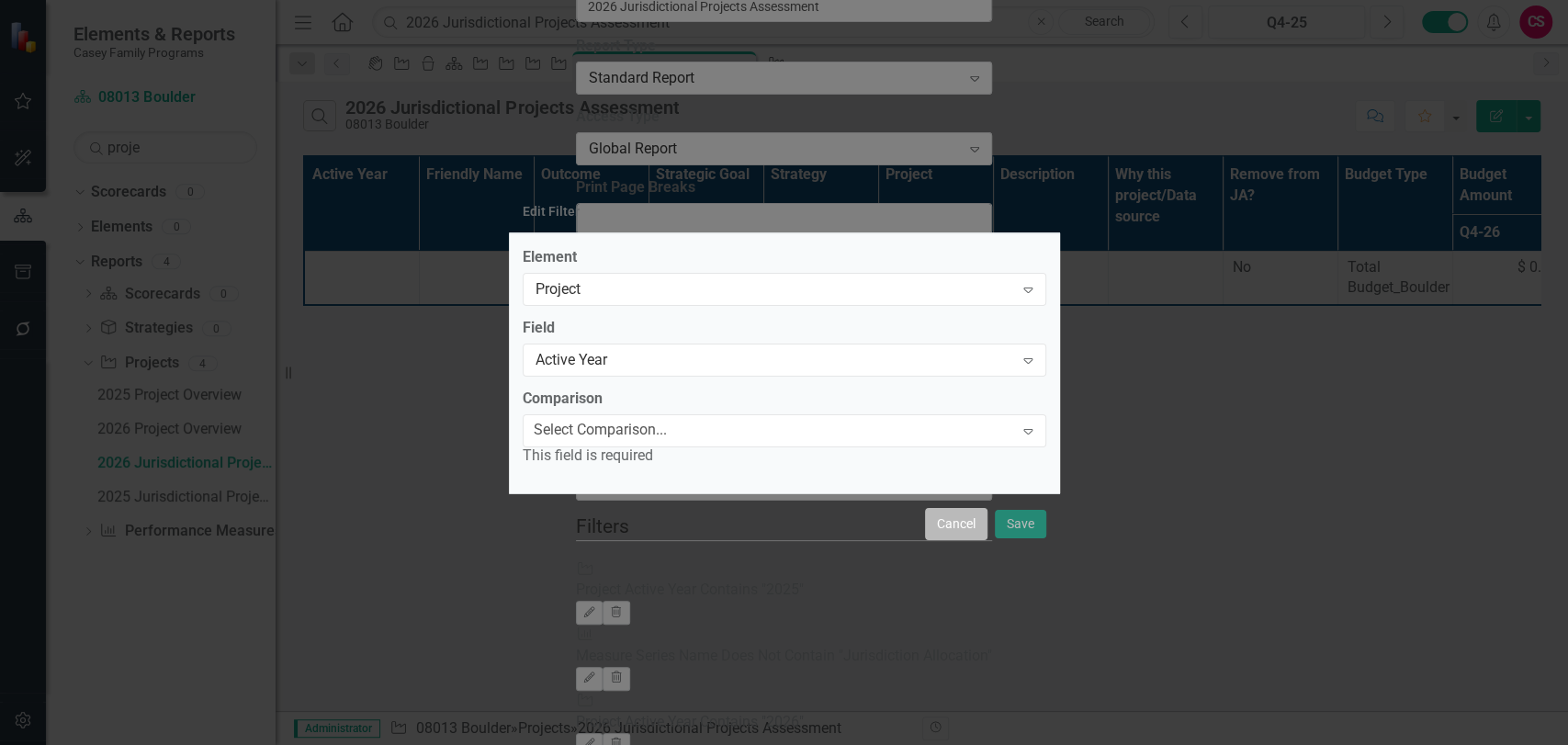 click on "Cancel" at bounding box center [956, 524] 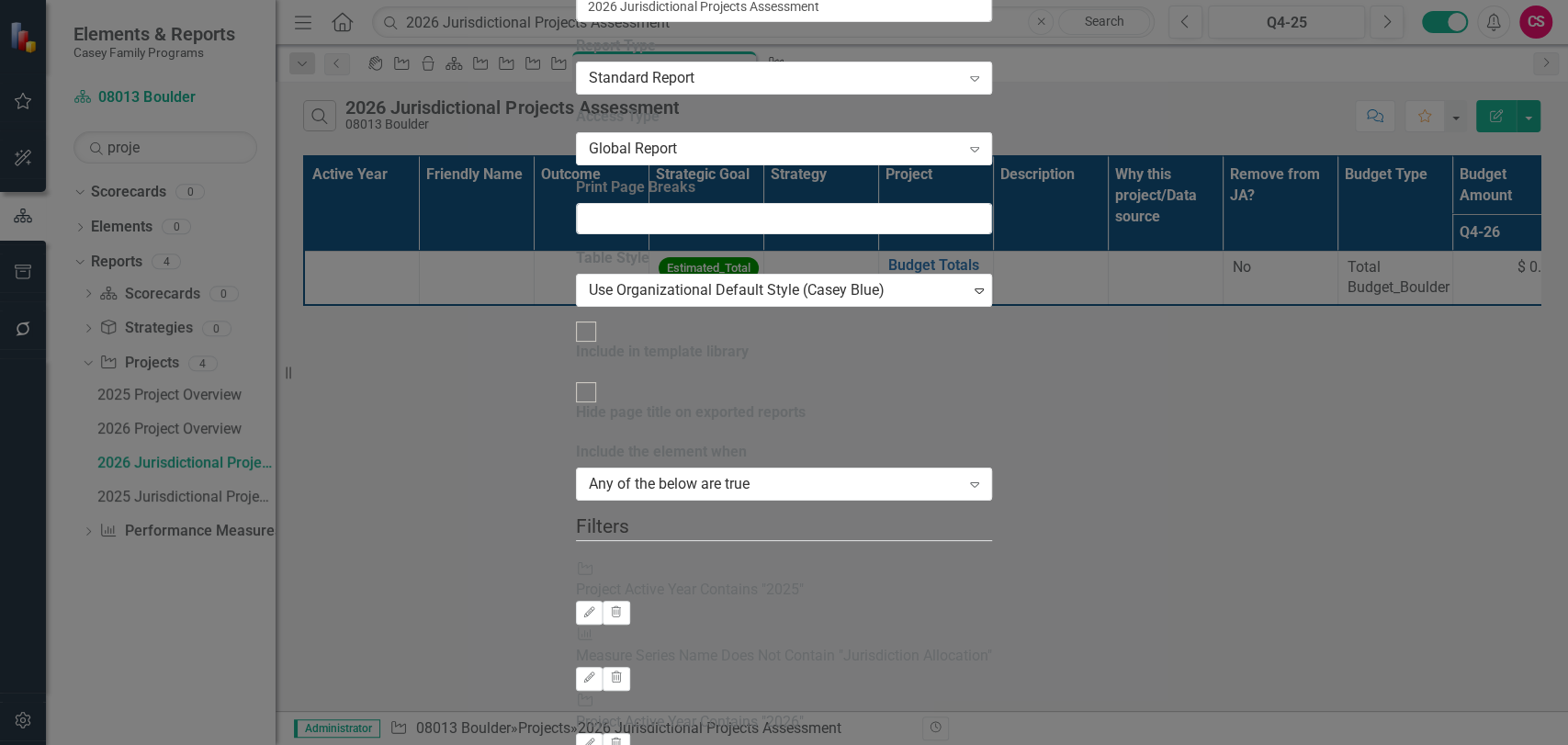 click on "Edit" 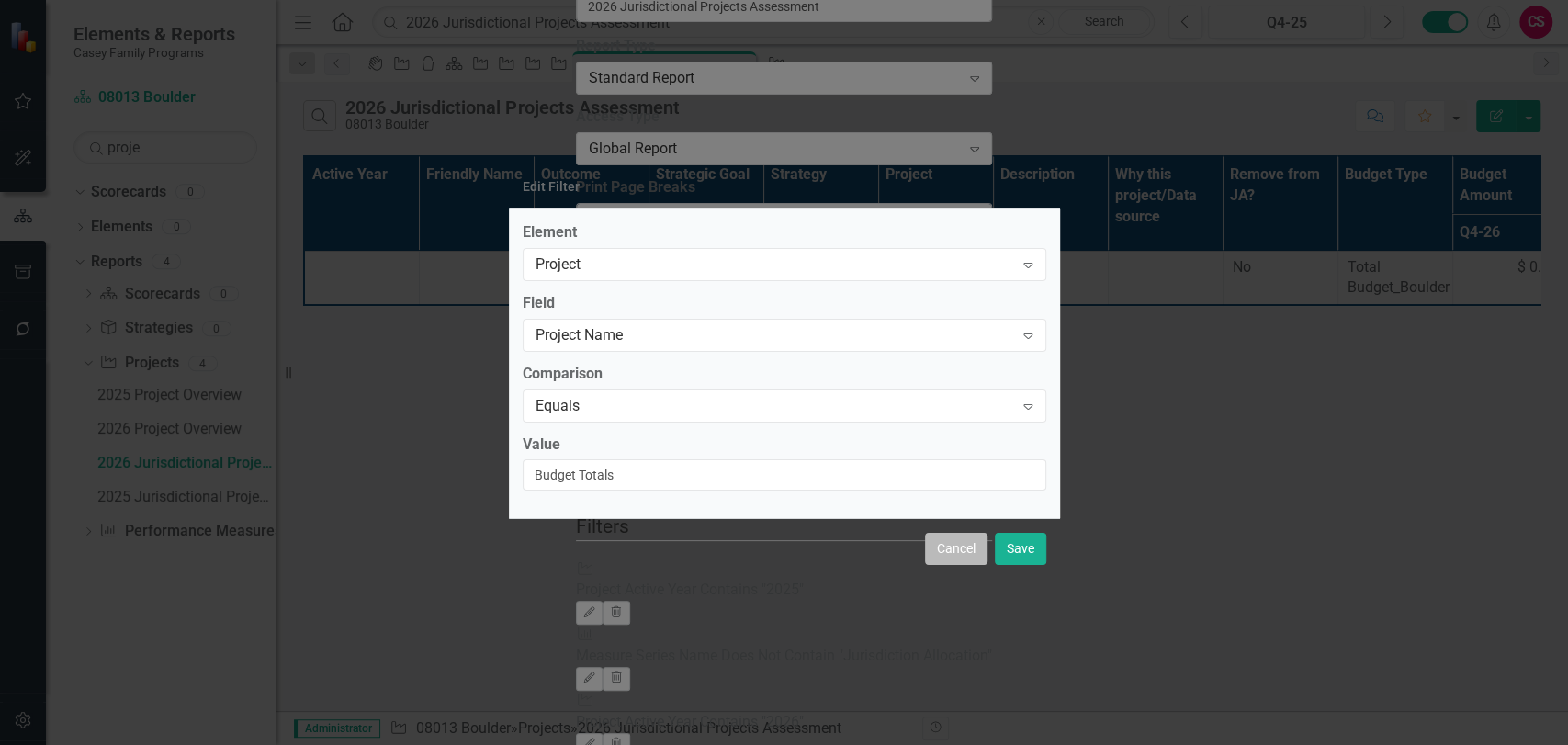 click on "Cancel" at bounding box center [956, 548] 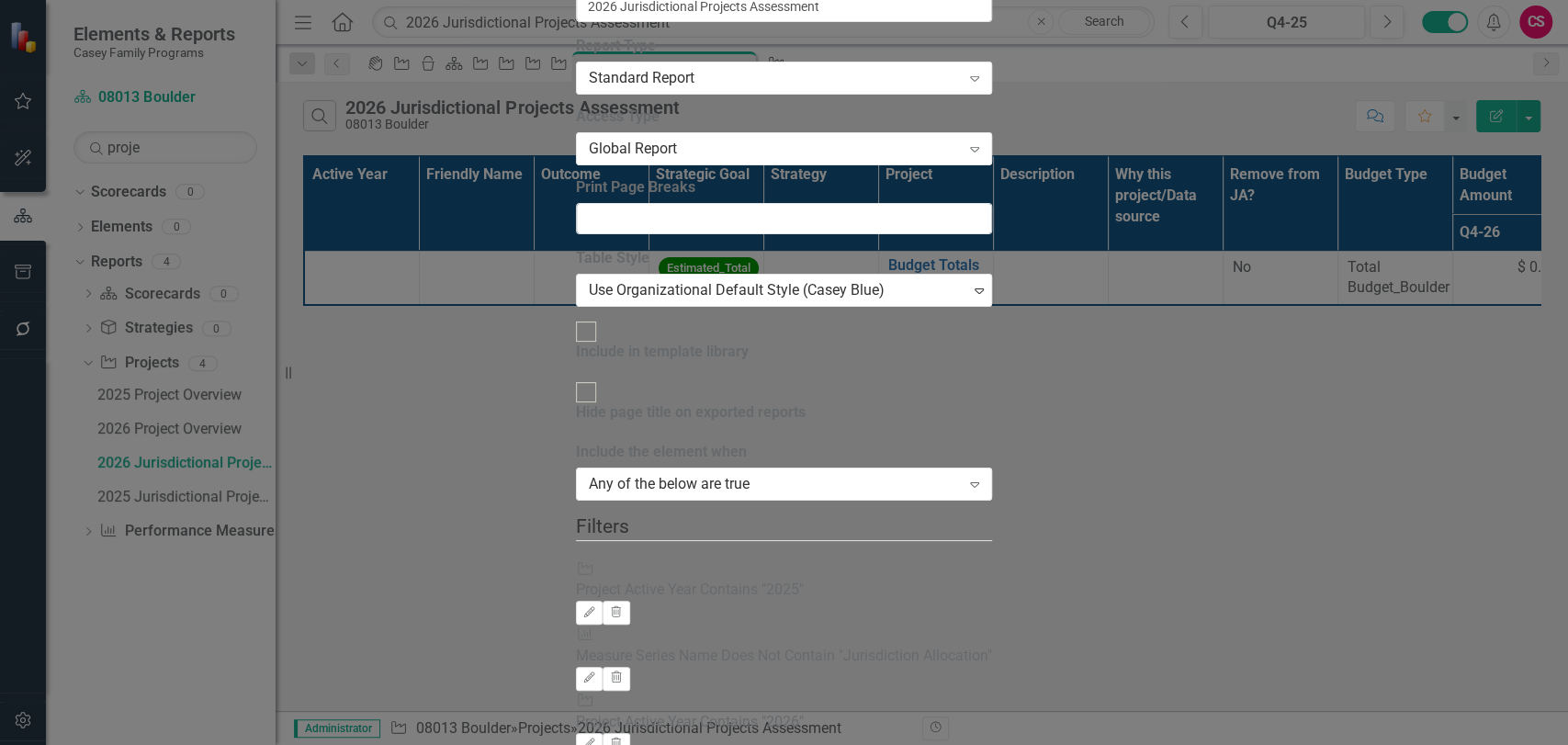 click 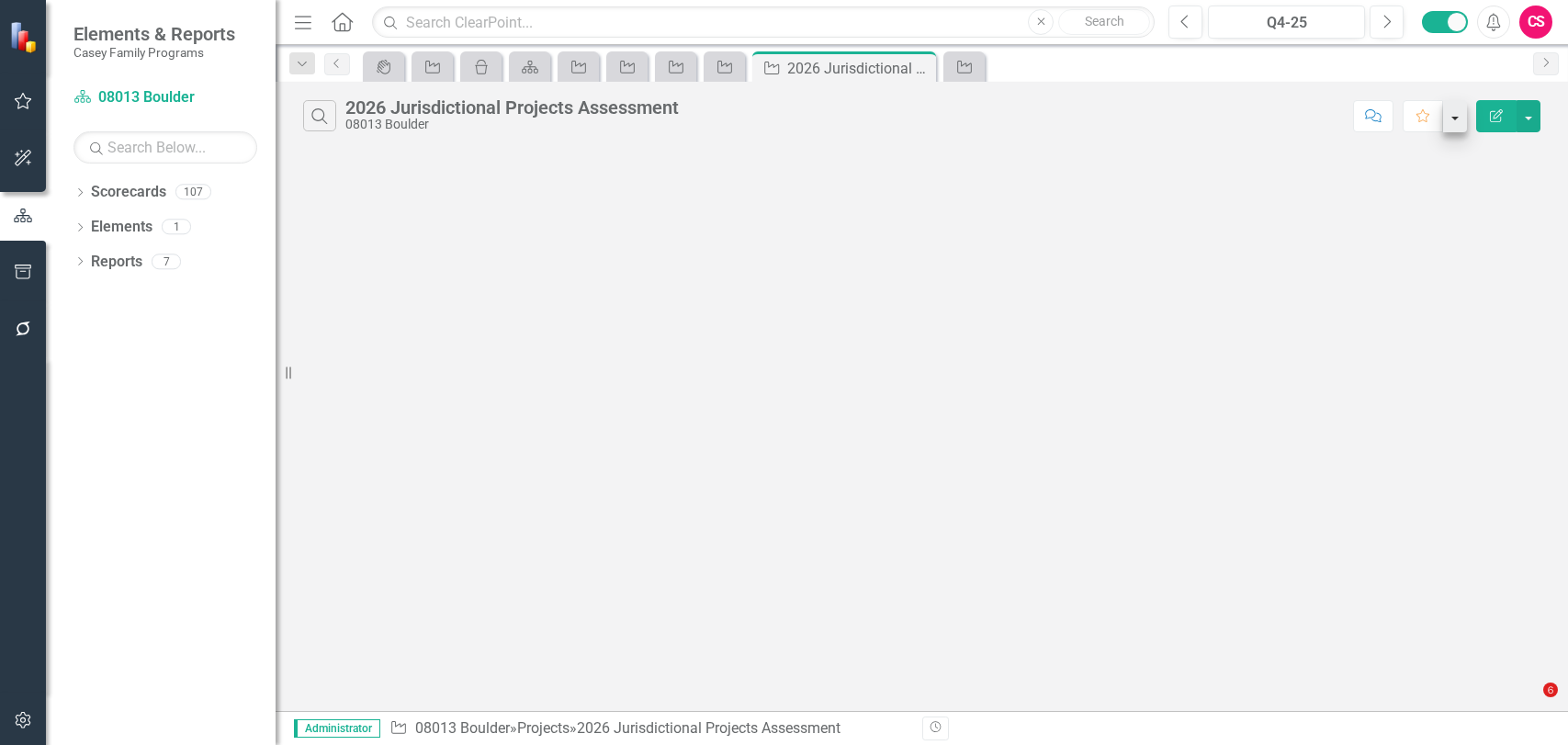 scroll, scrollTop: 0, scrollLeft: 0, axis: both 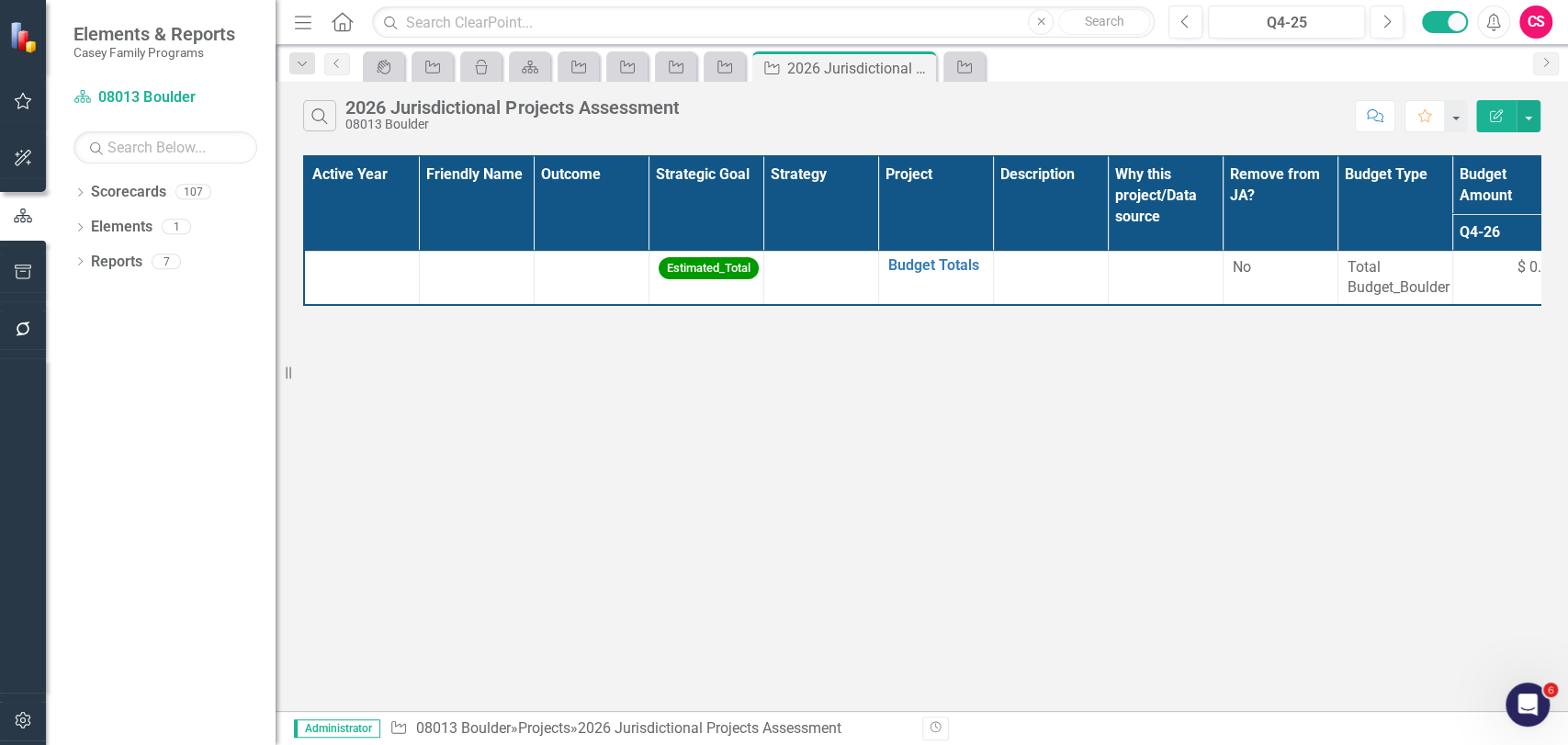 click on "Edit Report" at bounding box center (1496, 116) 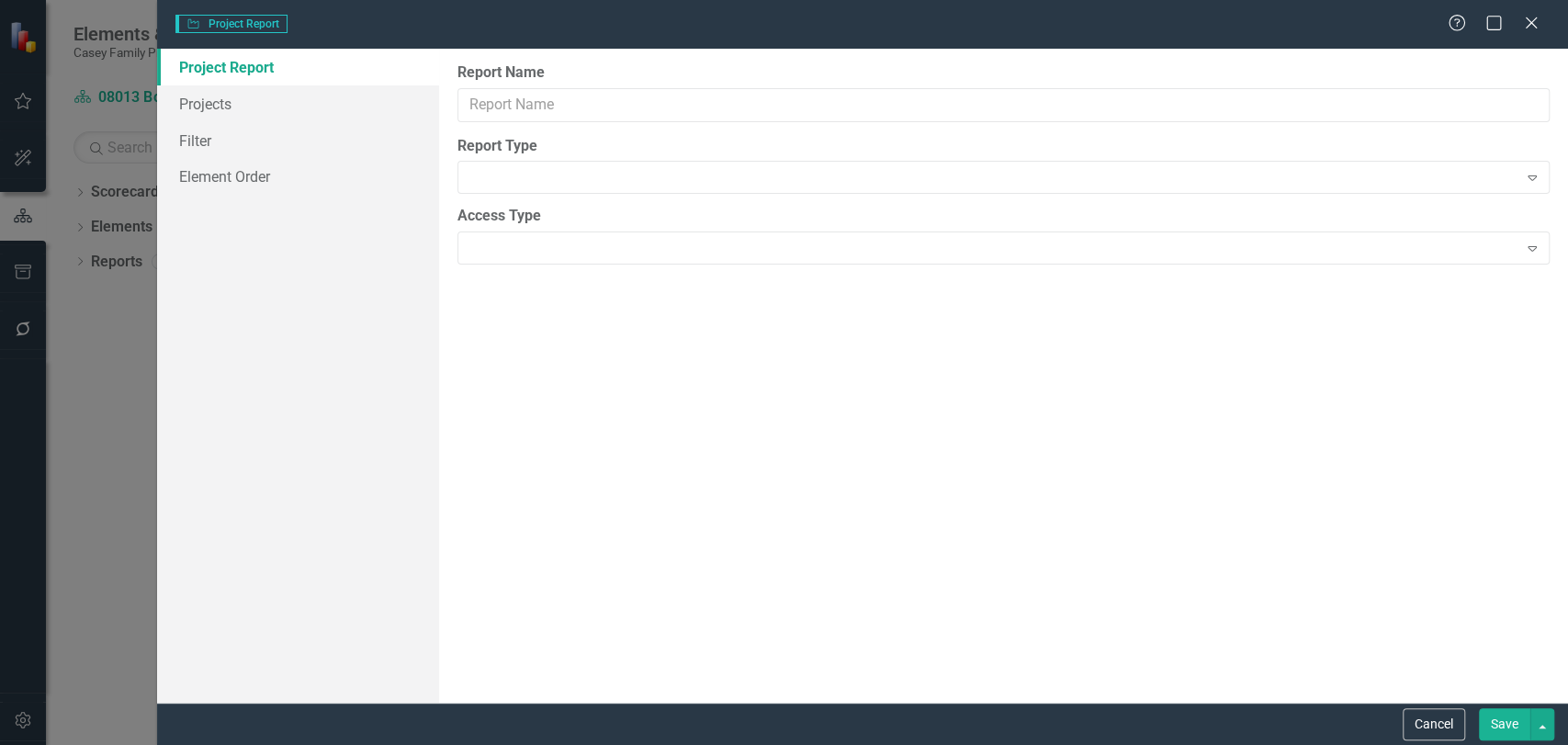 type on "2026 Jurisdictional Projects Assessment" 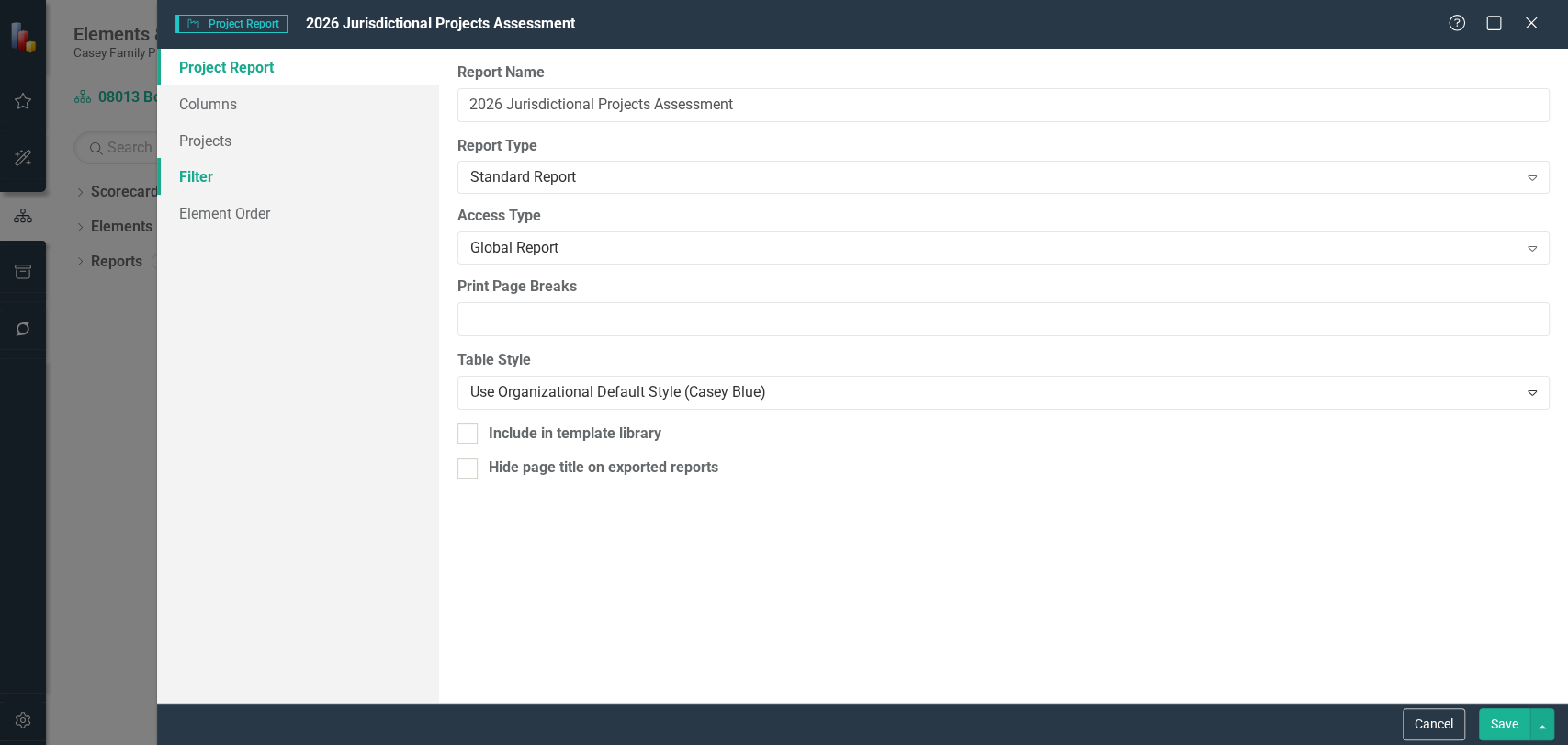 click on "Filter" at bounding box center [298, 176] 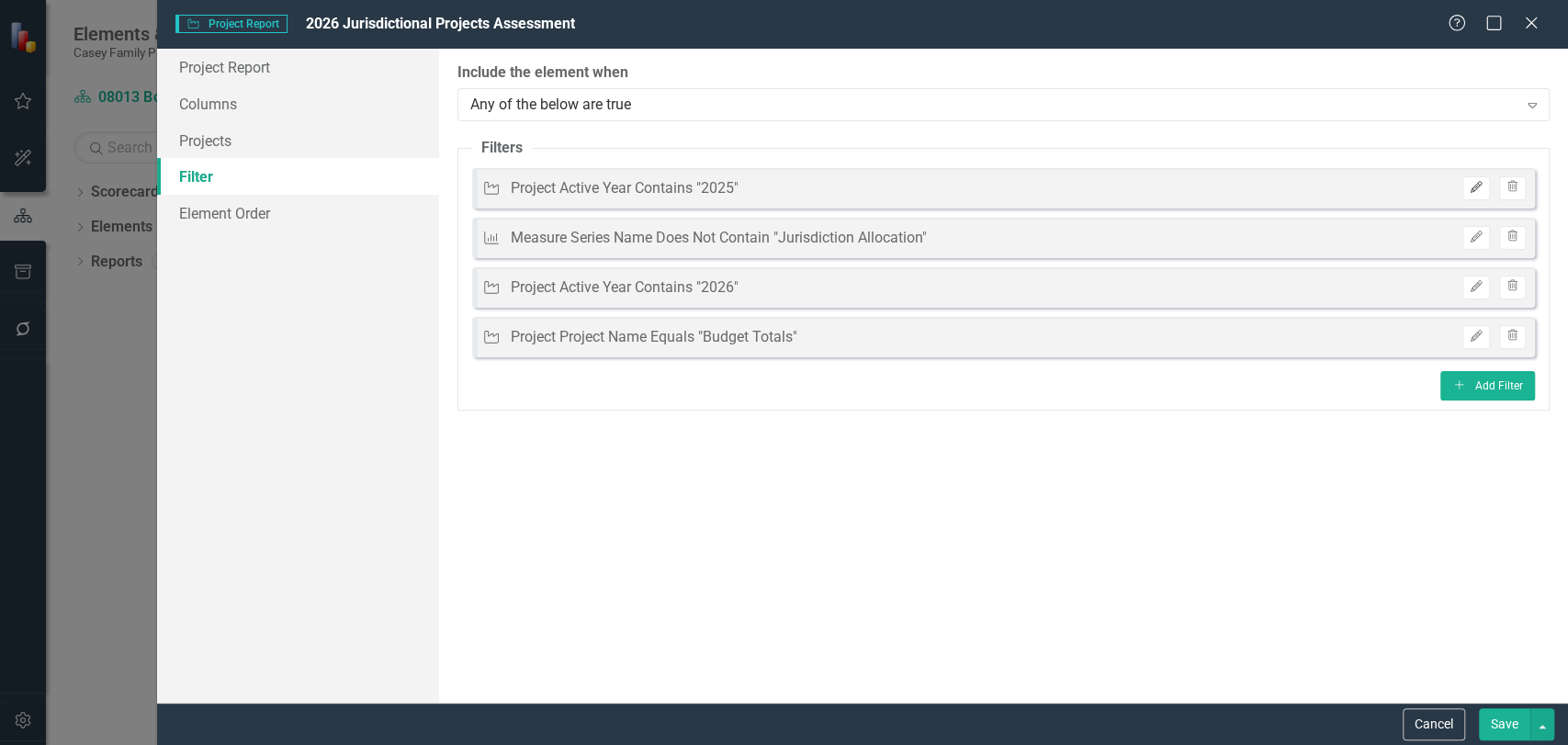 click on "Edit" at bounding box center [1475, 188] 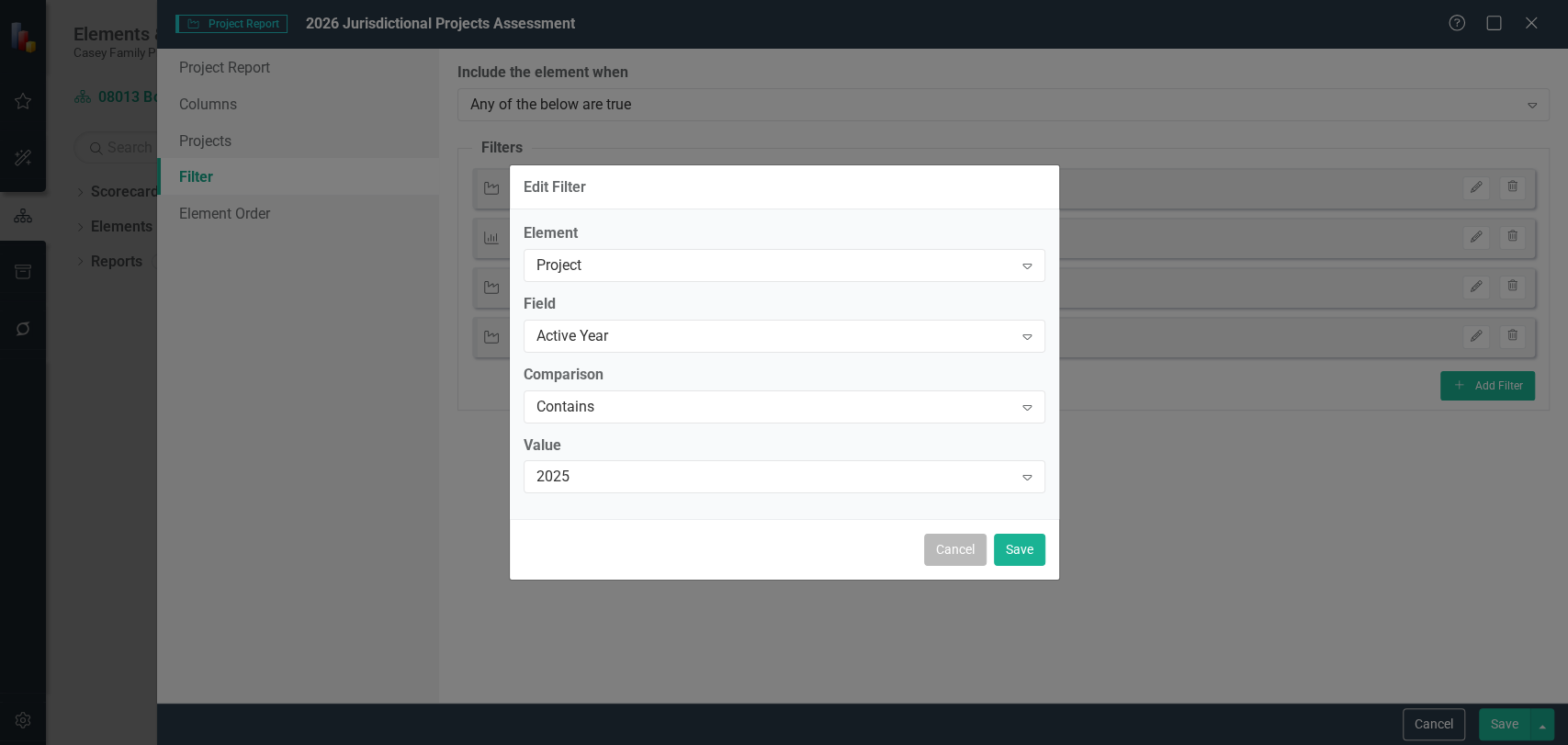 click on "Cancel" at bounding box center [955, 549] 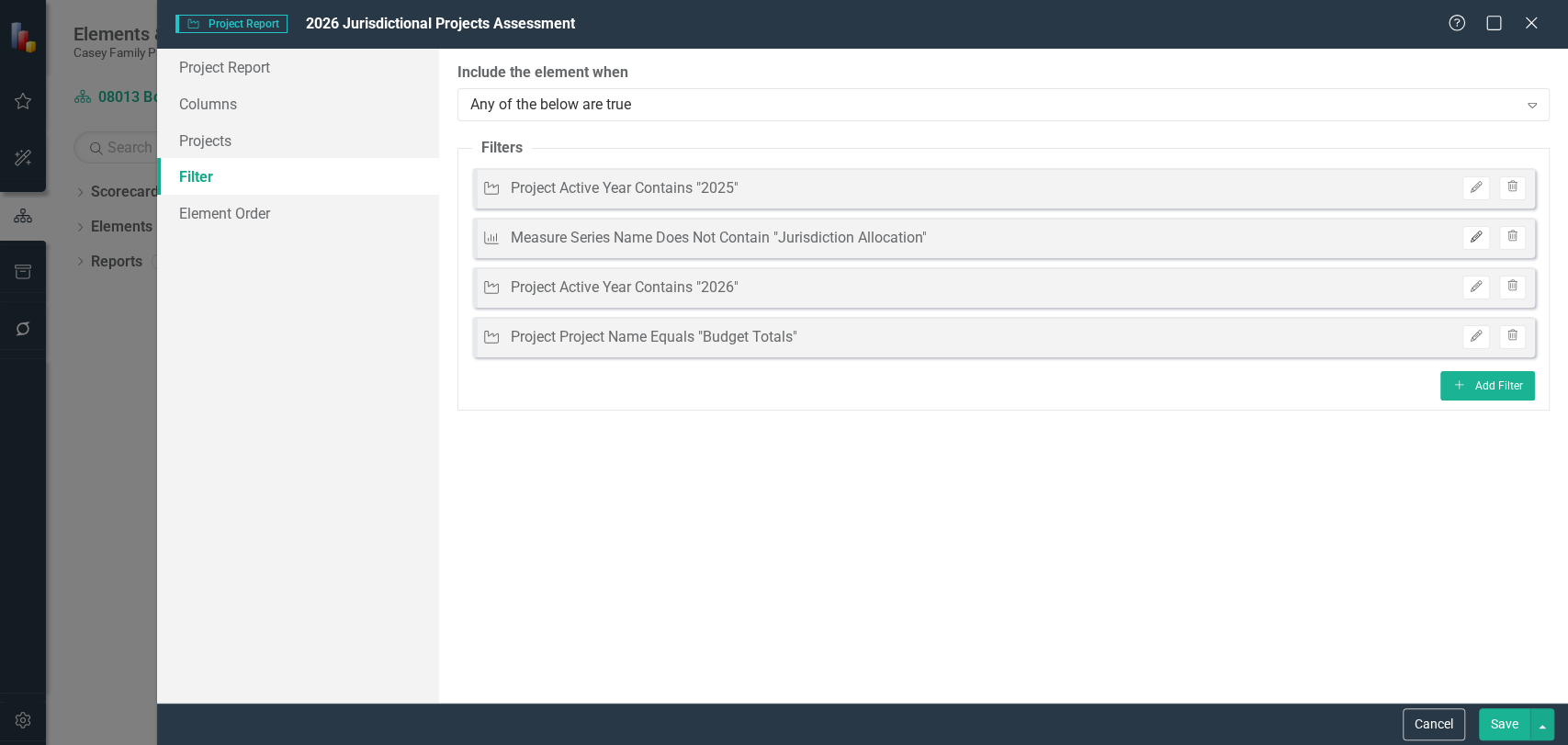 click on "Edit" at bounding box center [1475, 238] 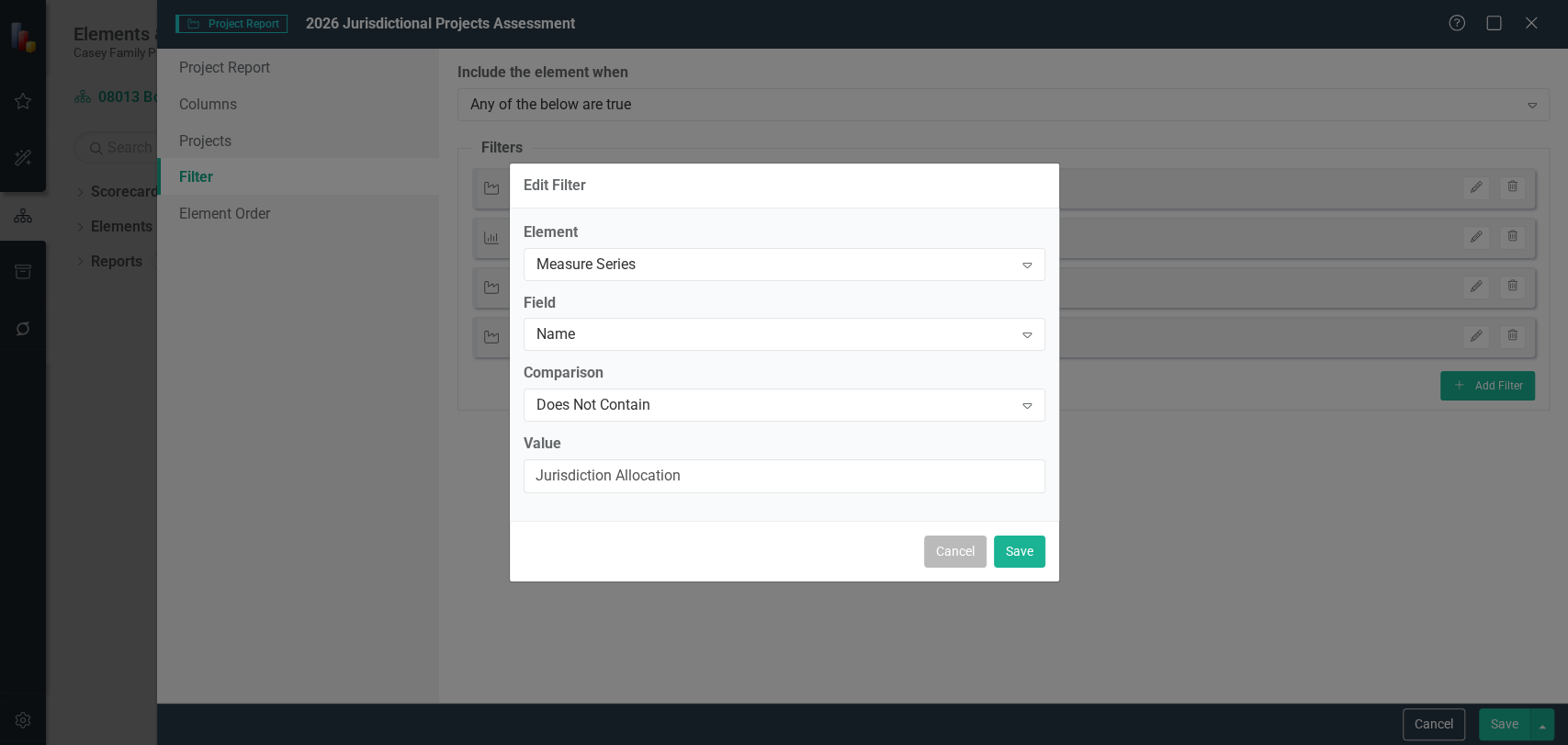 click on "Cancel" at bounding box center (955, 551) 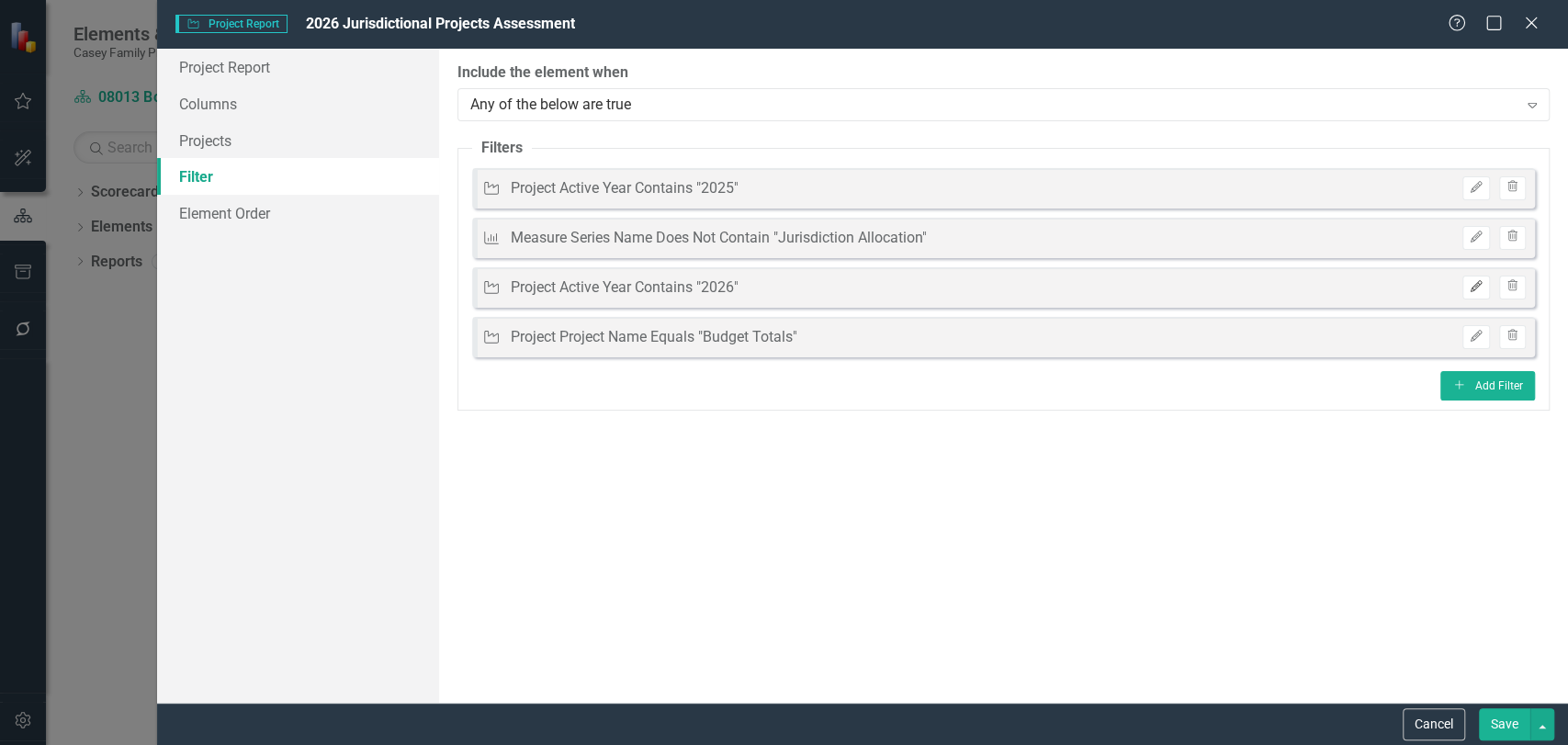 click 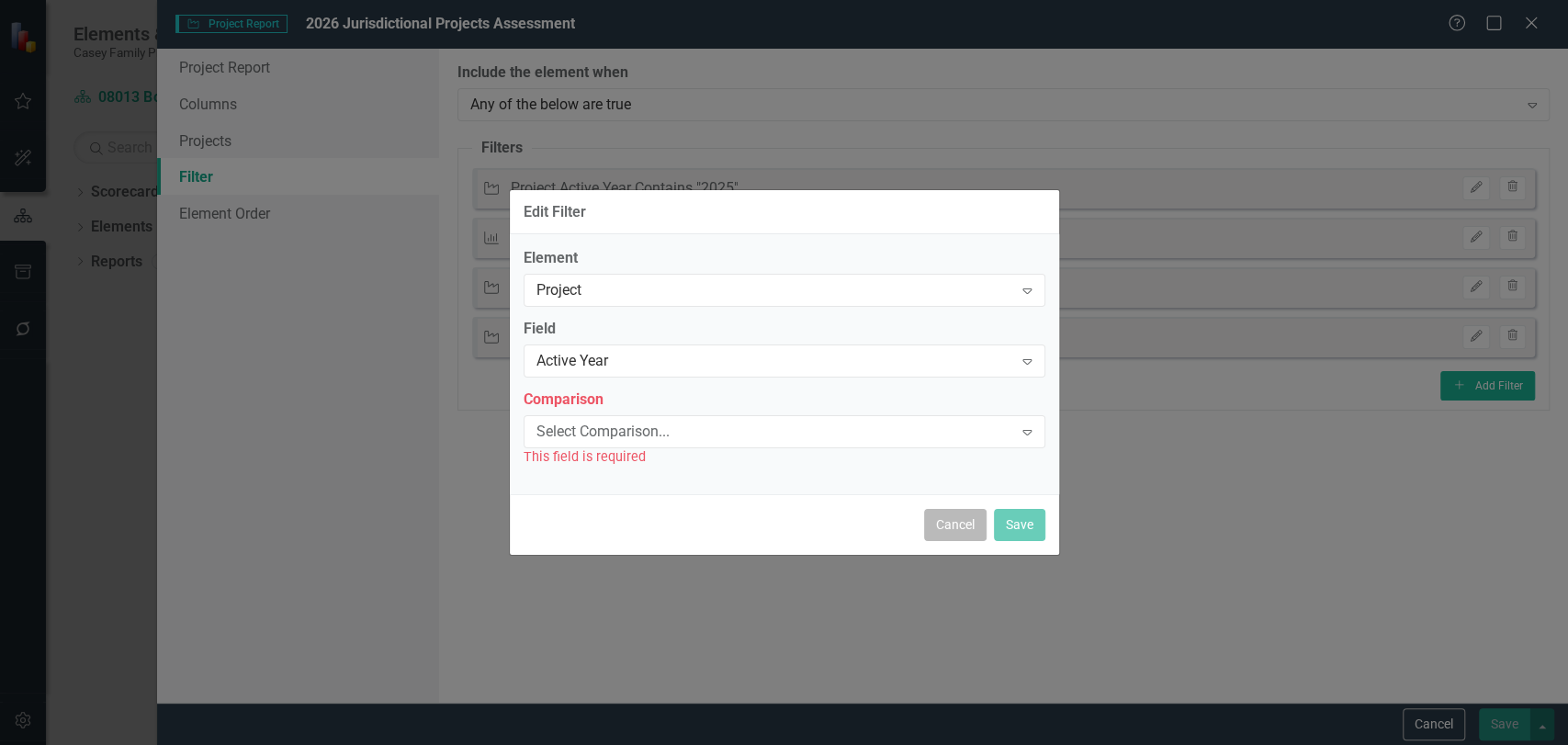 click on "Cancel" at bounding box center [955, 525] 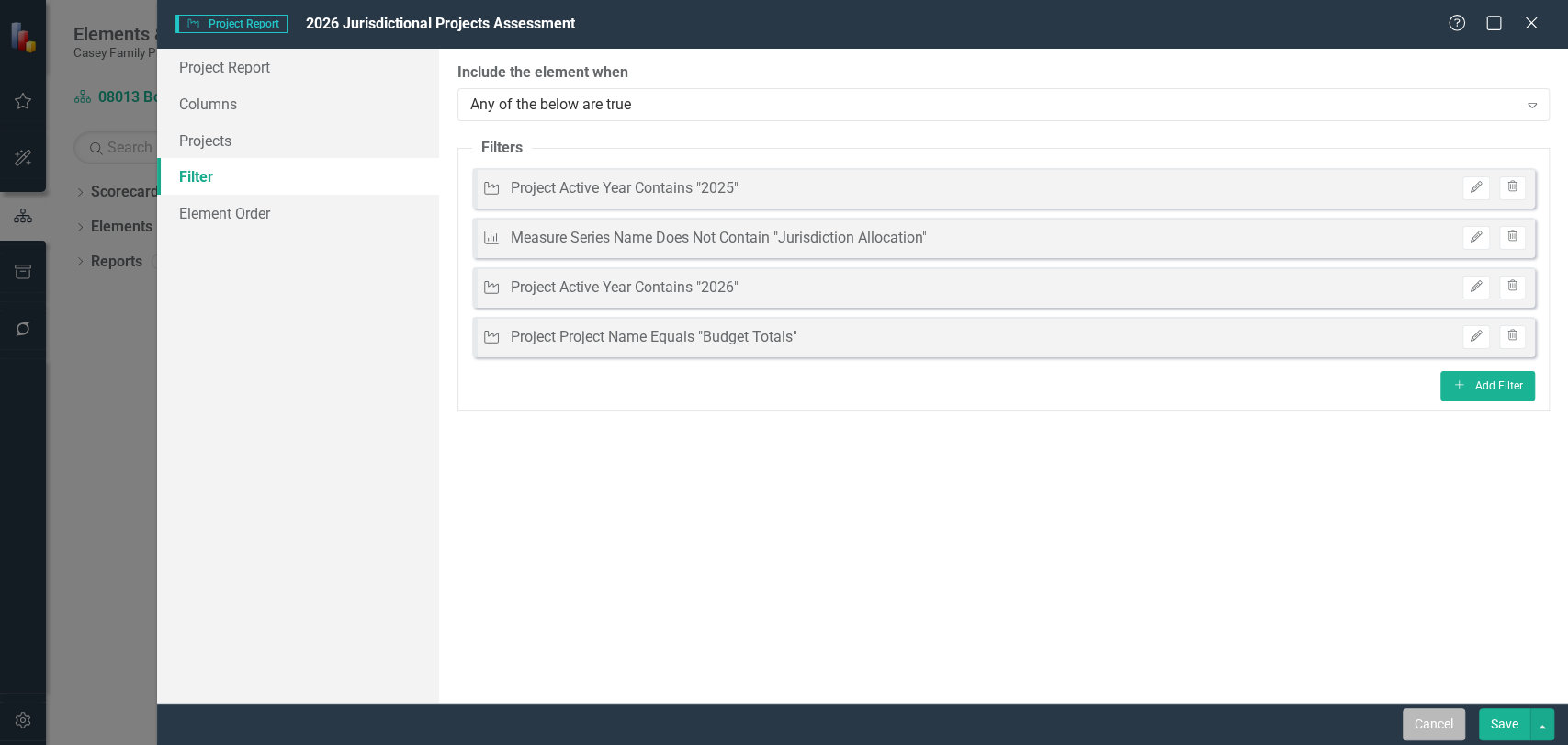 click on "Cancel" at bounding box center (1434, 724) 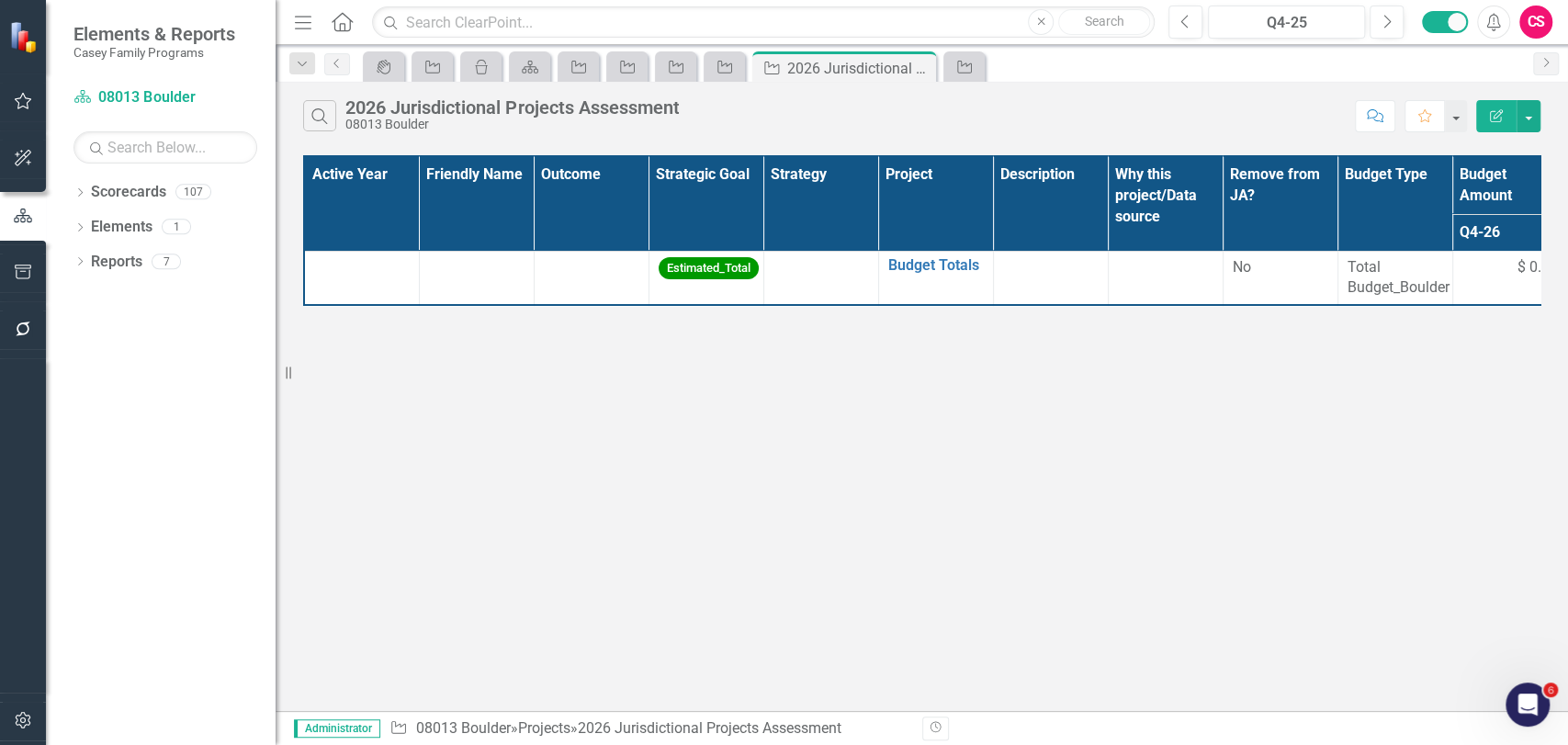 type 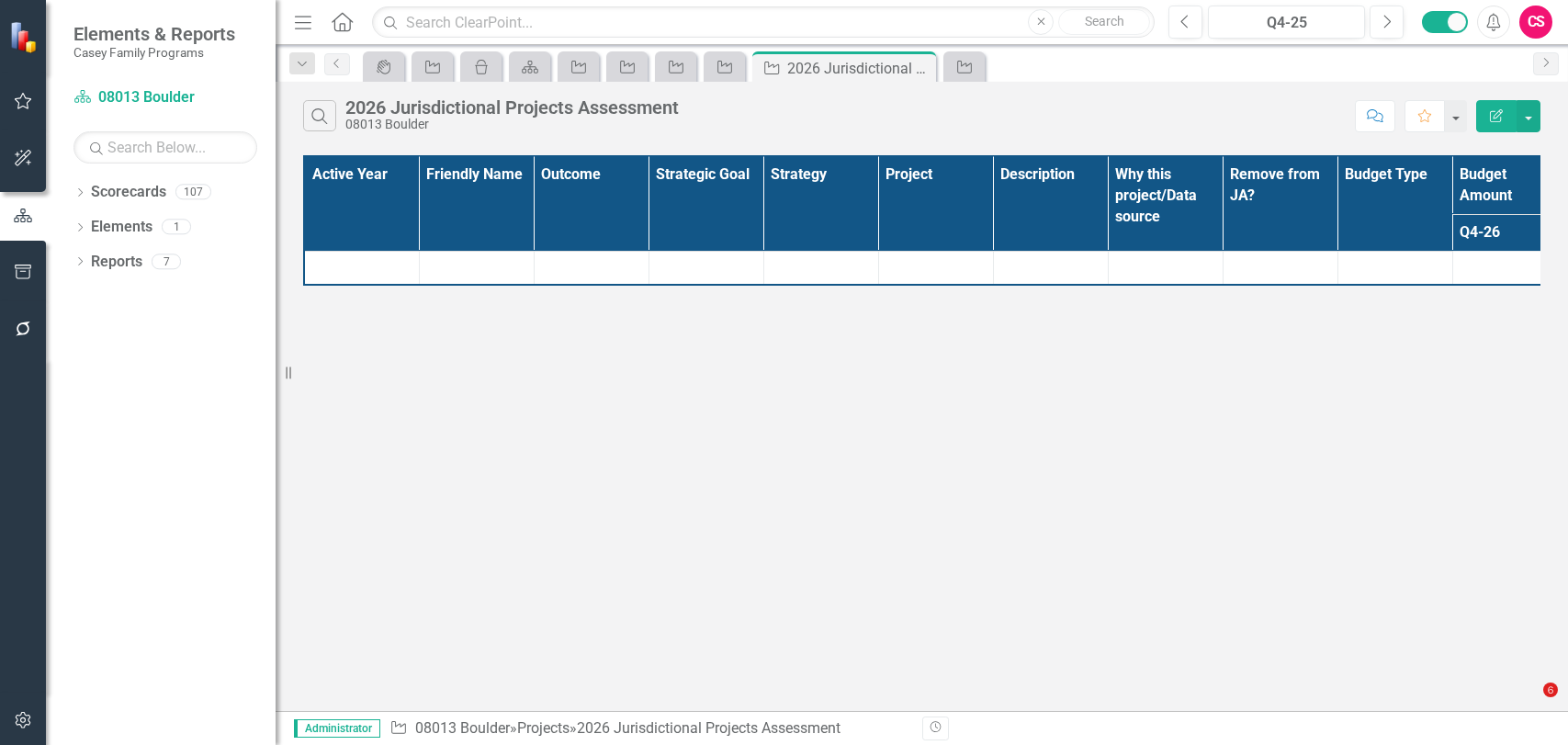 scroll, scrollTop: 0, scrollLeft: 0, axis: both 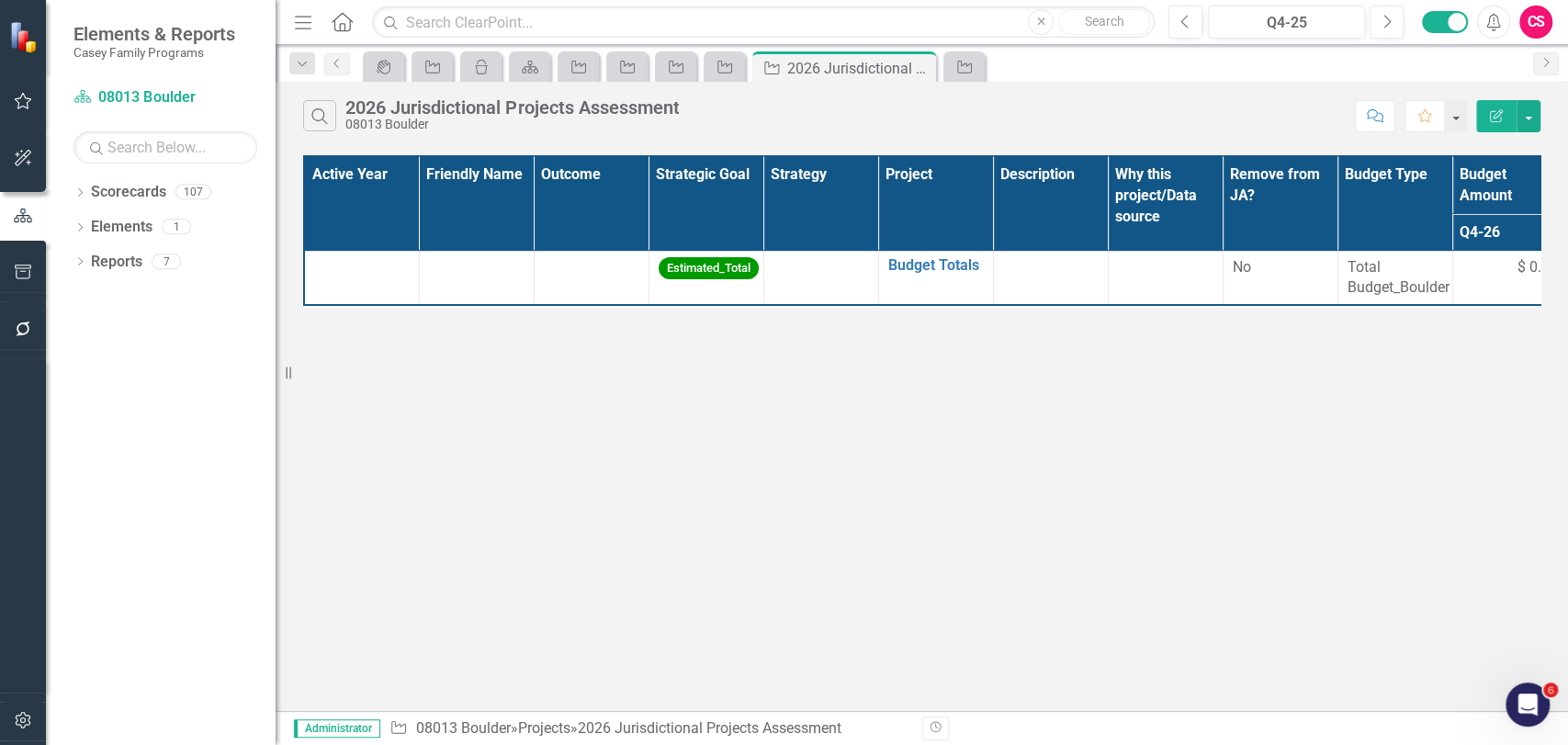 click on "Edit Report" 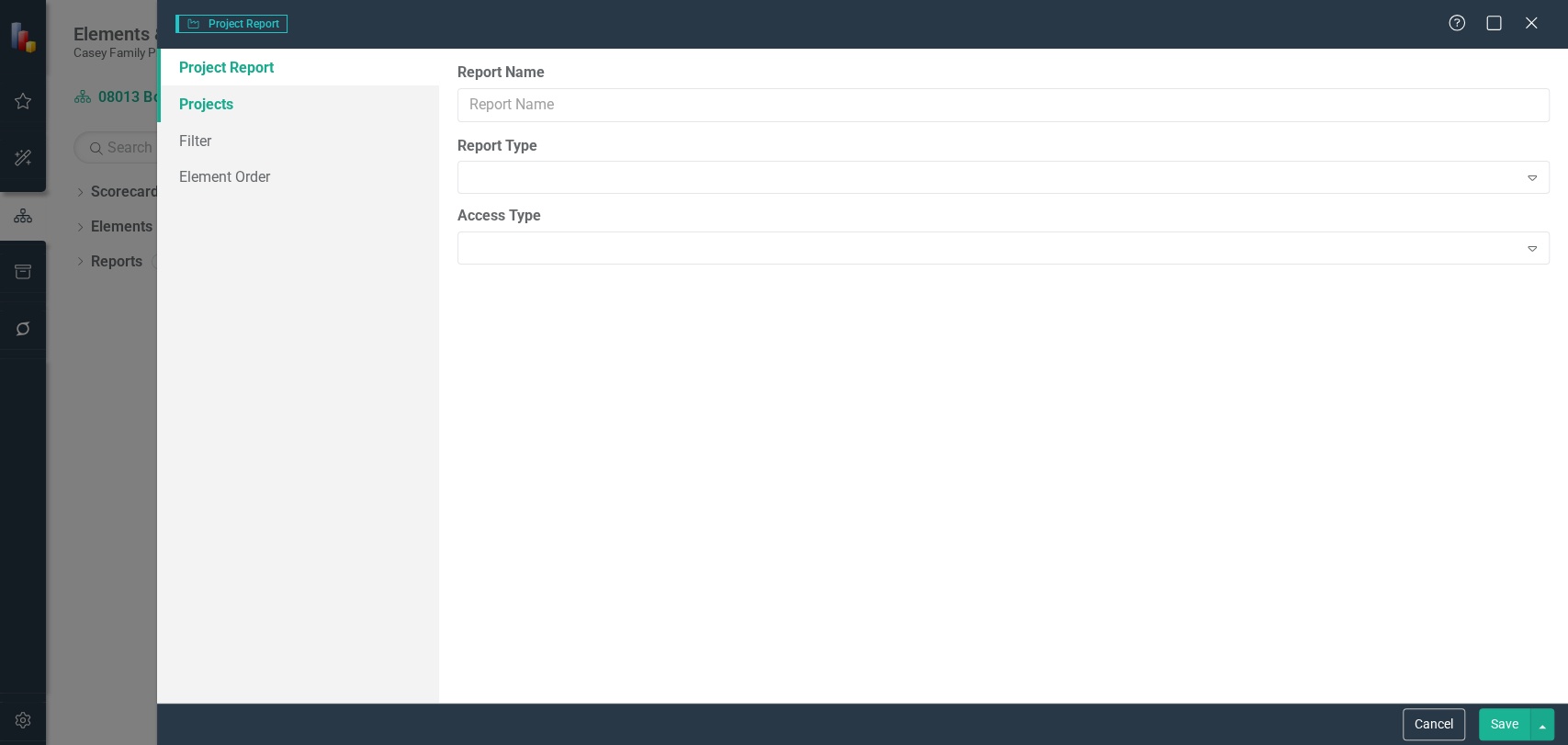 type on "2026 Jurisdictional Projects Assessment" 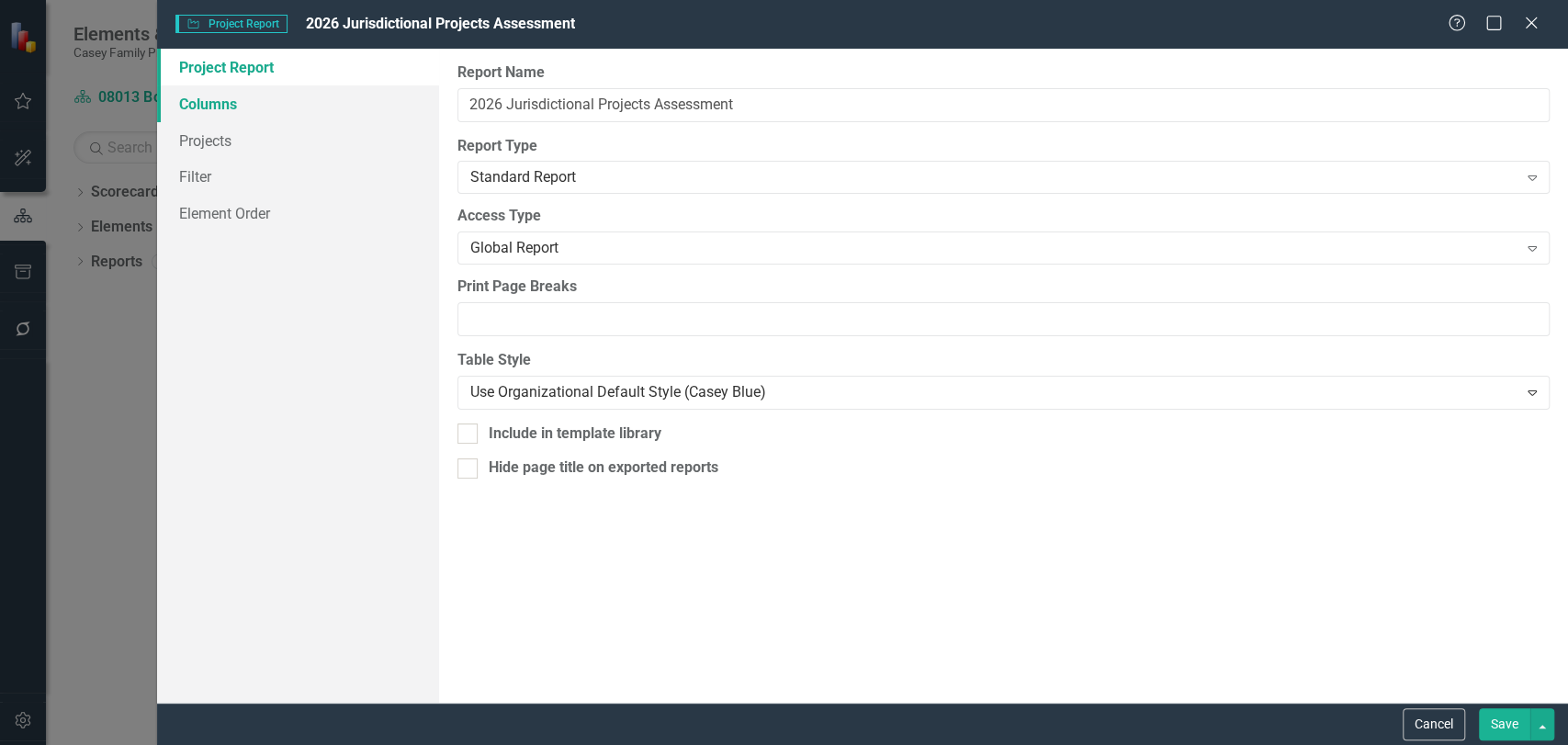click on "Columns" at bounding box center (298, 104) 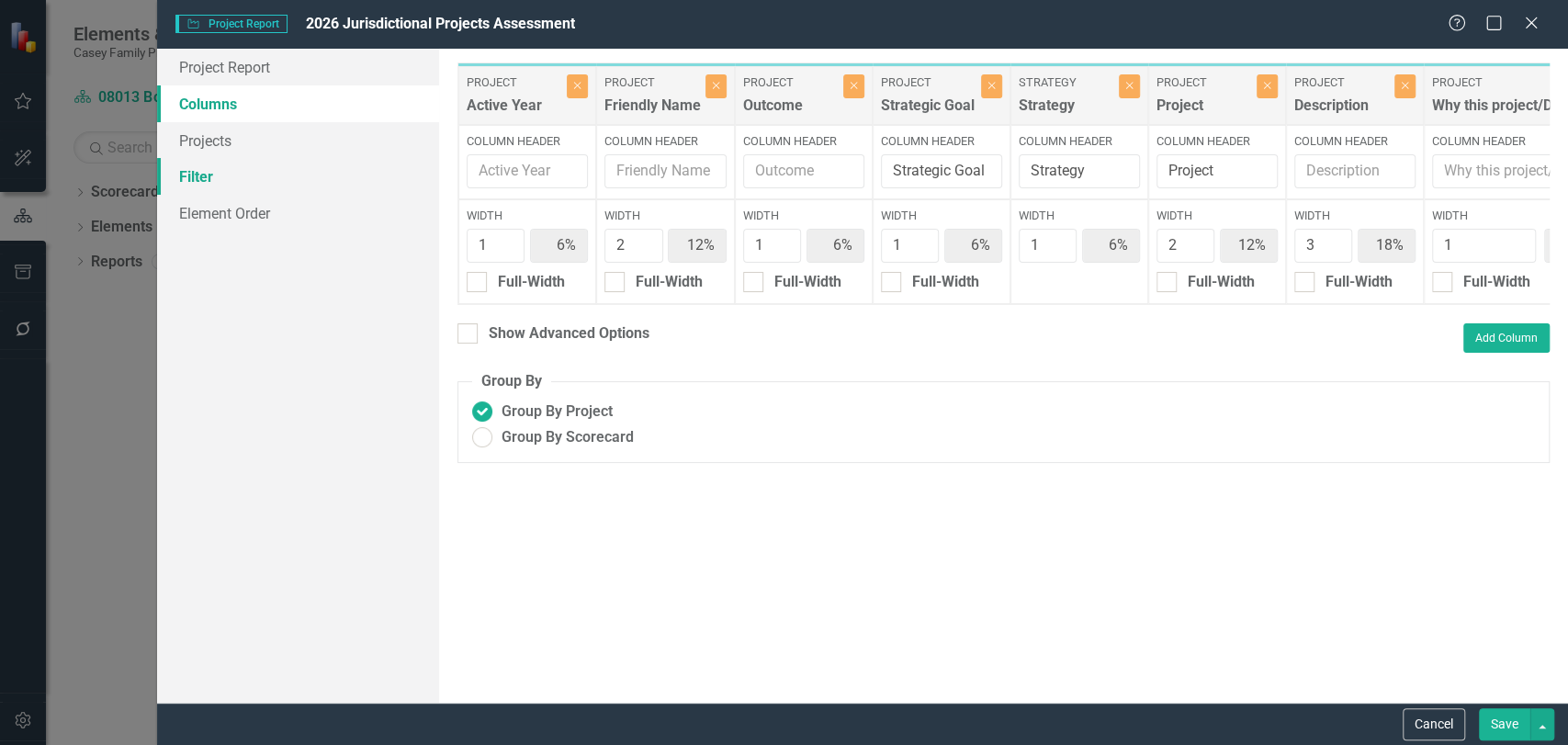 click on "Filter" at bounding box center [298, 176] 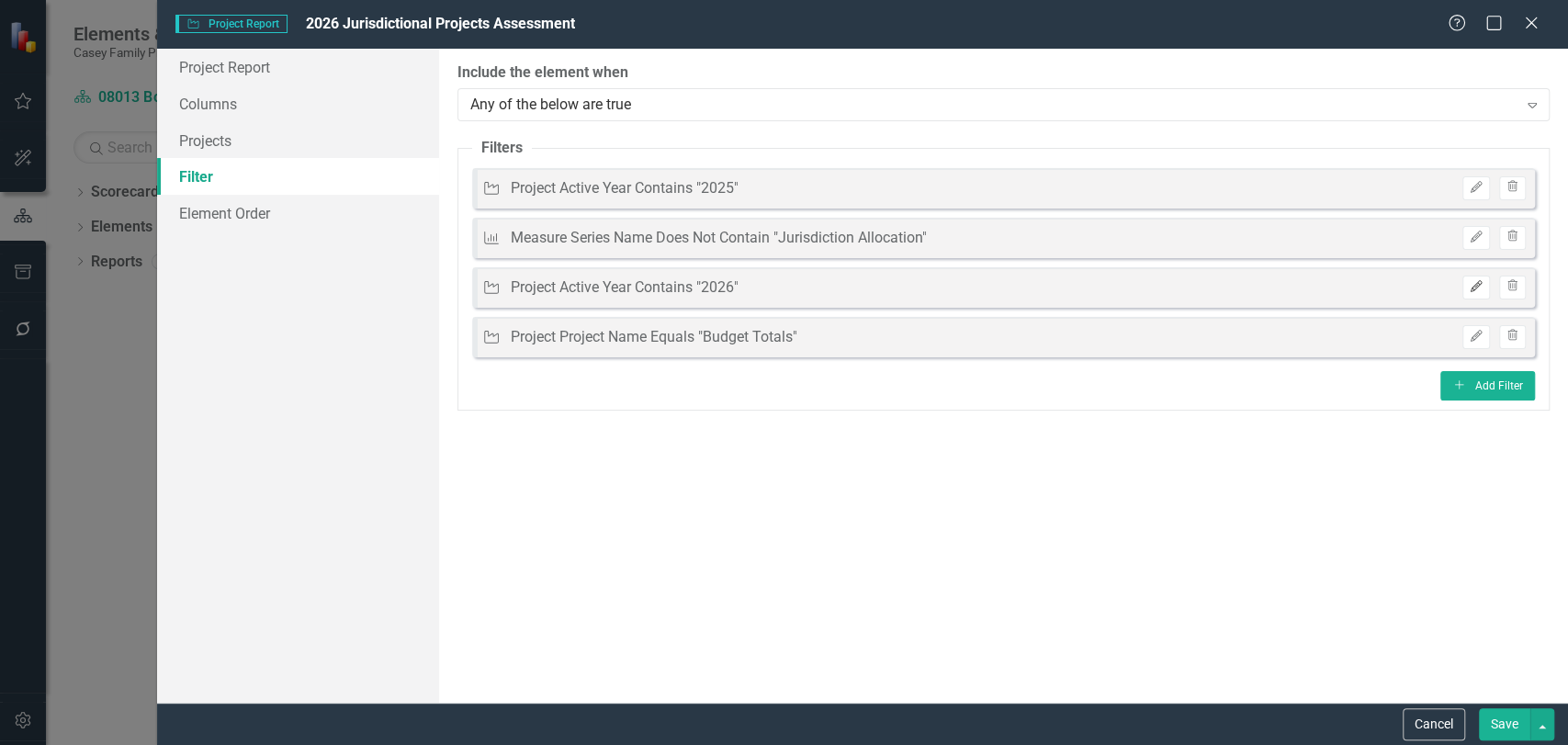 click on "Edit" 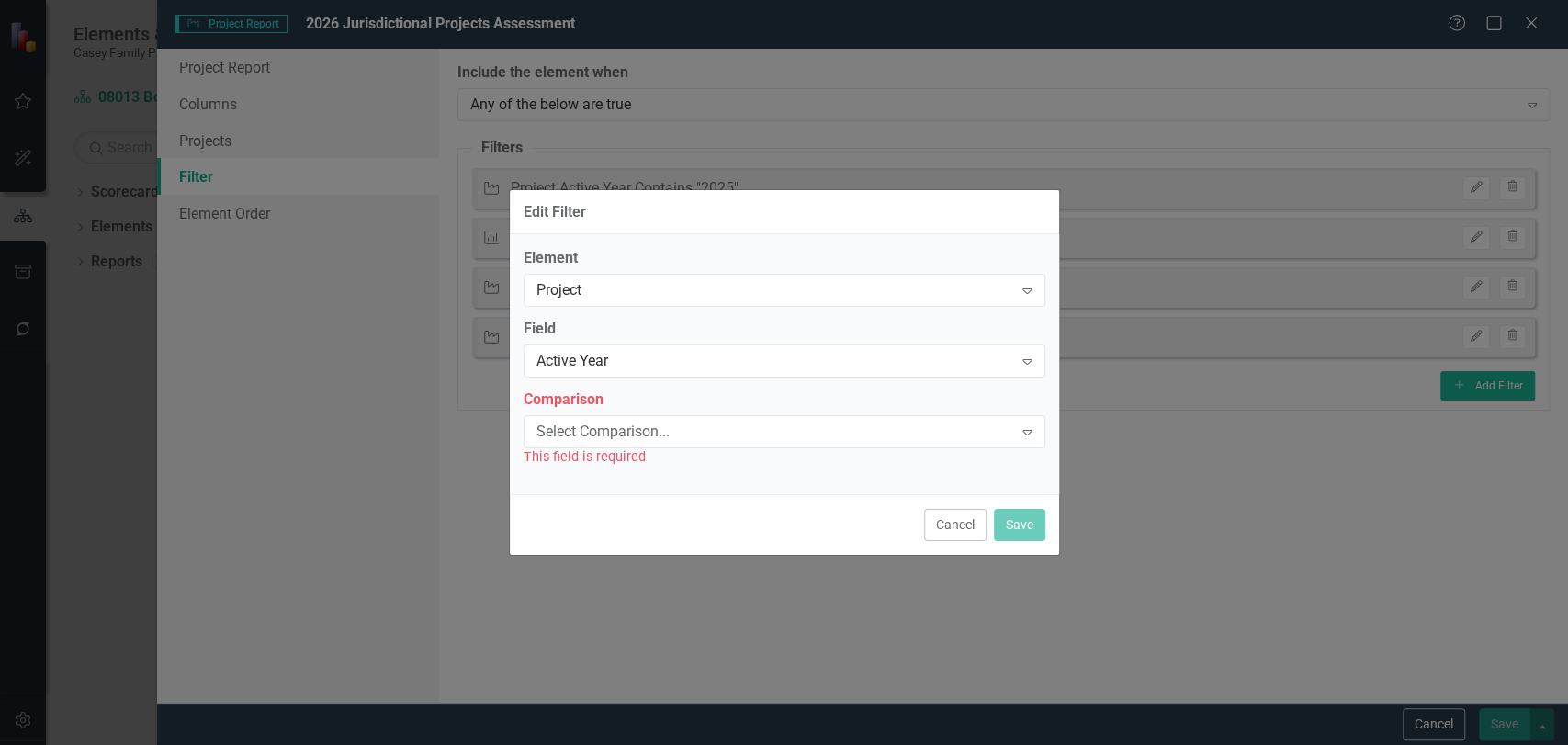 drag, startPoint x: 938, startPoint y: 517, endPoint x: 1253, endPoint y: 663, distance: 347.19015 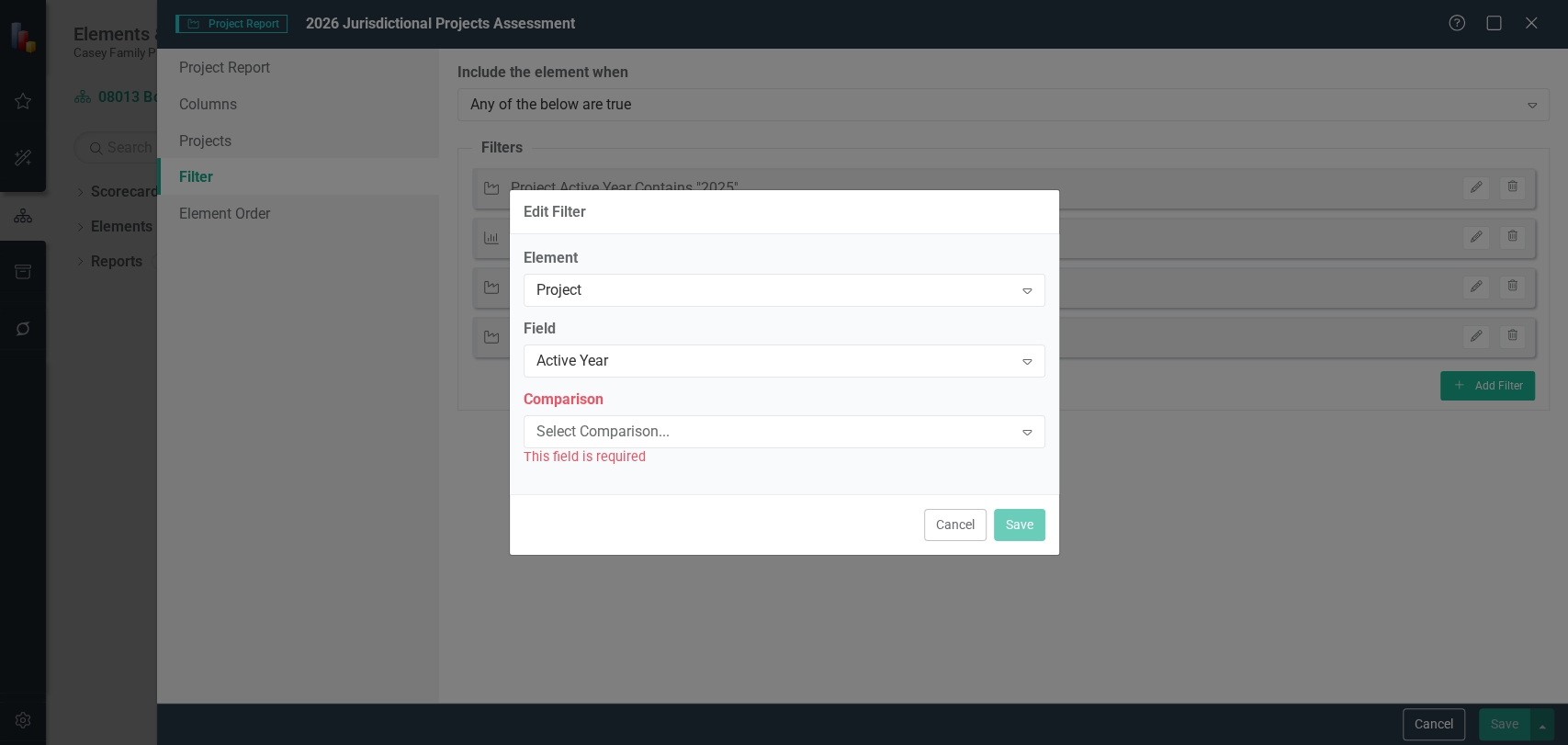 click on "Cancel" at bounding box center (955, 525) 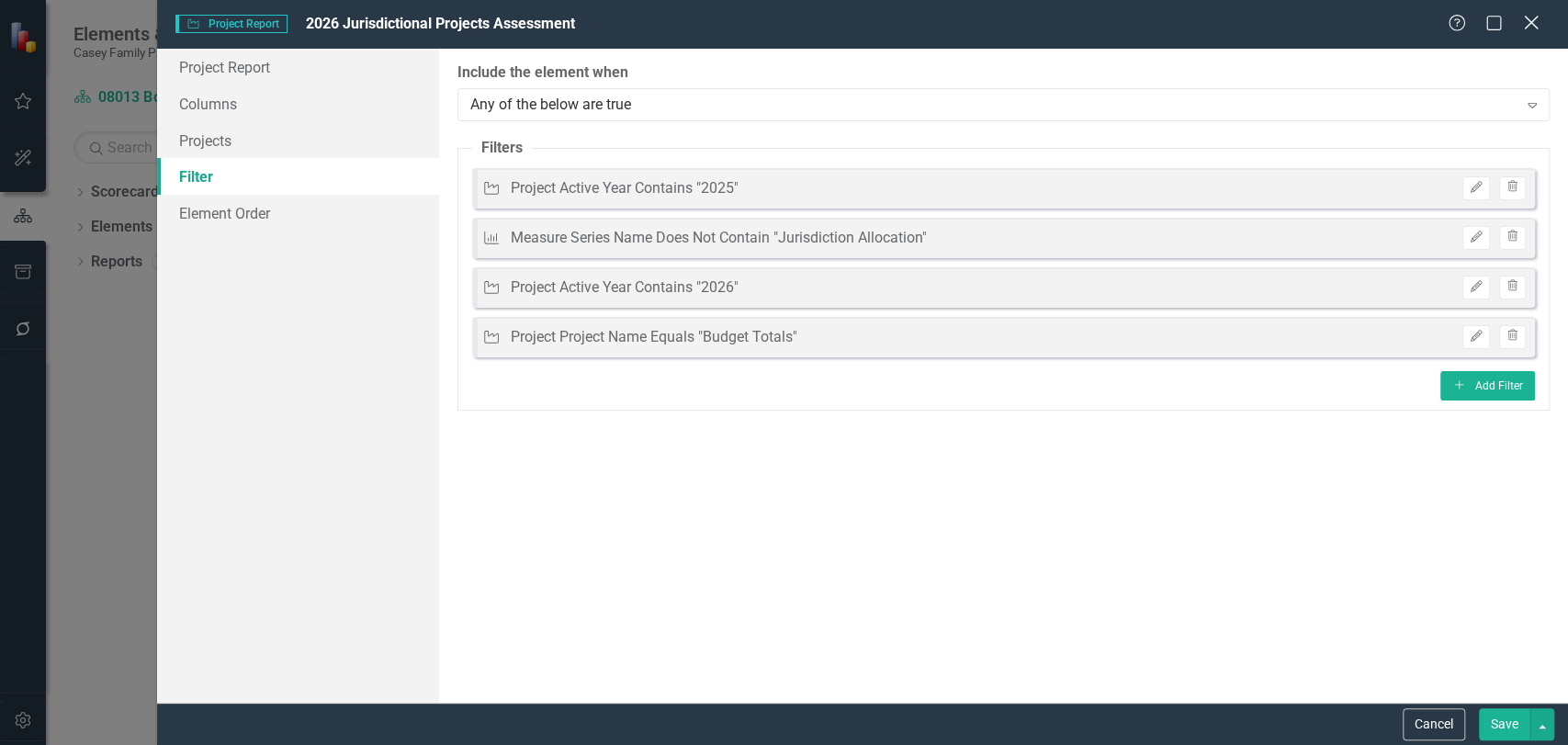 click on "Close" 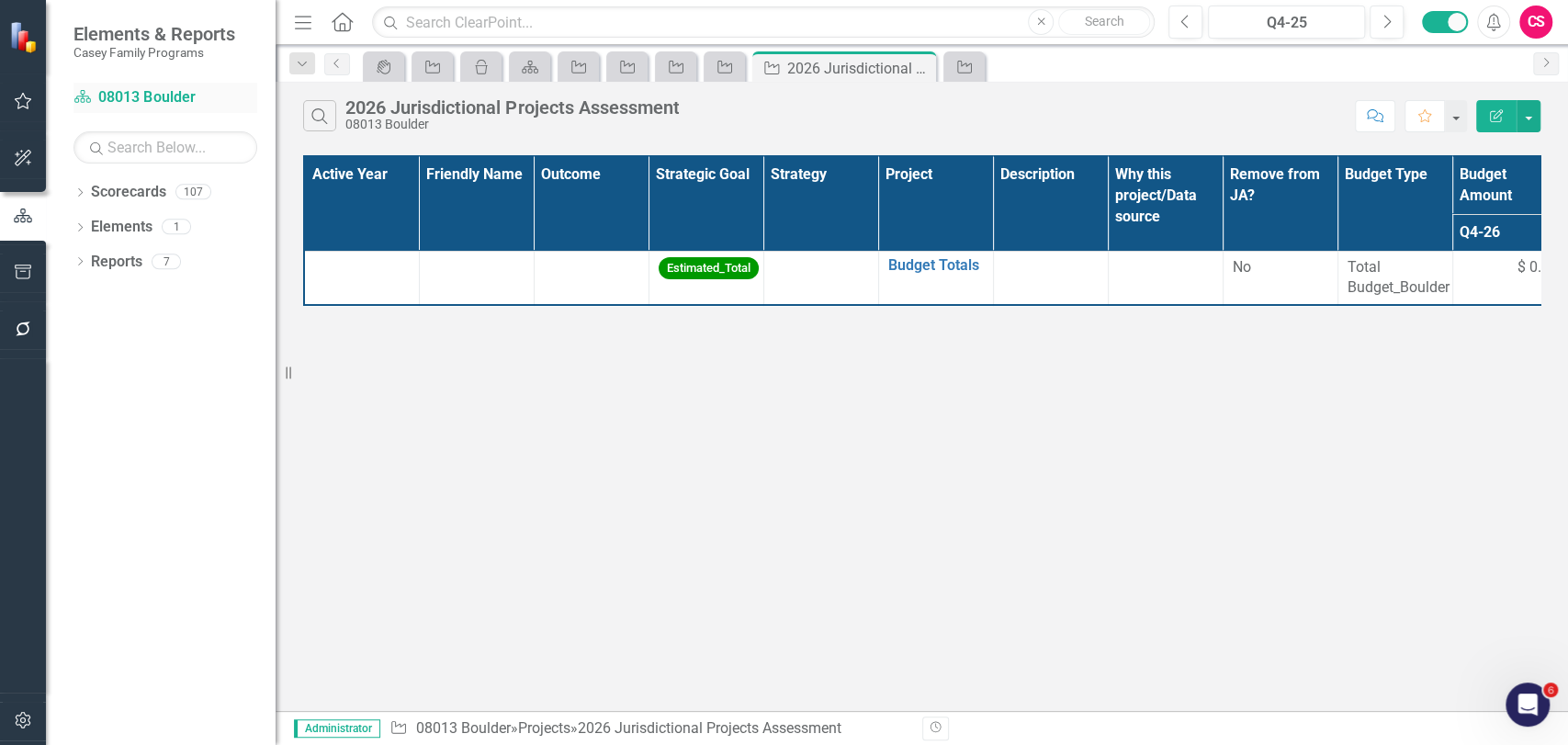 type 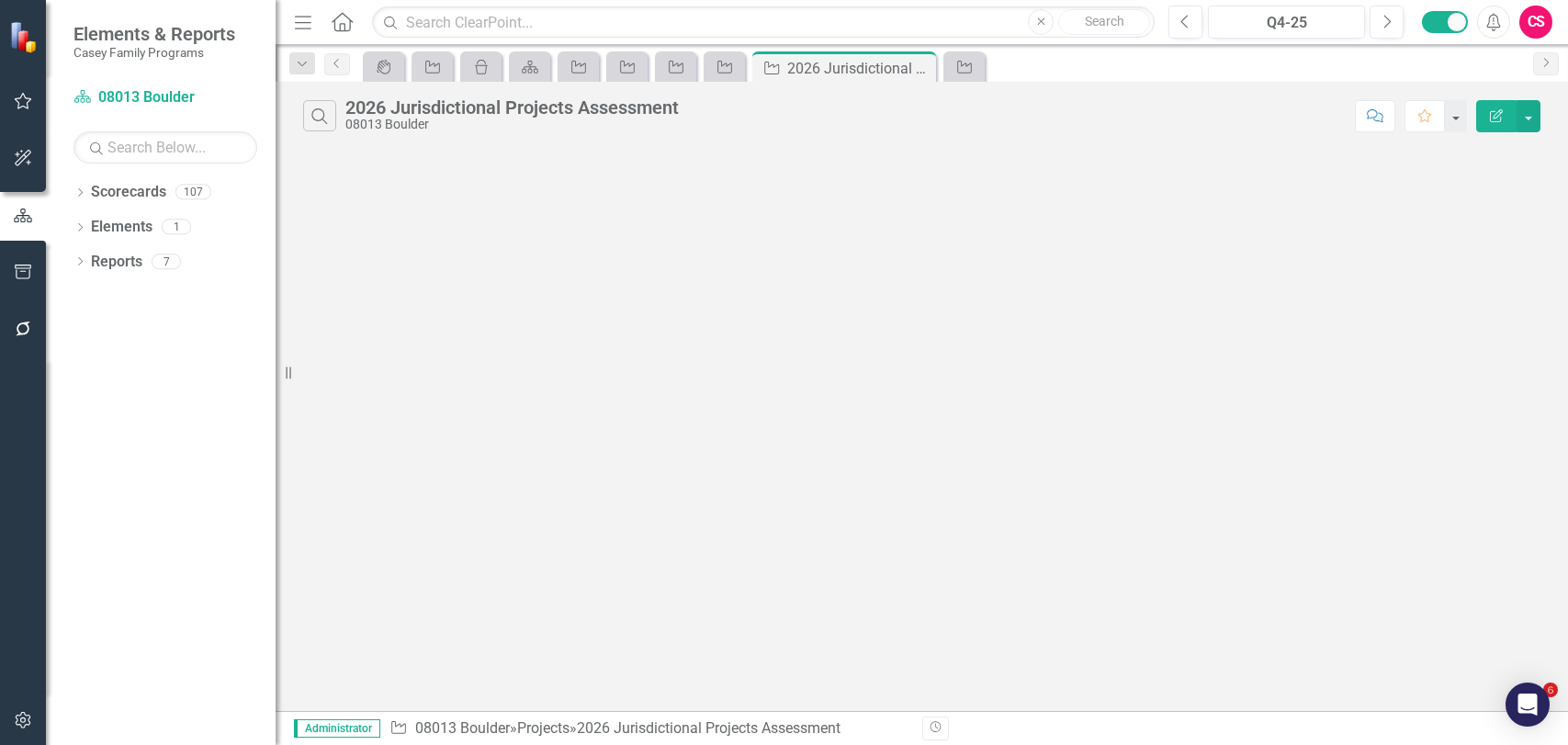 scroll, scrollTop: 0, scrollLeft: 0, axis: both 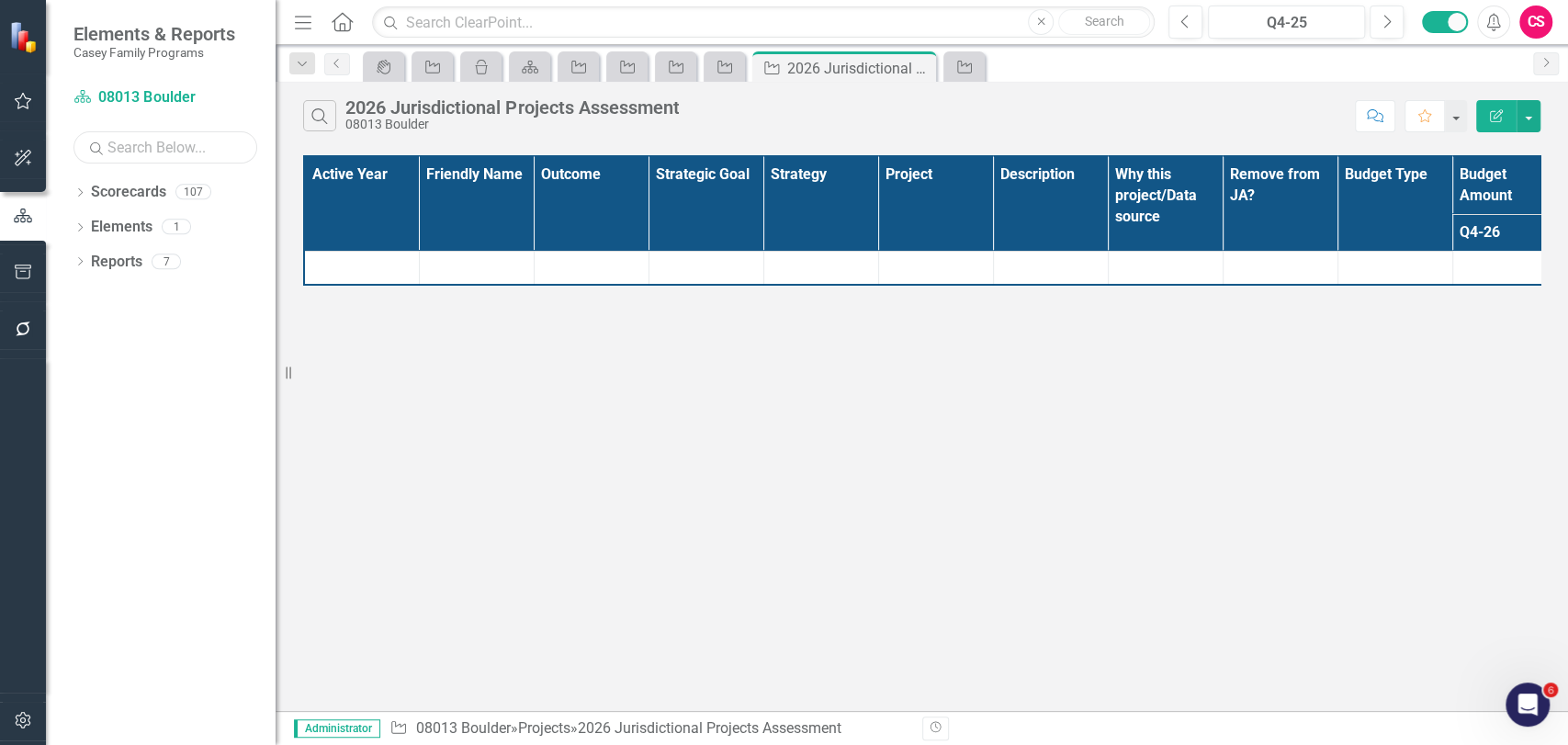click at bounding box center (165, 147) 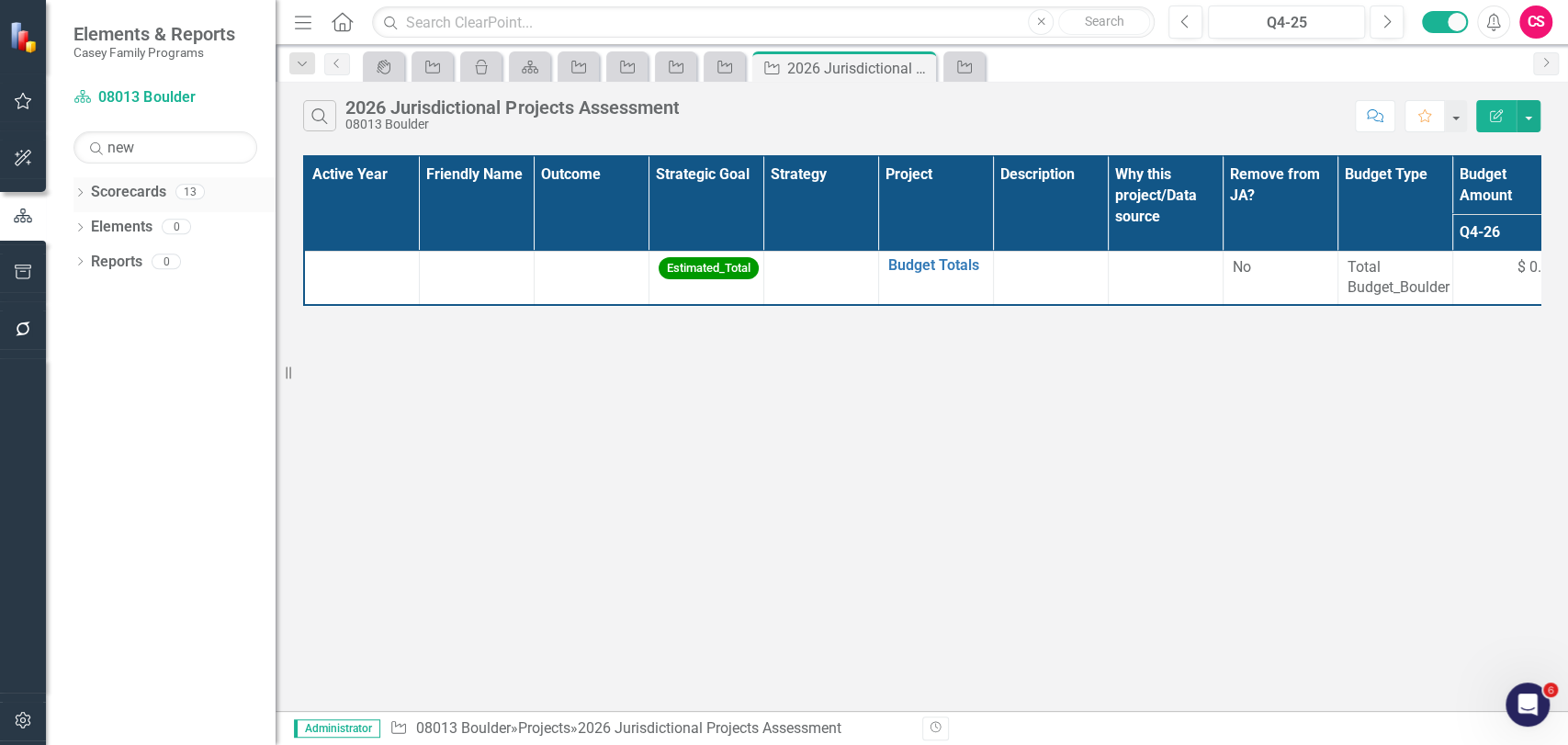 click on "Dropdown" 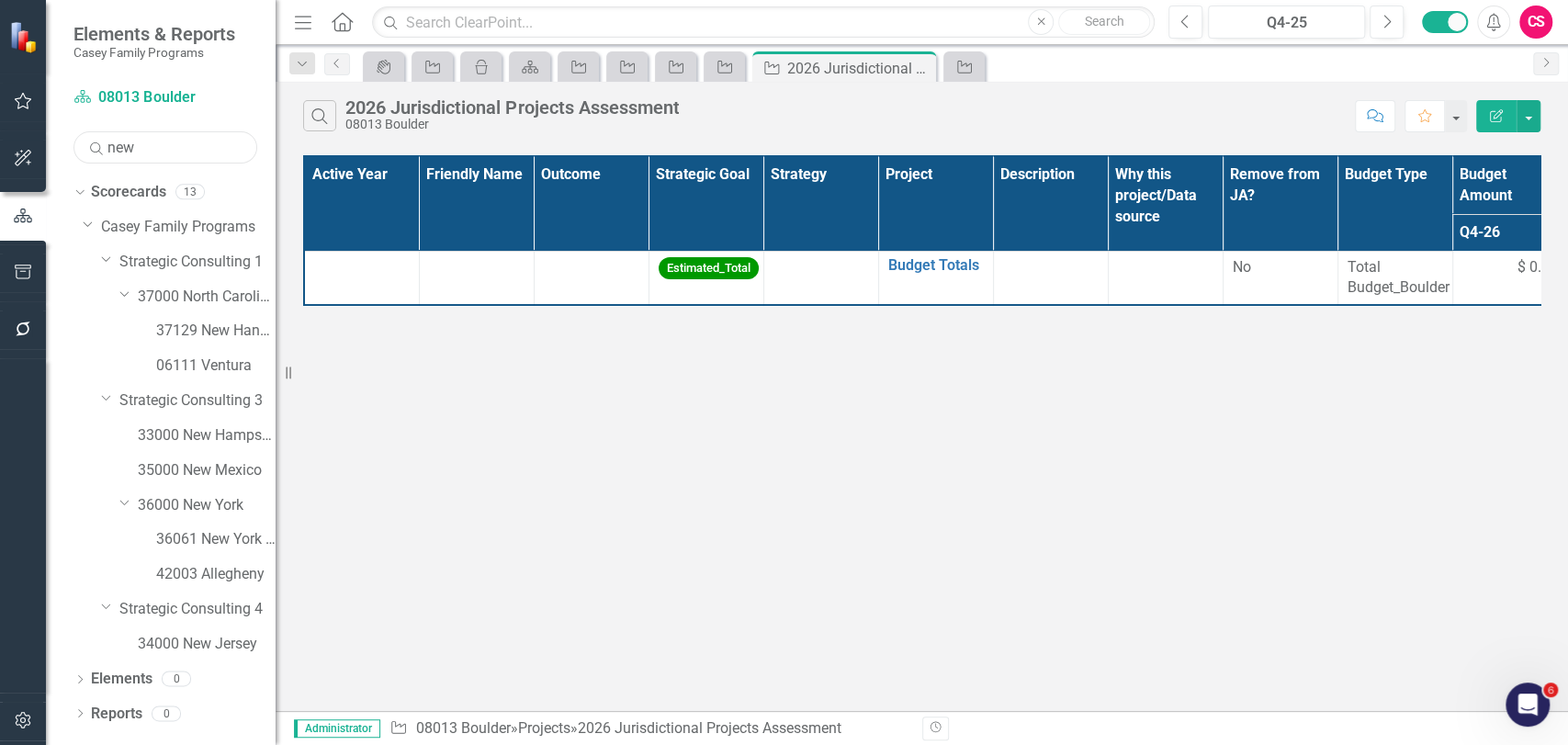 click on "new" at bounding box center (165, 147) 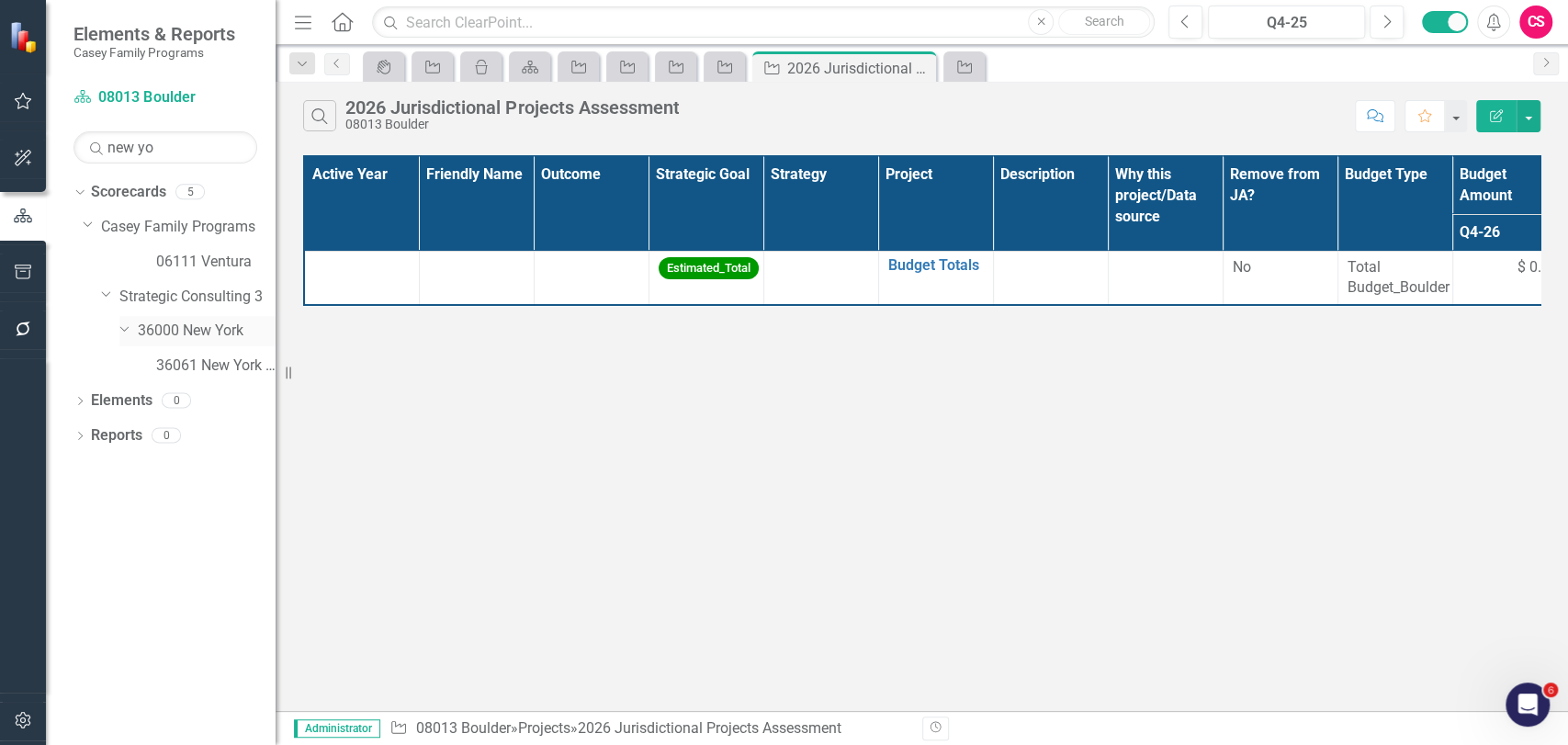click on "36000 New York" at bounding box center [207, 331] 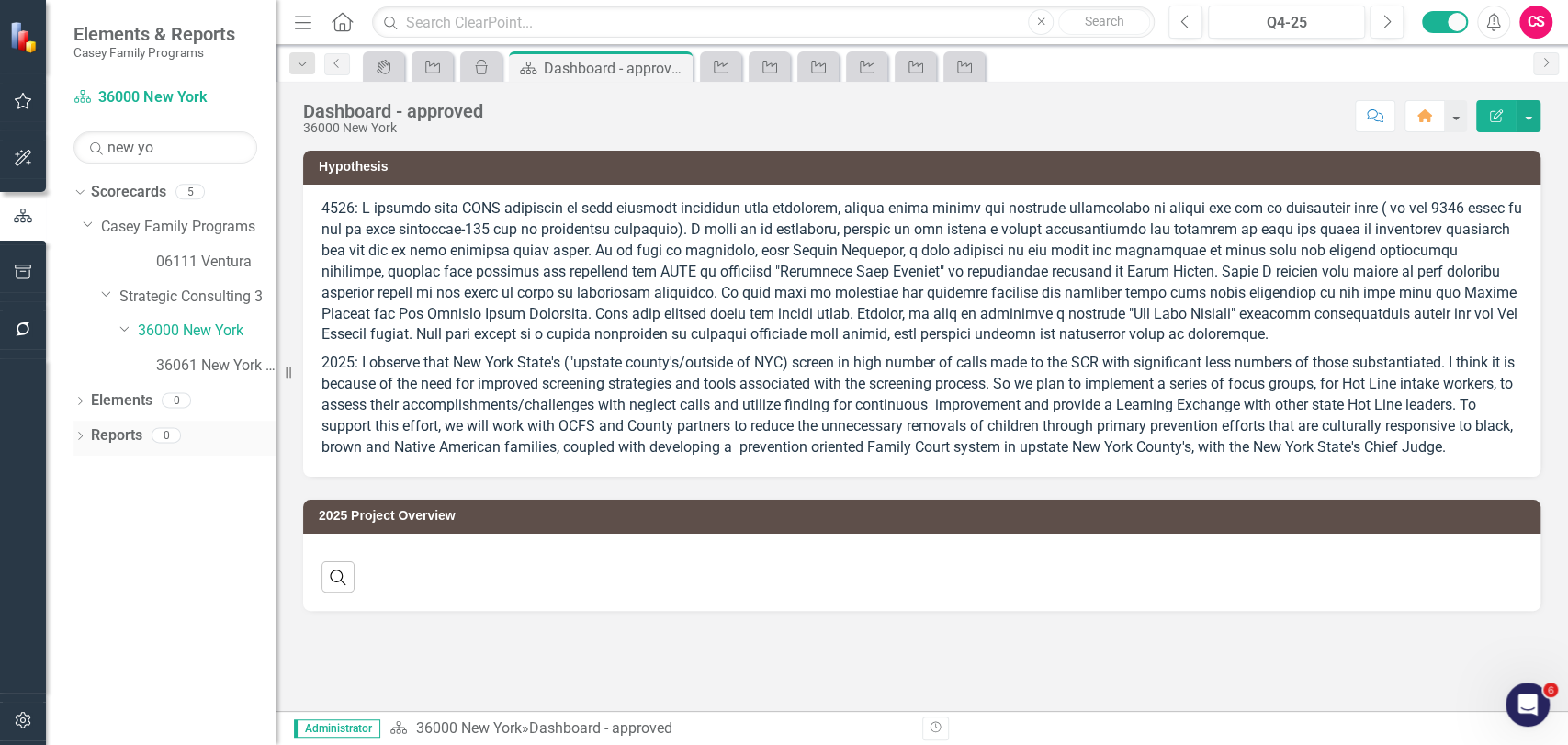 click on "Dropdown" 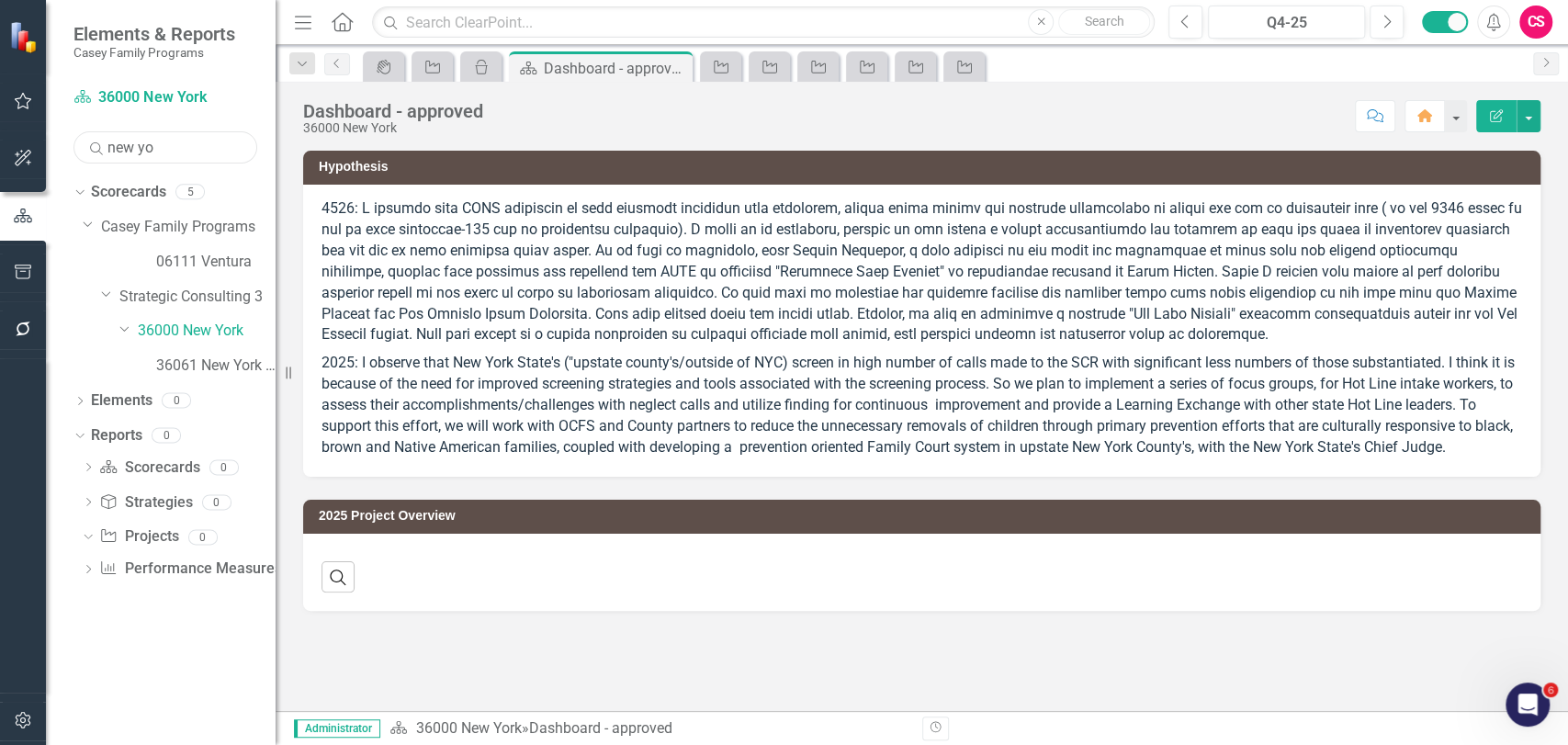 click on "new yo" at bounding box center [165, 147] 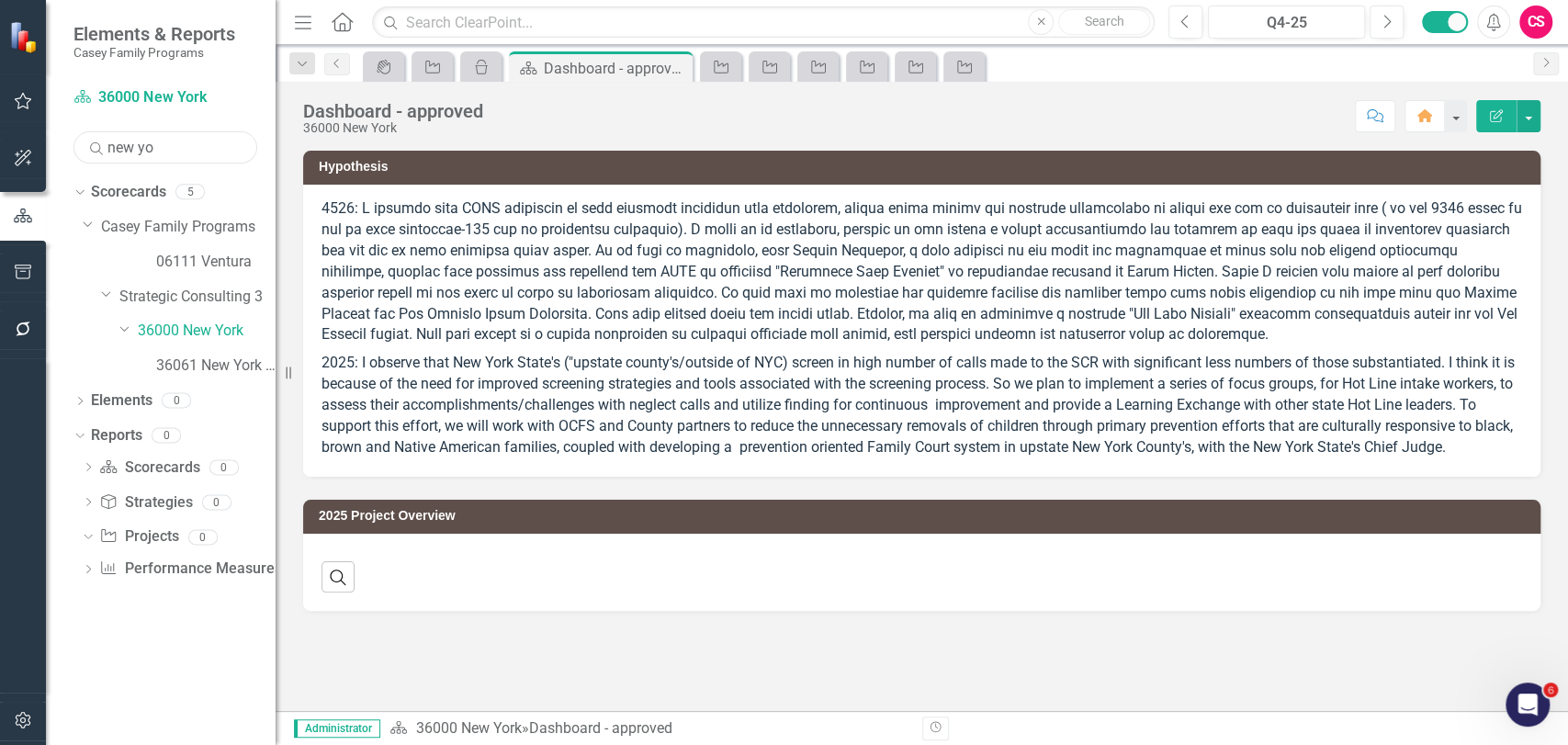 click on "new yo" at bounding box center (165, 147) 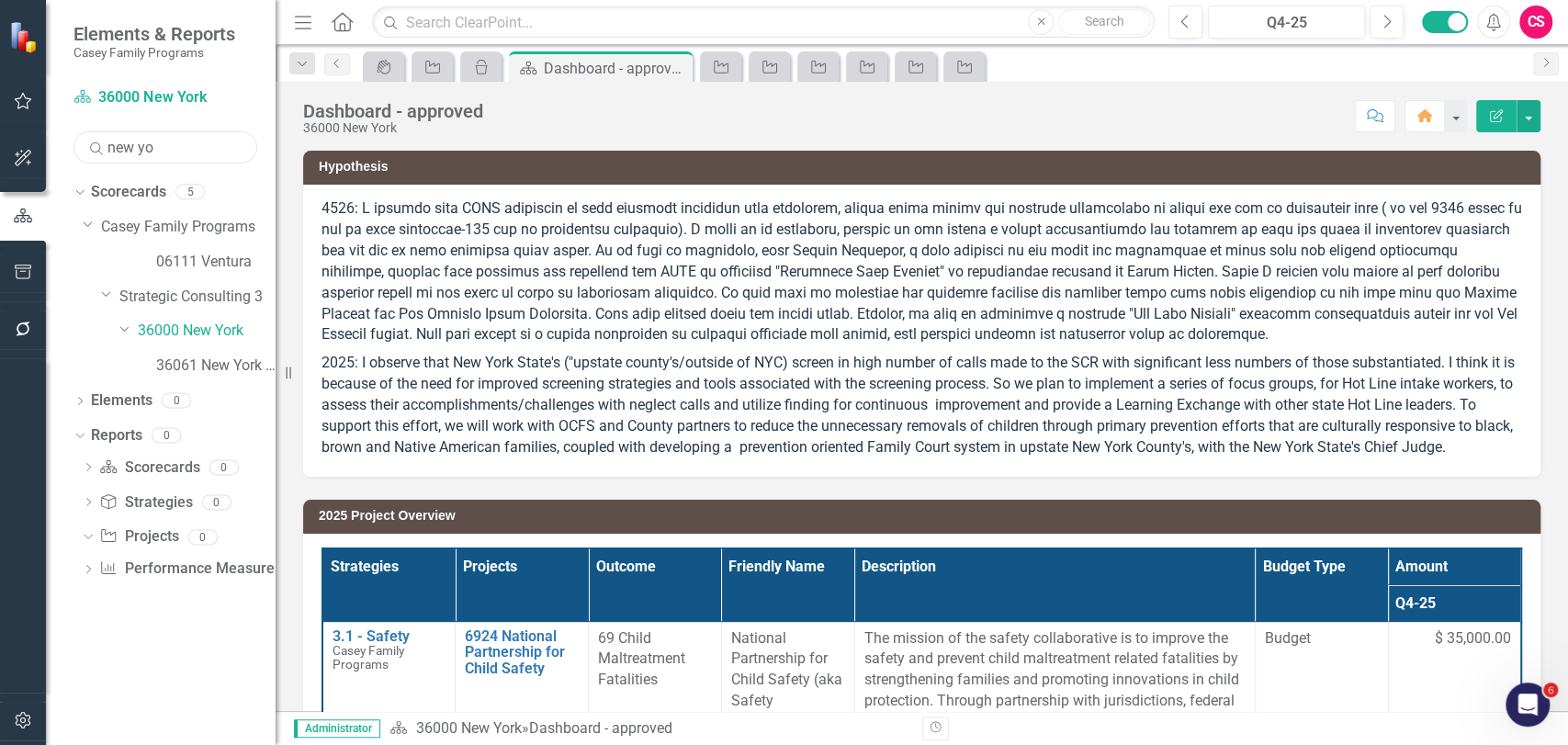 click on "new yo" at bounding box center (165, 147) 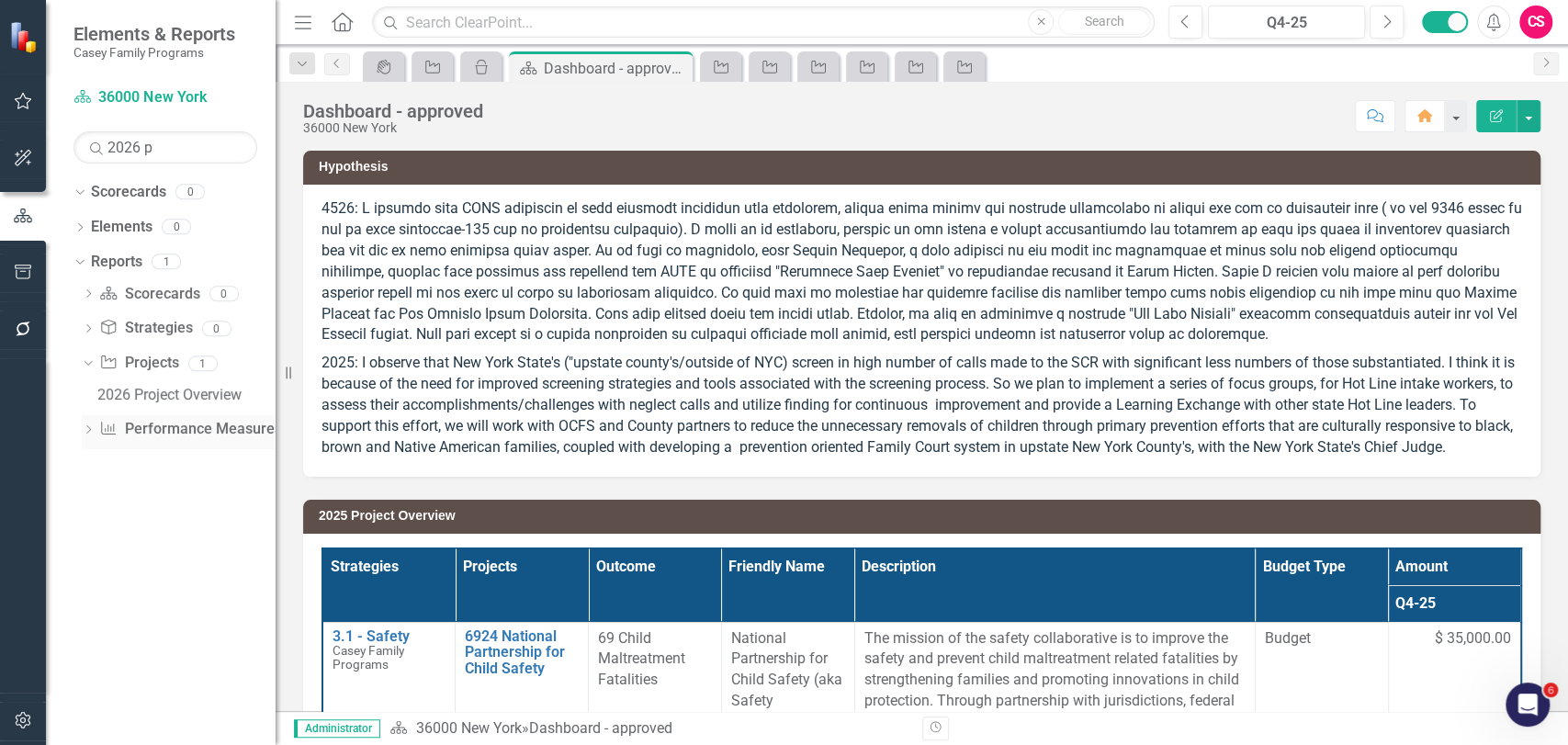 click on "Dropdown" 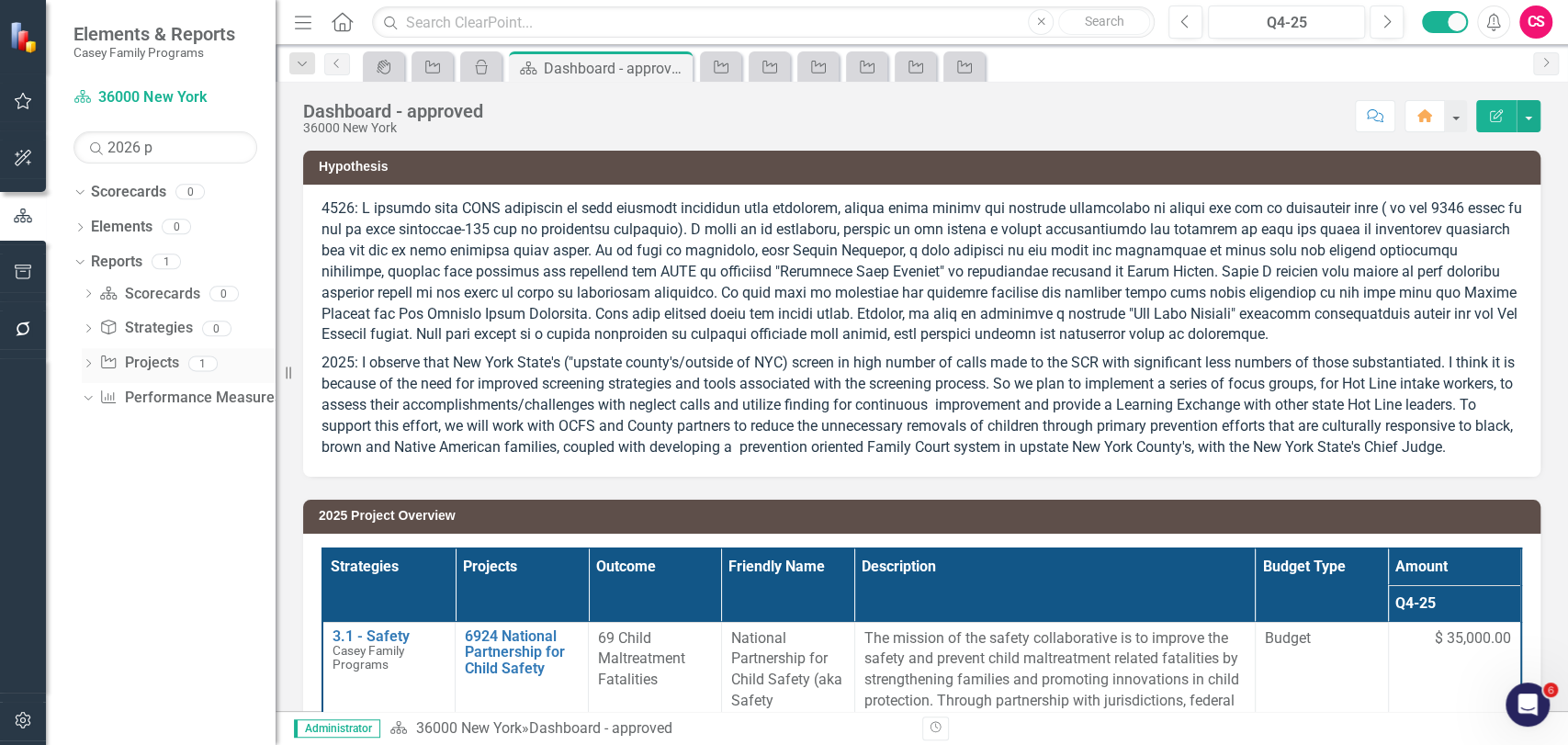 click on "Dropdown" 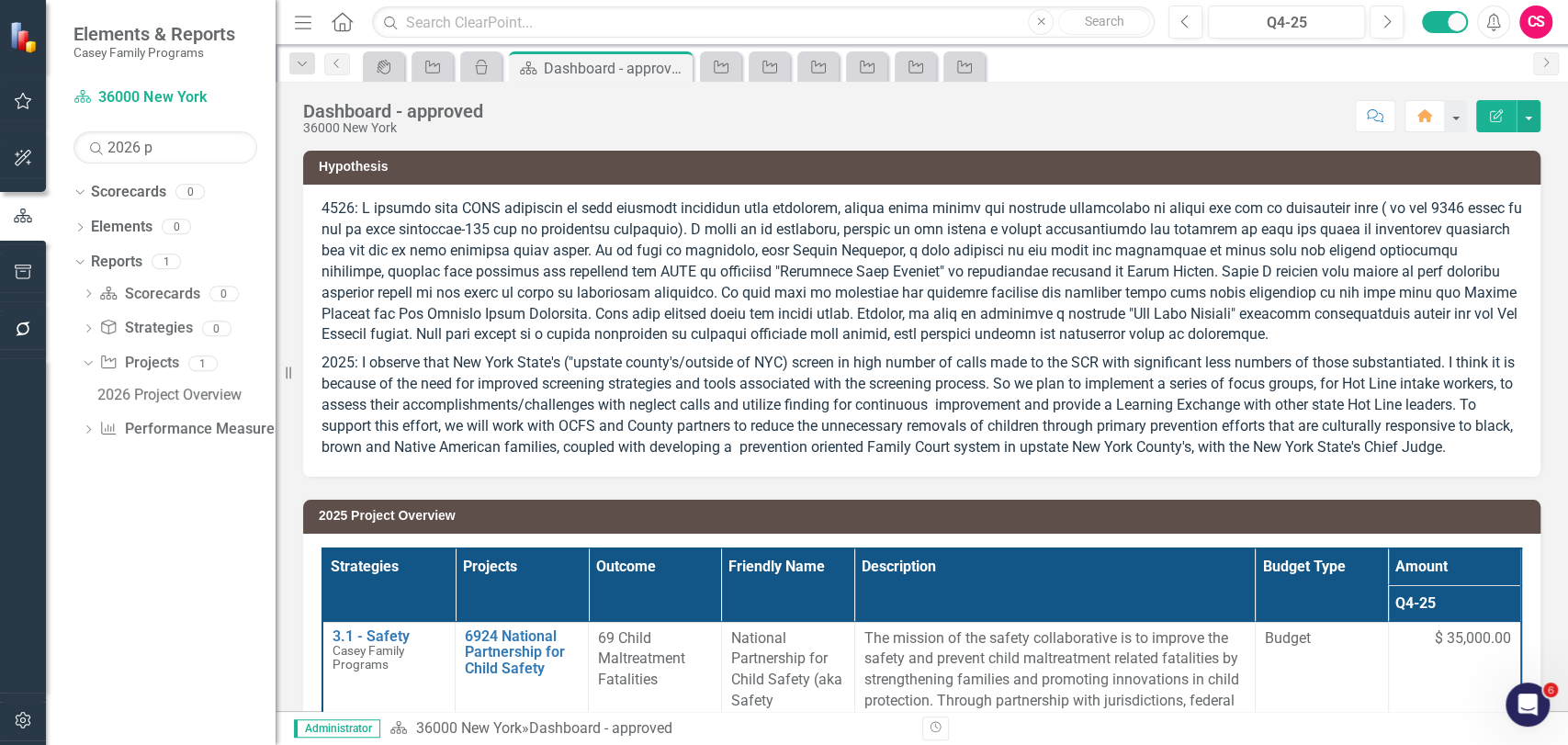 click on "Scorecard [POSTAL_CODE] [CITY] Search 2026 p Sorry, no results found." at bounding box center [165, 123] 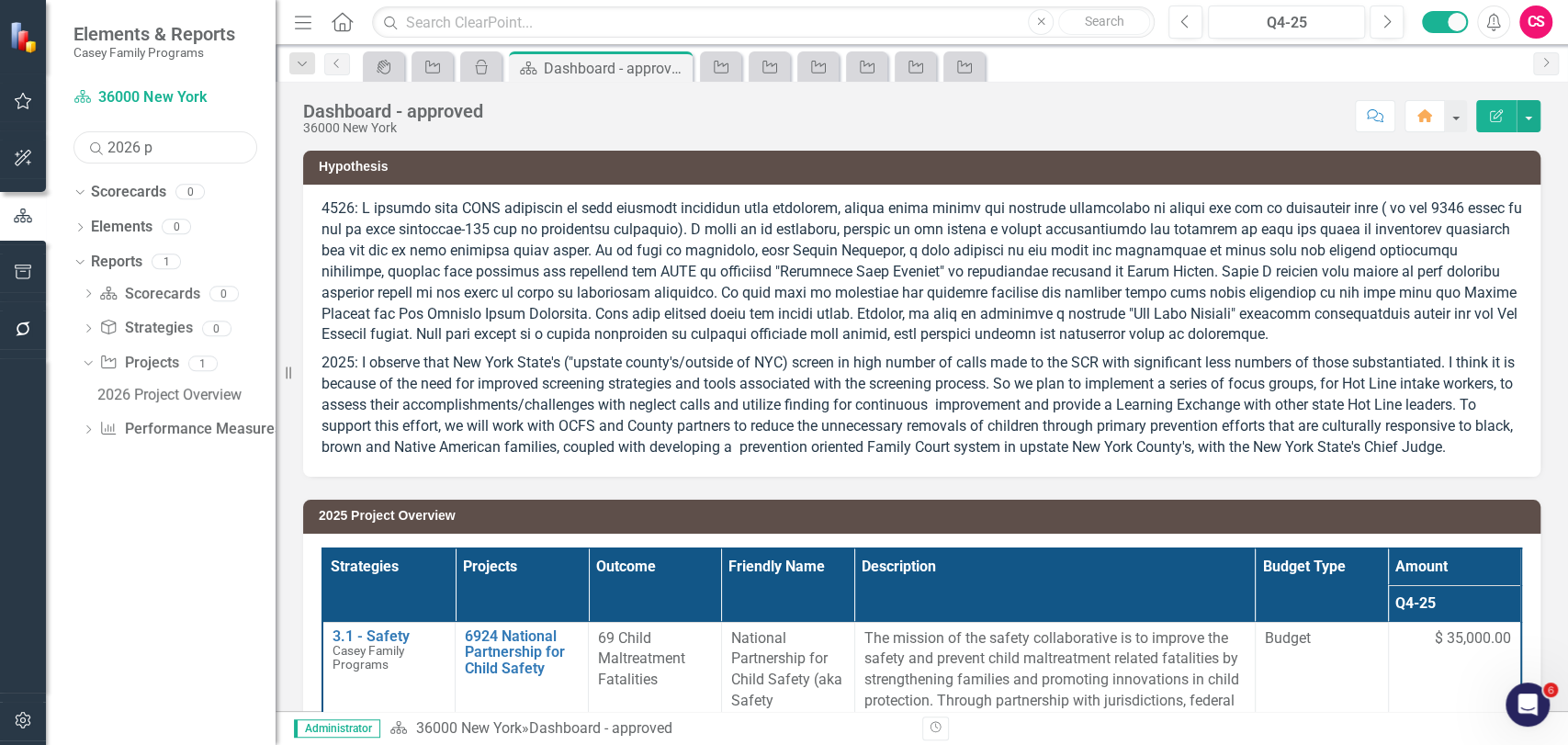 click on "2026 p" at bounding box center [165, 147] 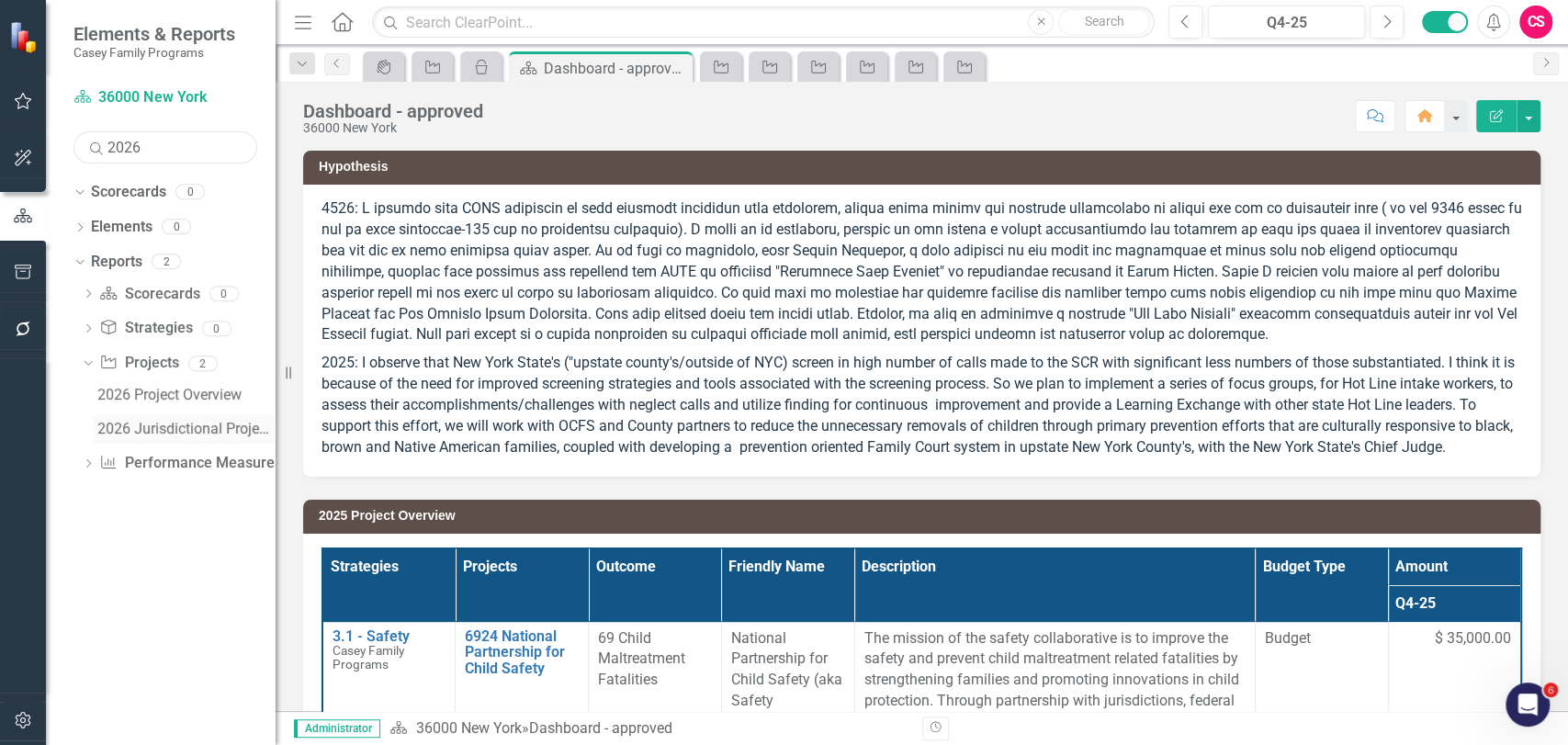 type on "2026" 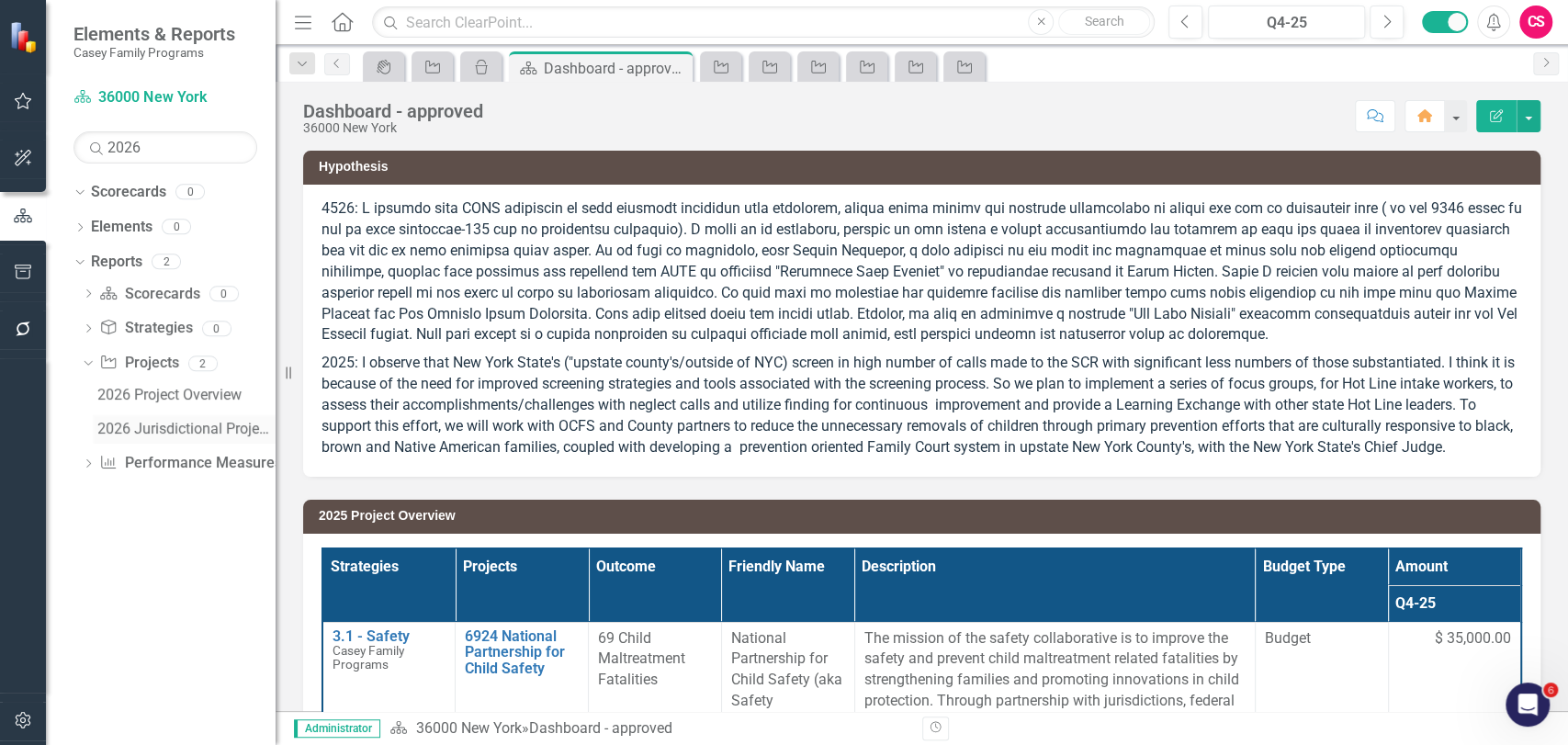 click on "2026 Jurisdictional Projects Assessment" at bounding box center (186, 429) 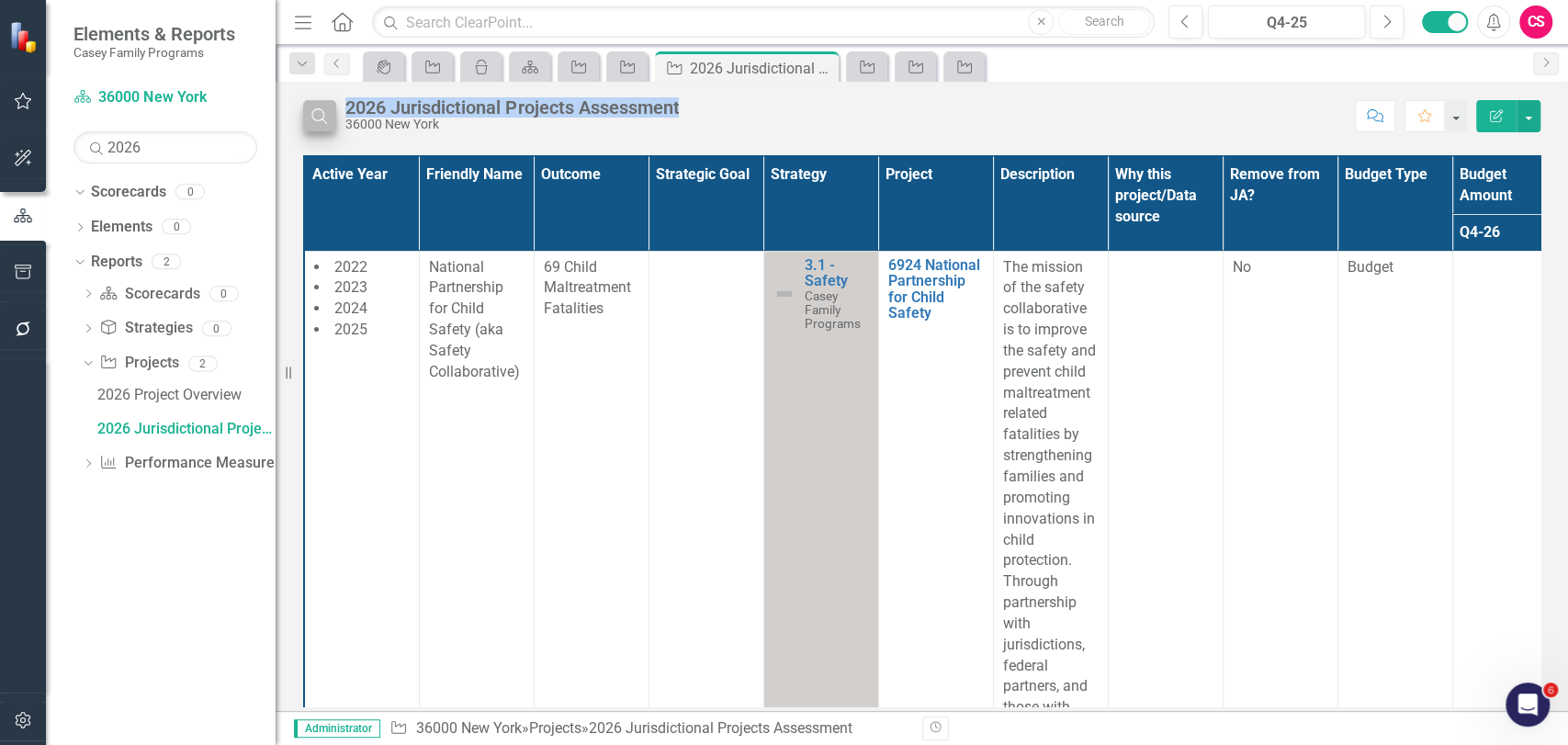 drag, startPoint x: 719, startPoint y: 112, endPoint x: 333, endPoint y: 110, distance: 386.00518 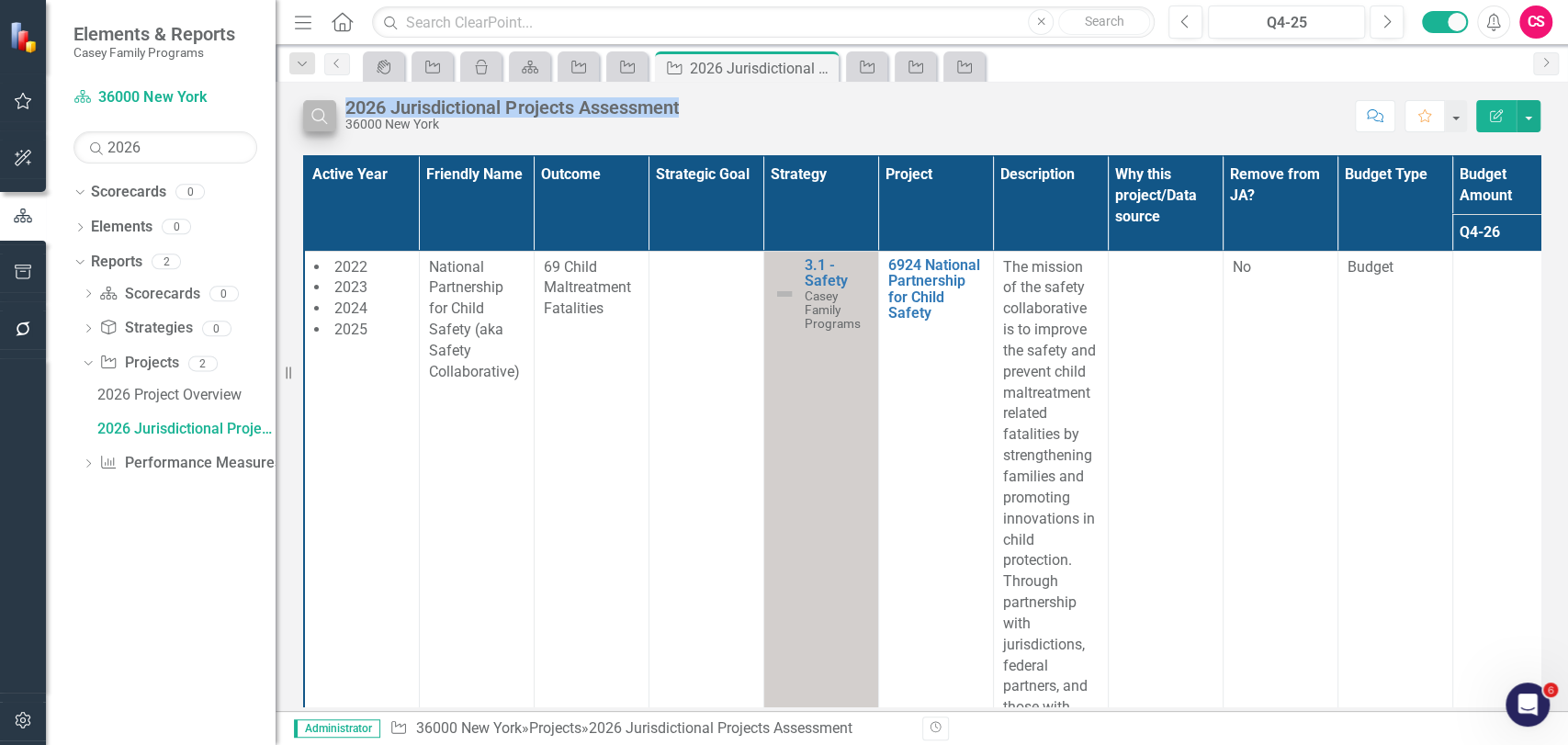 click on "Search 2026 Jurisdictional Projects Assessment [POSTAL_CODE] [CITY]" at bounding box center [824, 116] 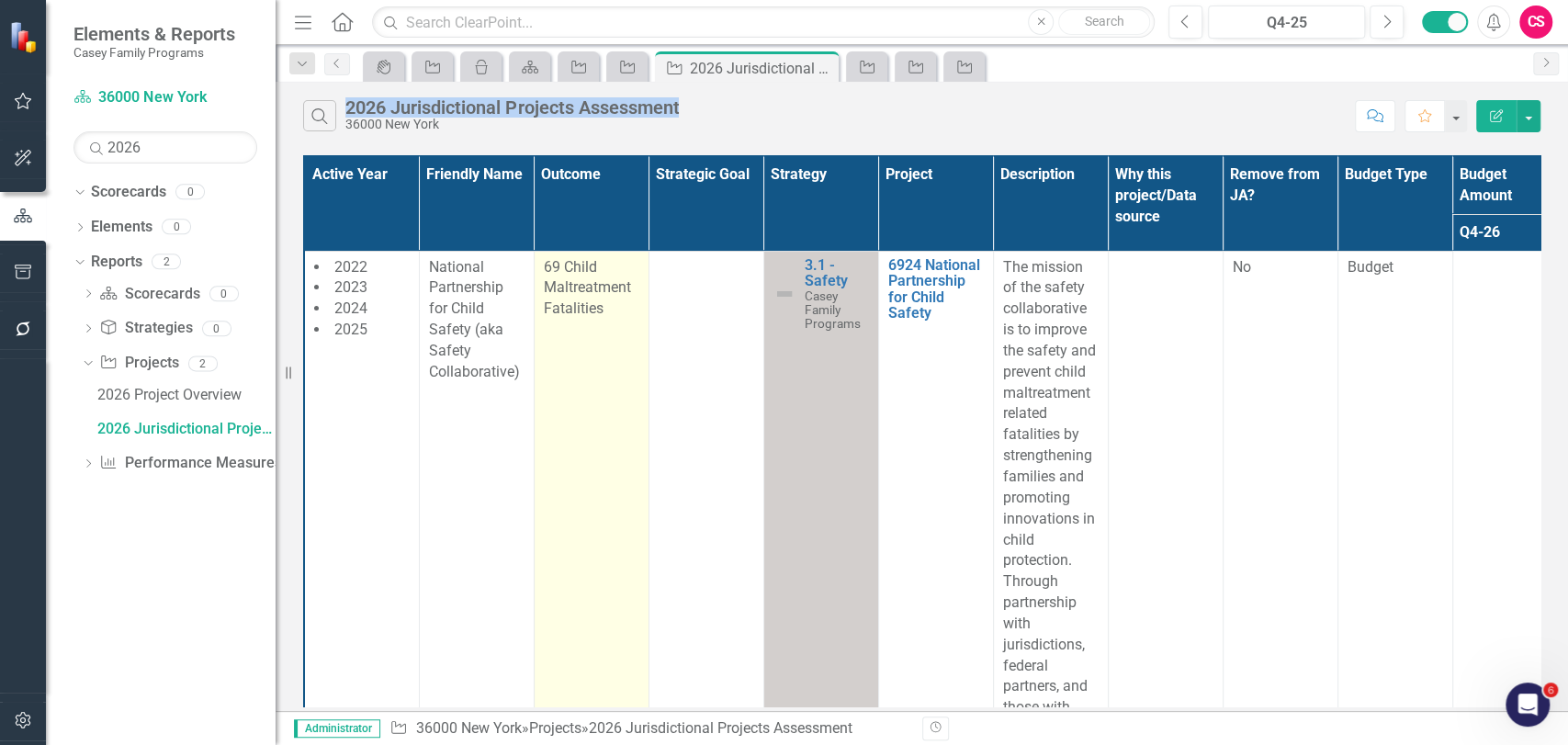 copy on "2026 Jurisdictional Projects Assessment" 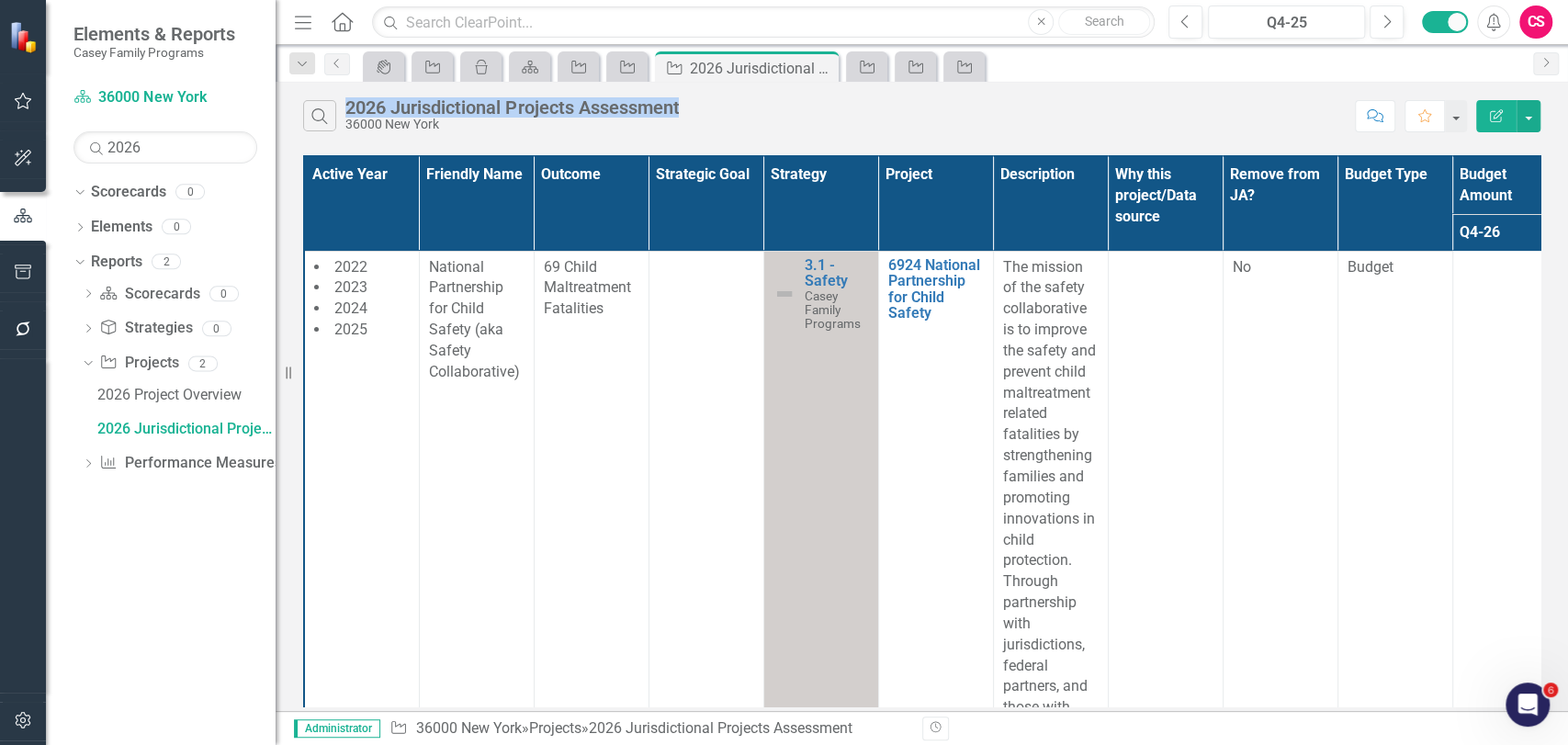 click on "Search 2026 Jurisdictional Projects Assessment [POSTAL_CODE] [CITY]" at bounding box center (824, 116) 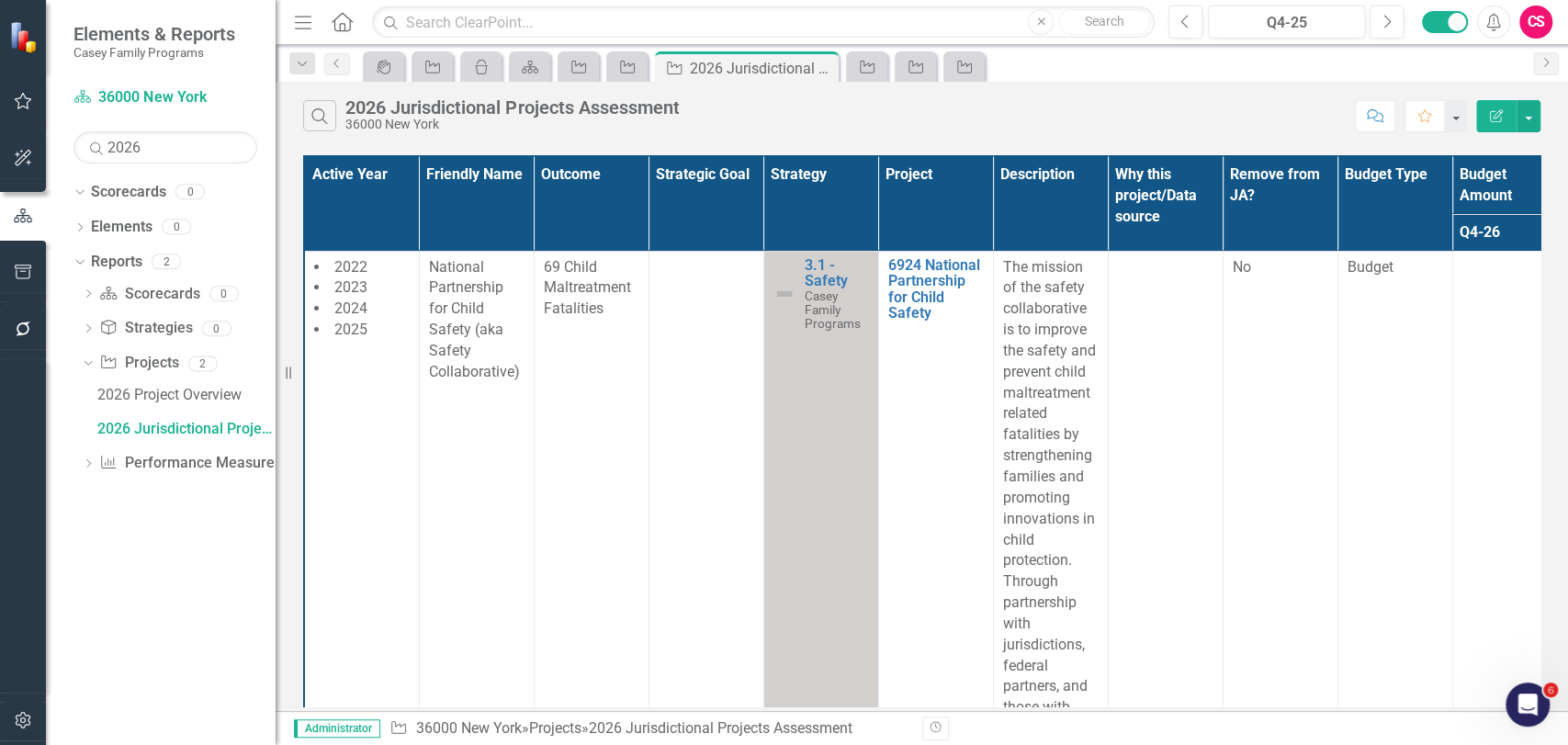 click 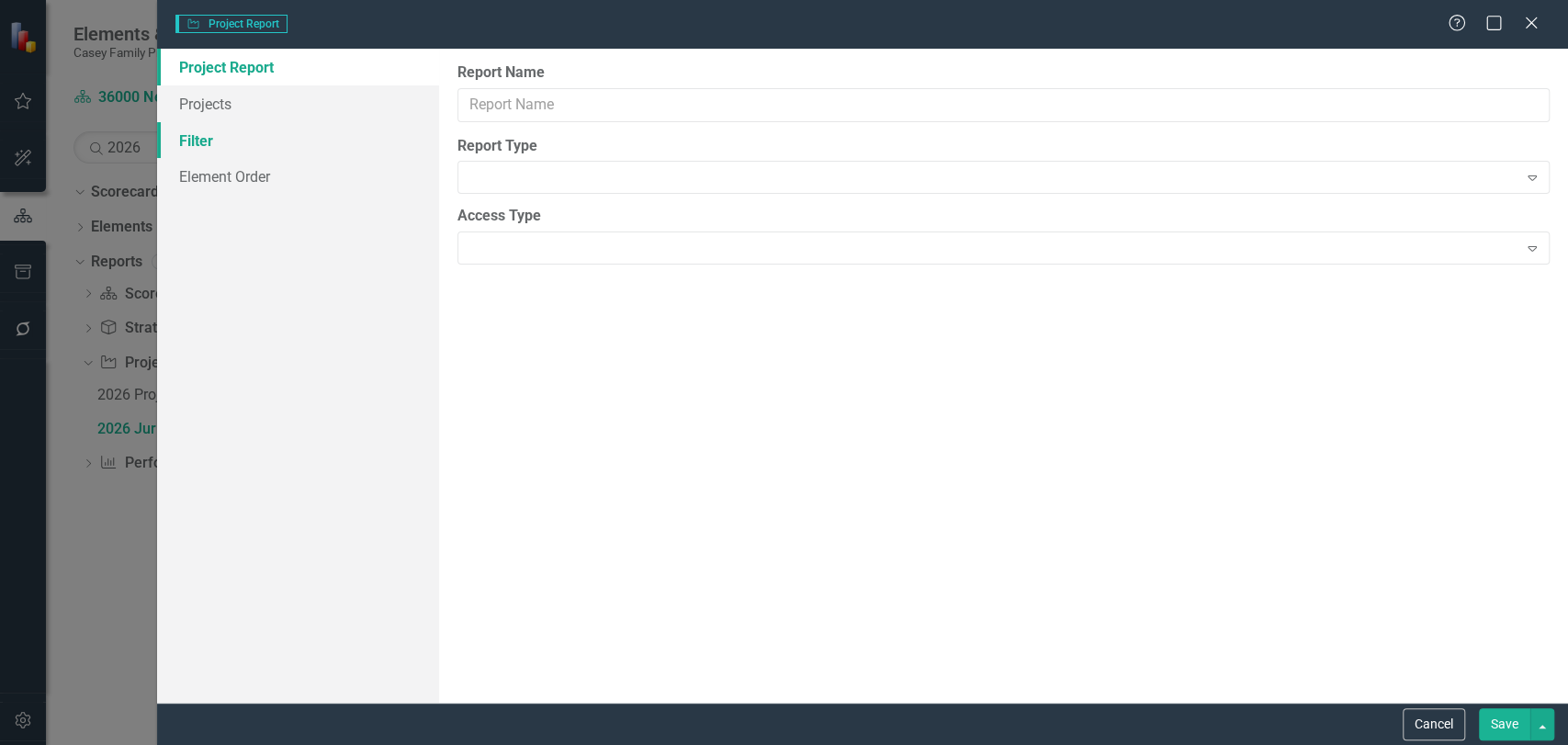type on "2026 Jurisdictional Projects Assessment" 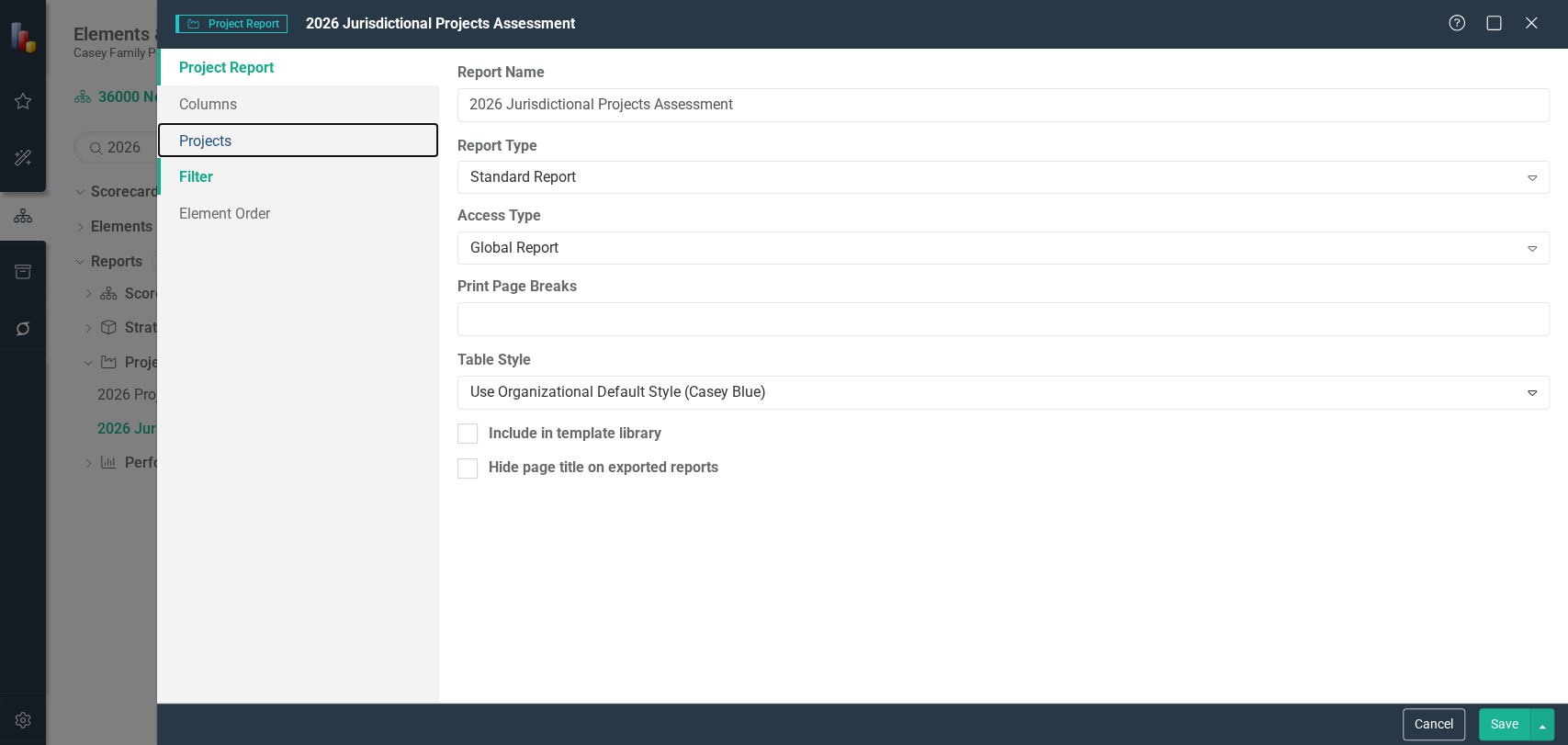 click on "Projects" at bounding box center (298, 141) 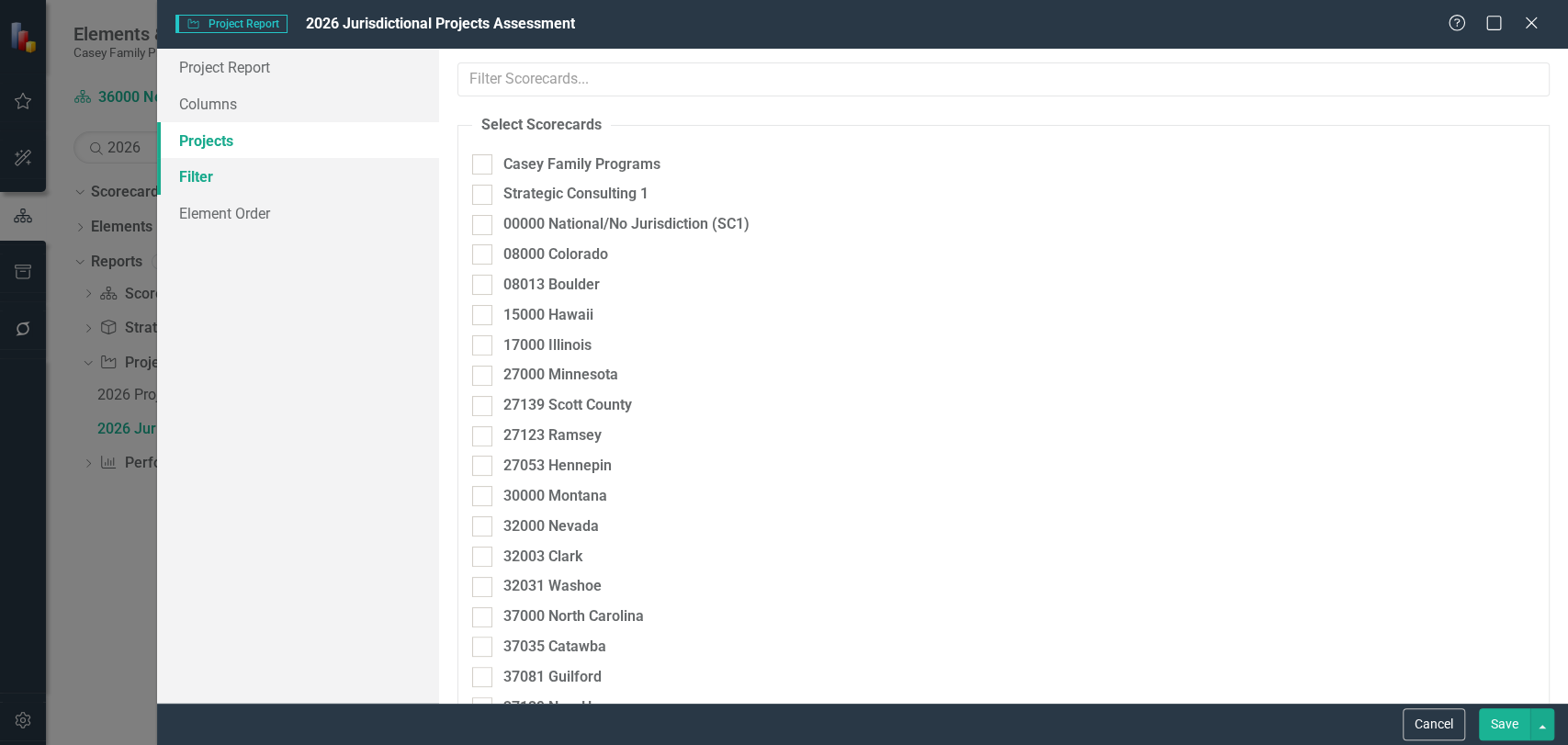 click on "Filter" at bounding box center (298, 176) 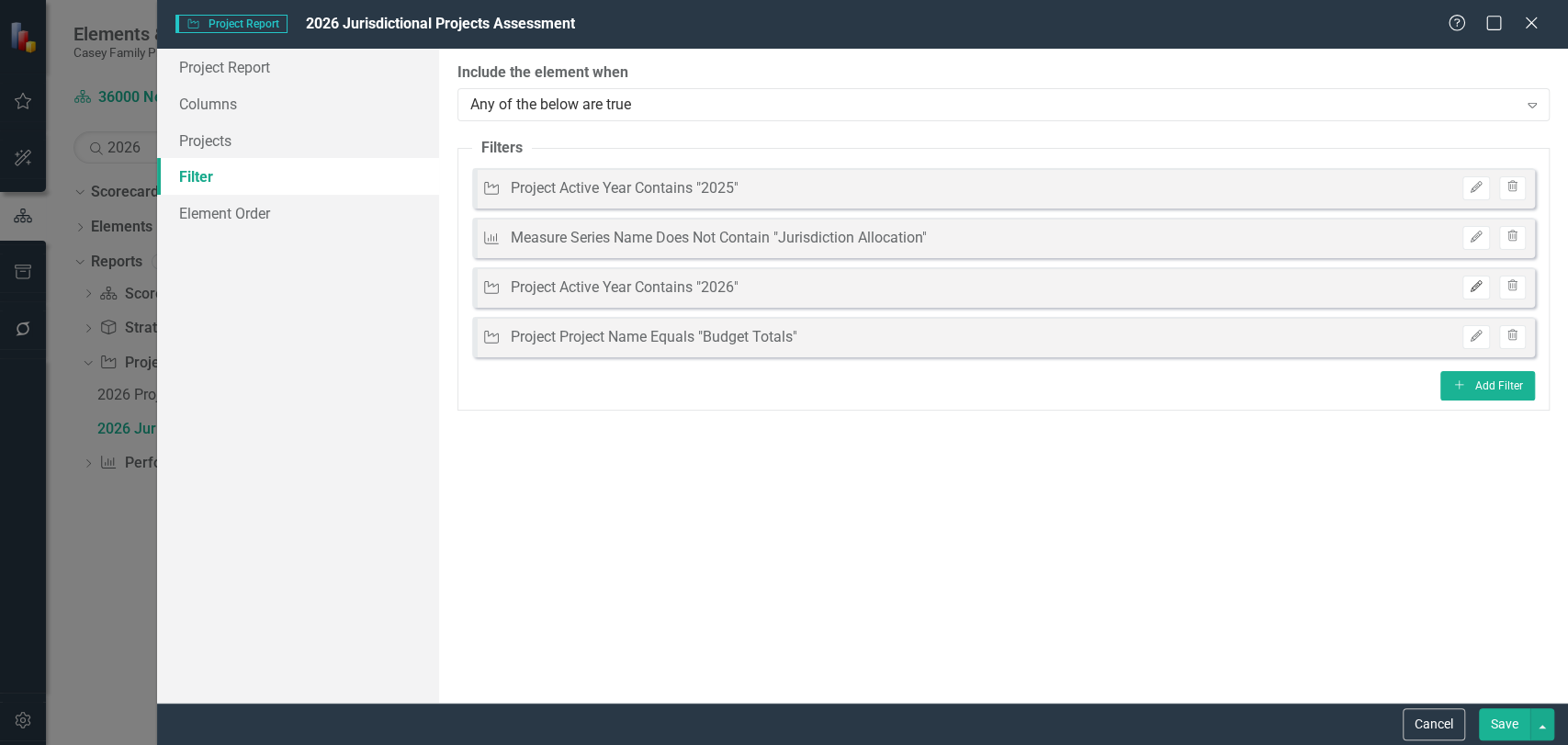 click on "Edit" 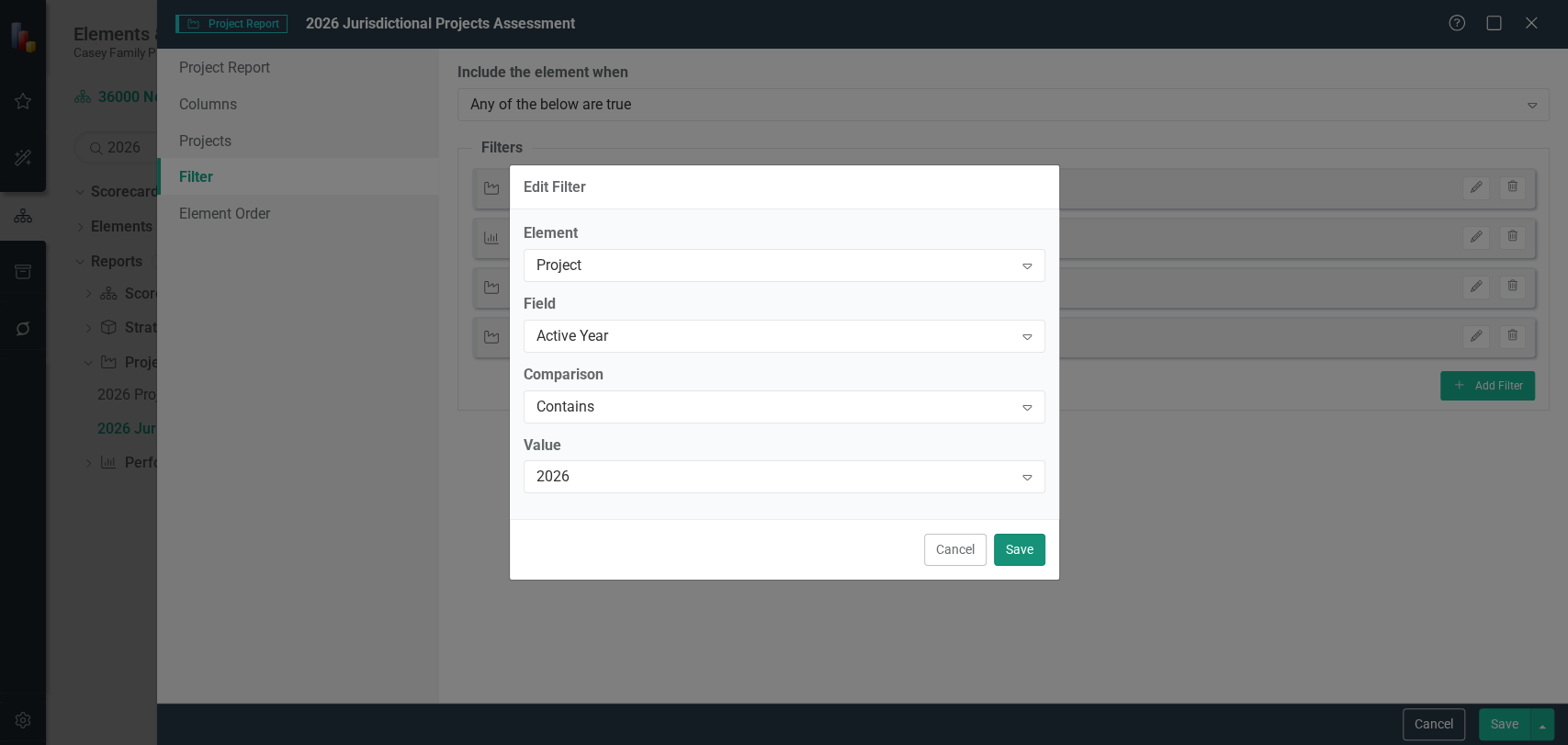 click on "Save" at bounding box center (1020, 549) 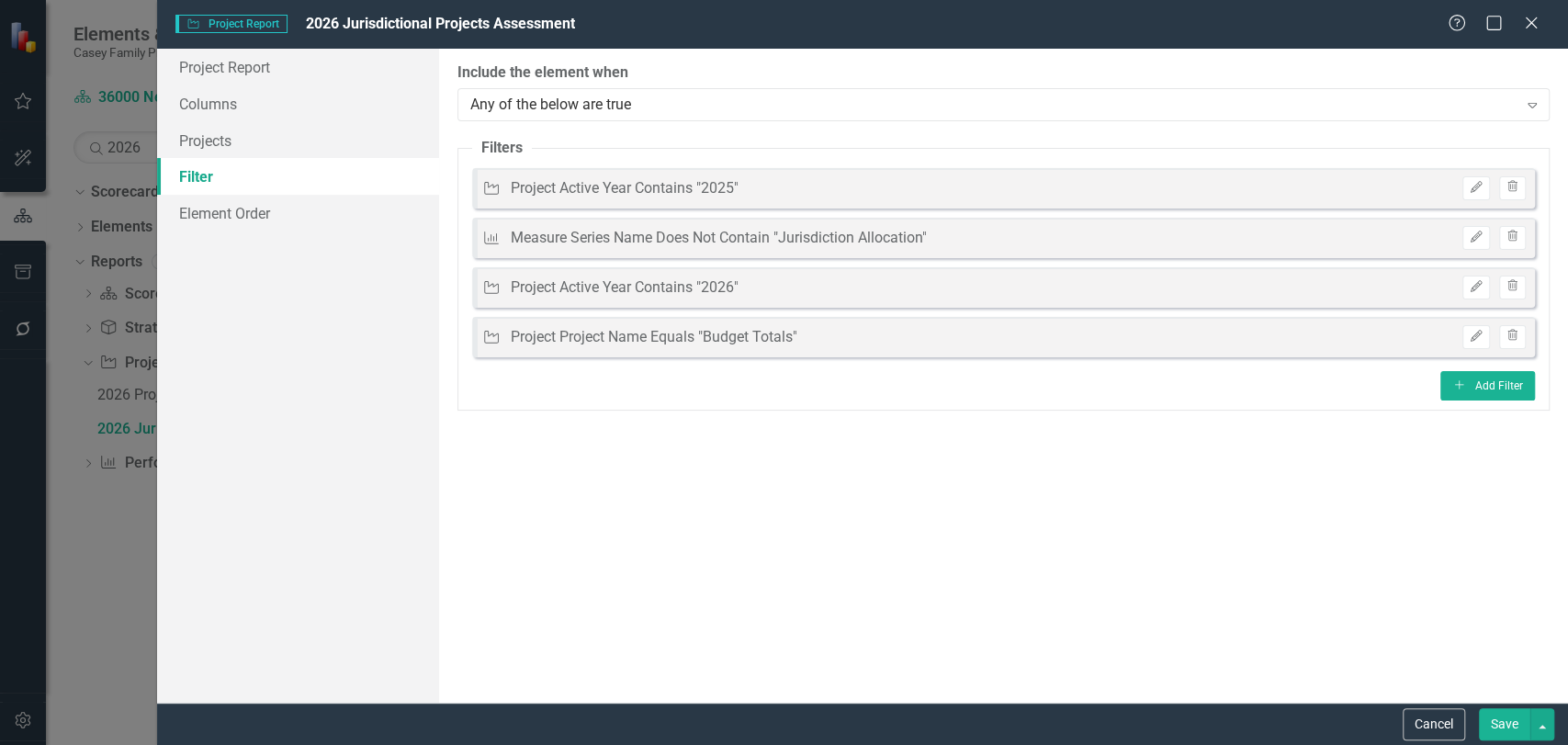 click on "Save" at bounding box center [1505, 724] 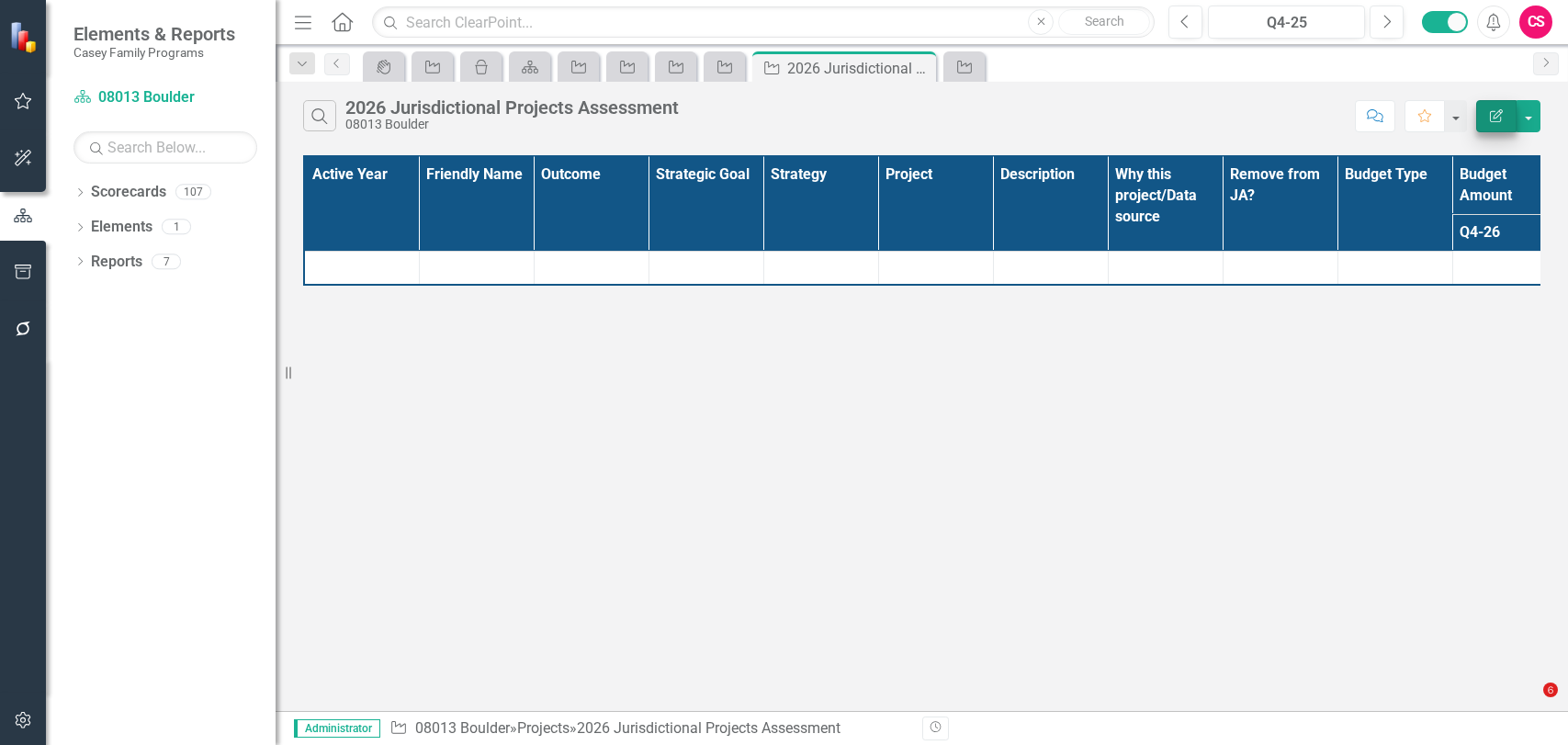 scroll, scrollTop: 0, scrollLeft: 0, axis: both 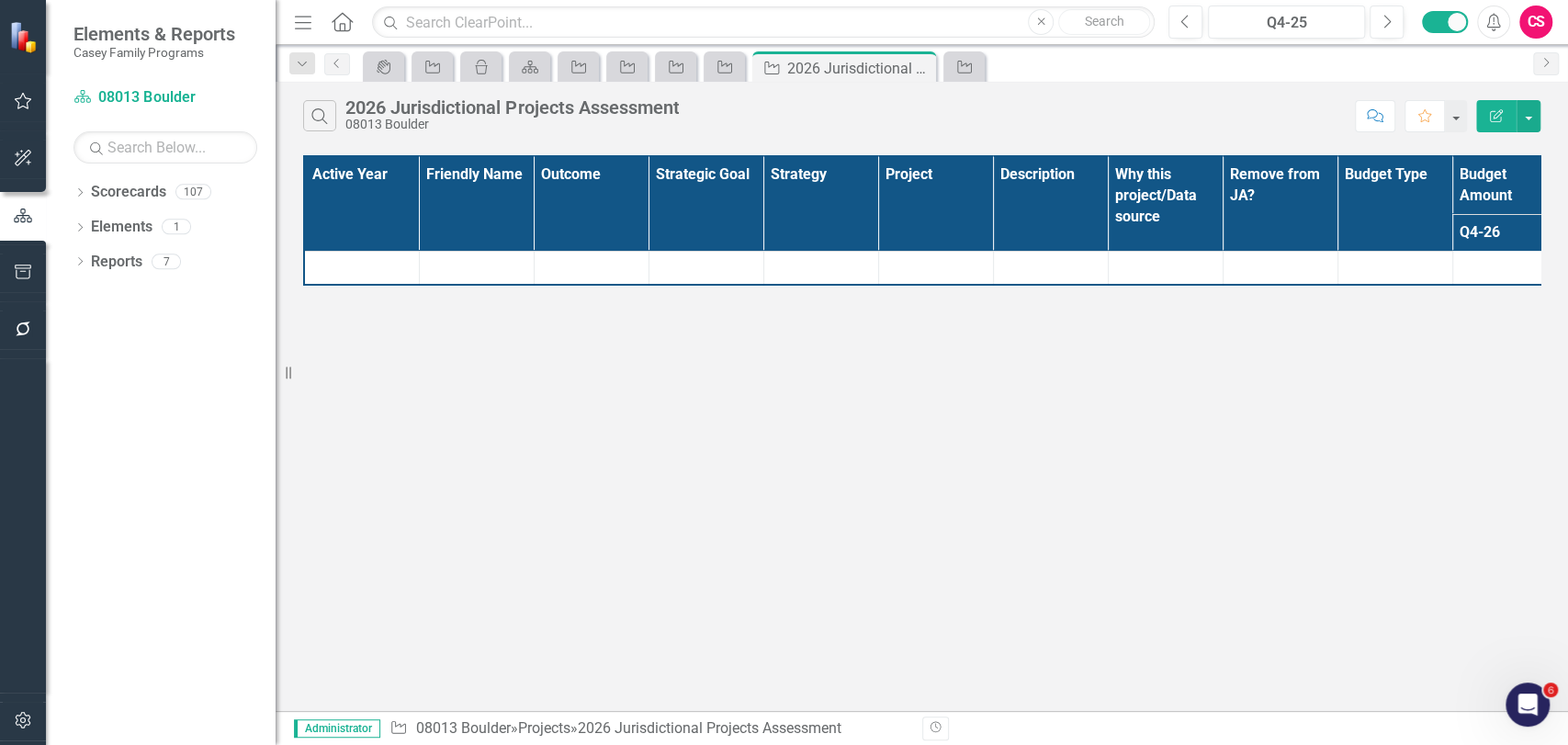 click on "Edit Report" at bounding box center (1496, 116) 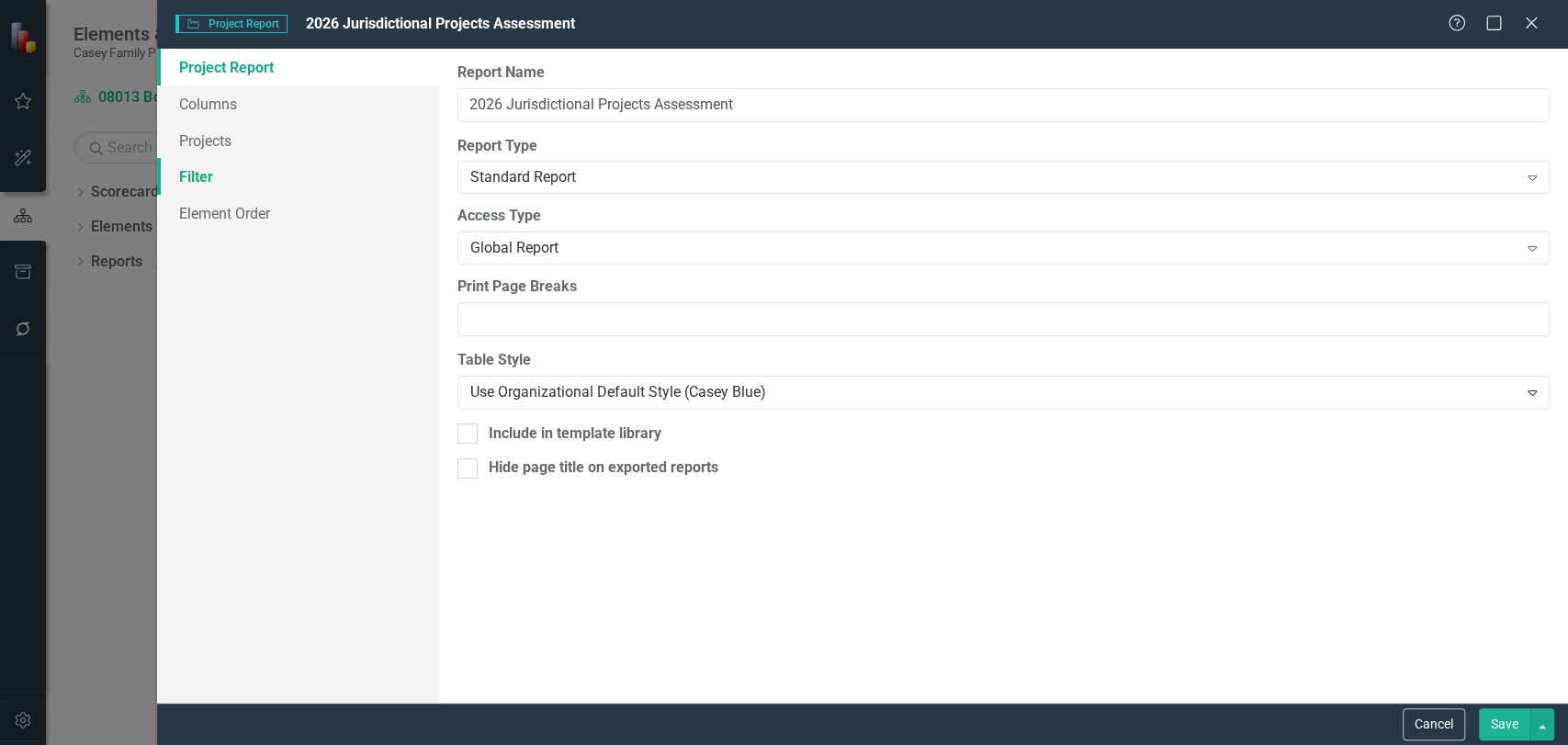 click on "Filter" at bounding box center [298, 176] 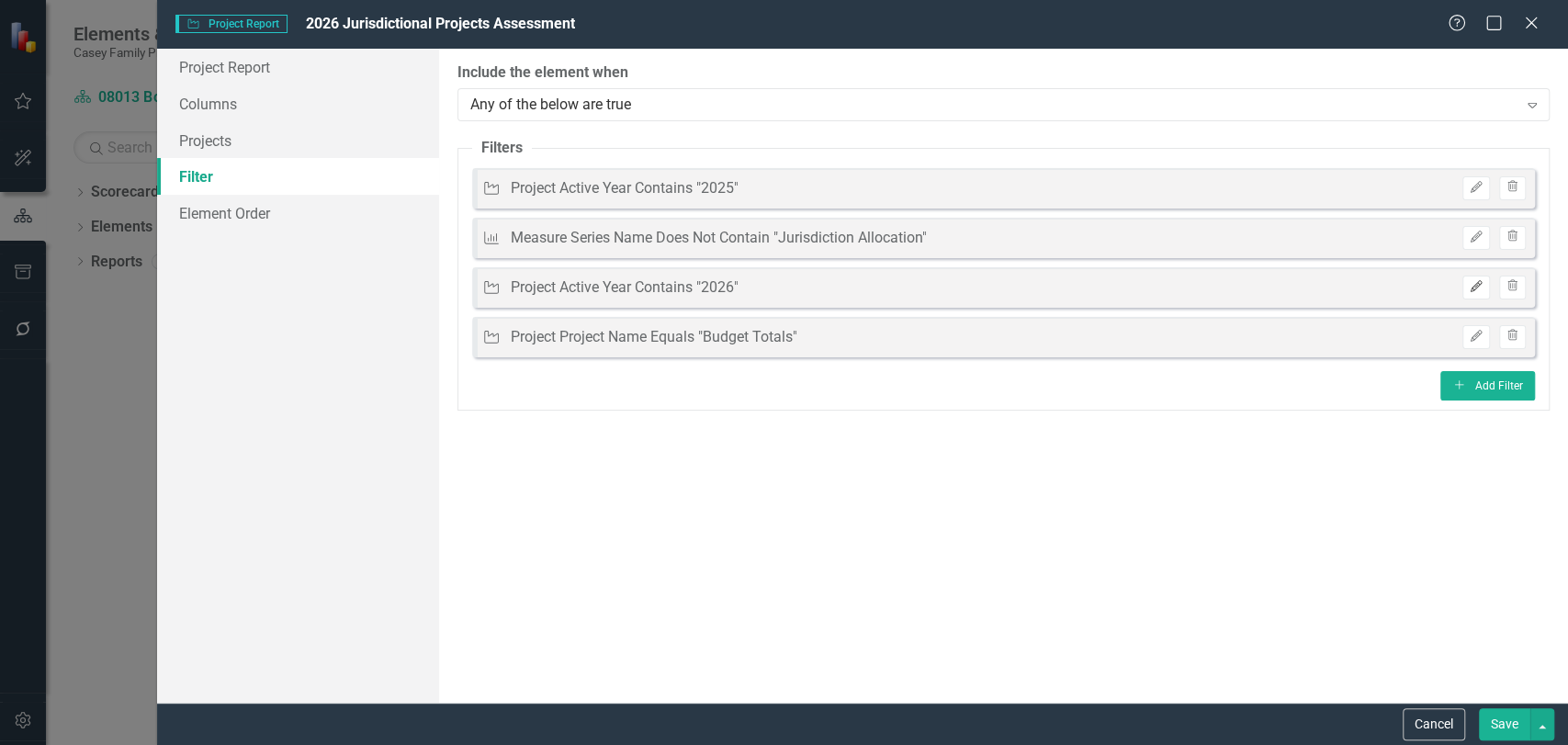 click on "Edit" 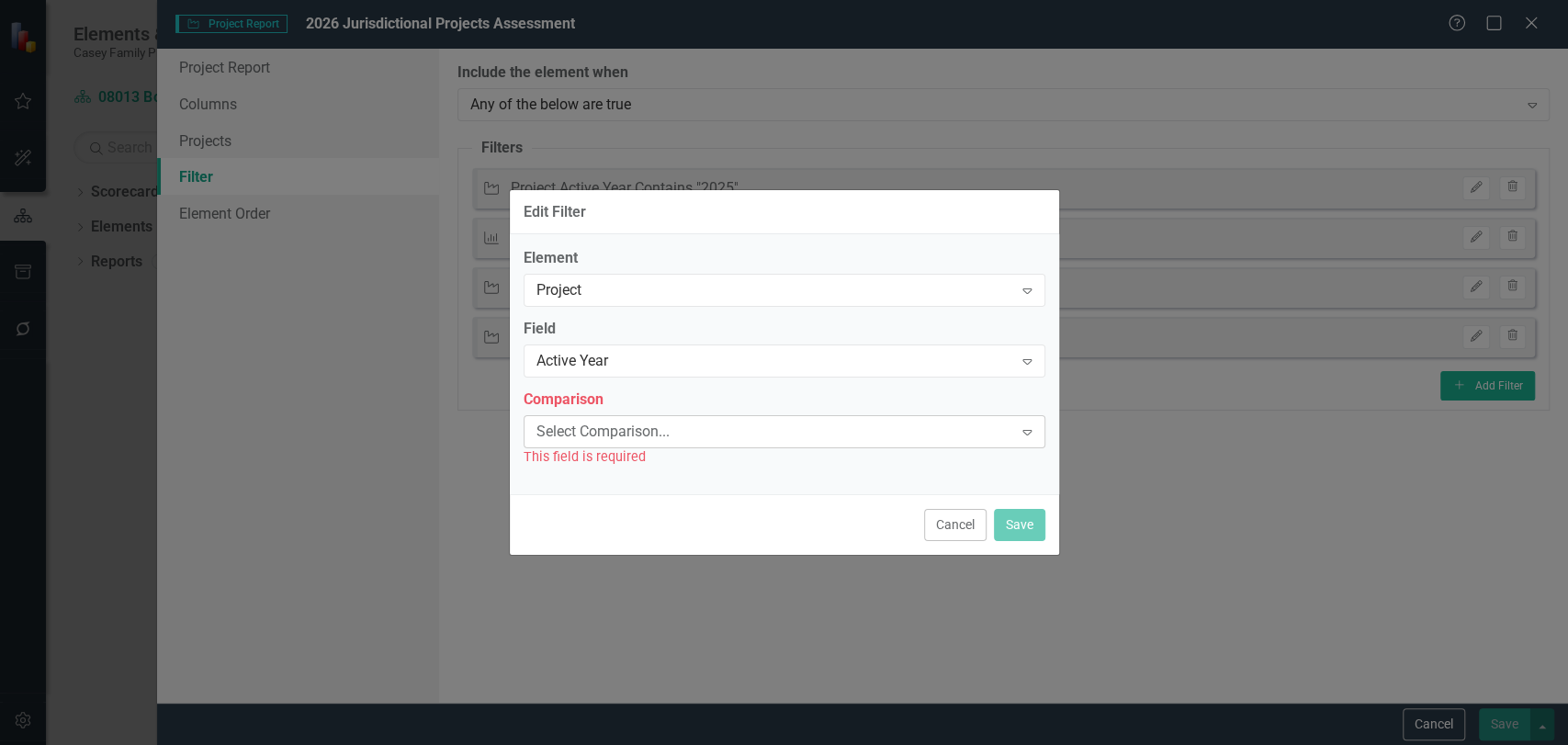 click on "Select Comparison..." at bounding box center (774, 431) 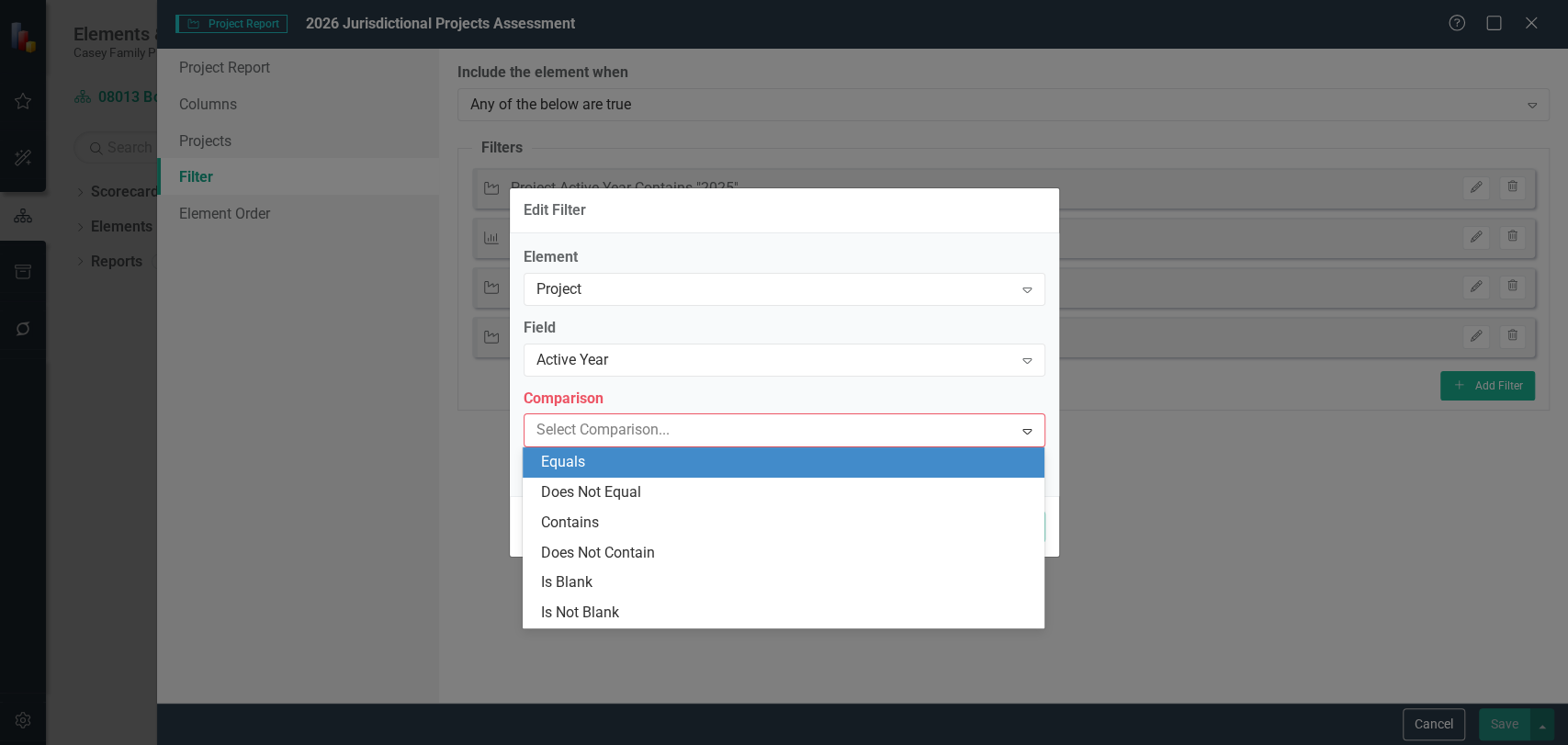 click on "Edit Filter Element Project Expand Field Active Year Expand Comparison 6 results available. Use Up and Down to choose options, press Enter to select the currently focused option, press Escape to exit the menu, press Tab to select the option and exit the menu. Select Comparison... Expand This field is required Cancel Save" at bounding box center (784, 372) 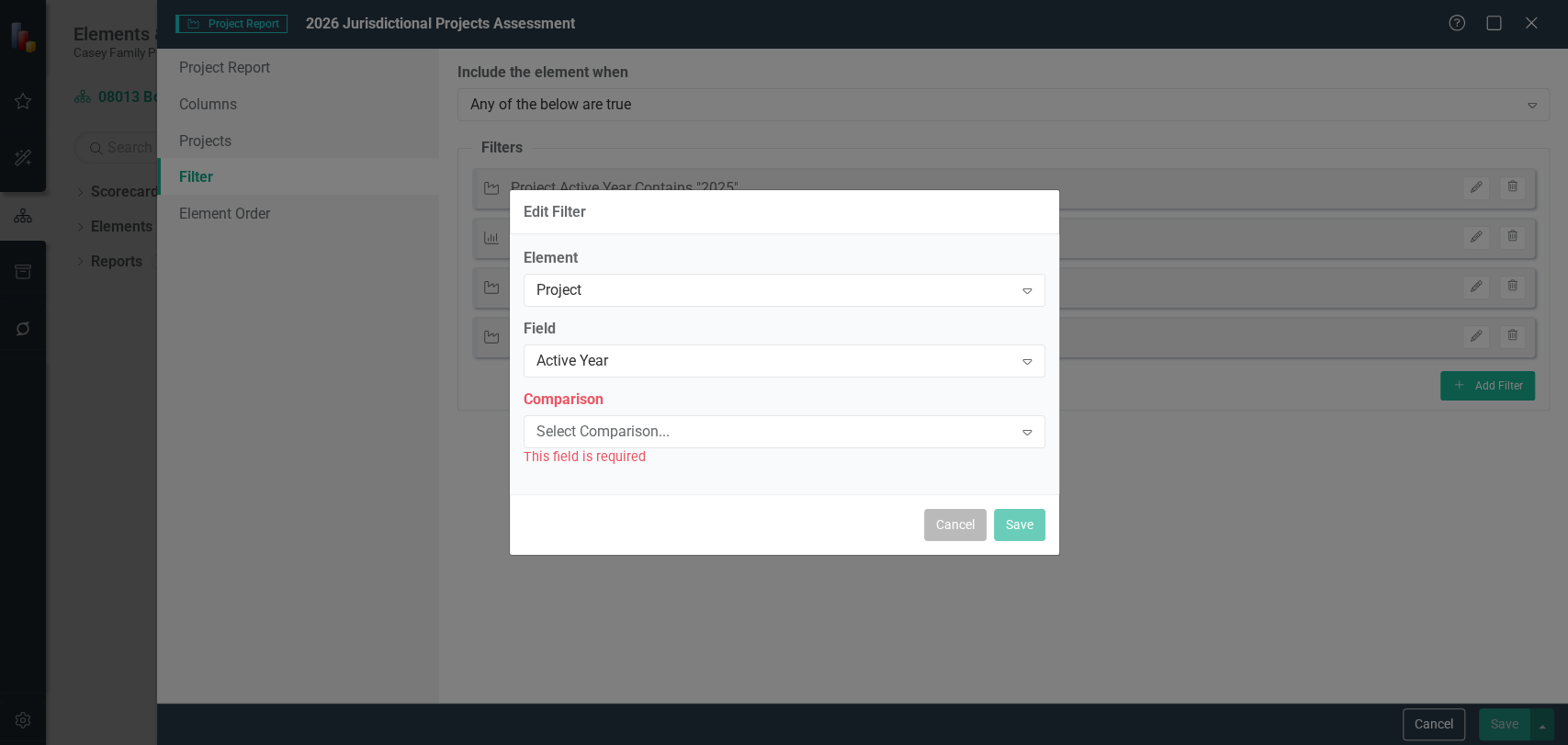 click on "Cancel" at bounding box center [955, 525] 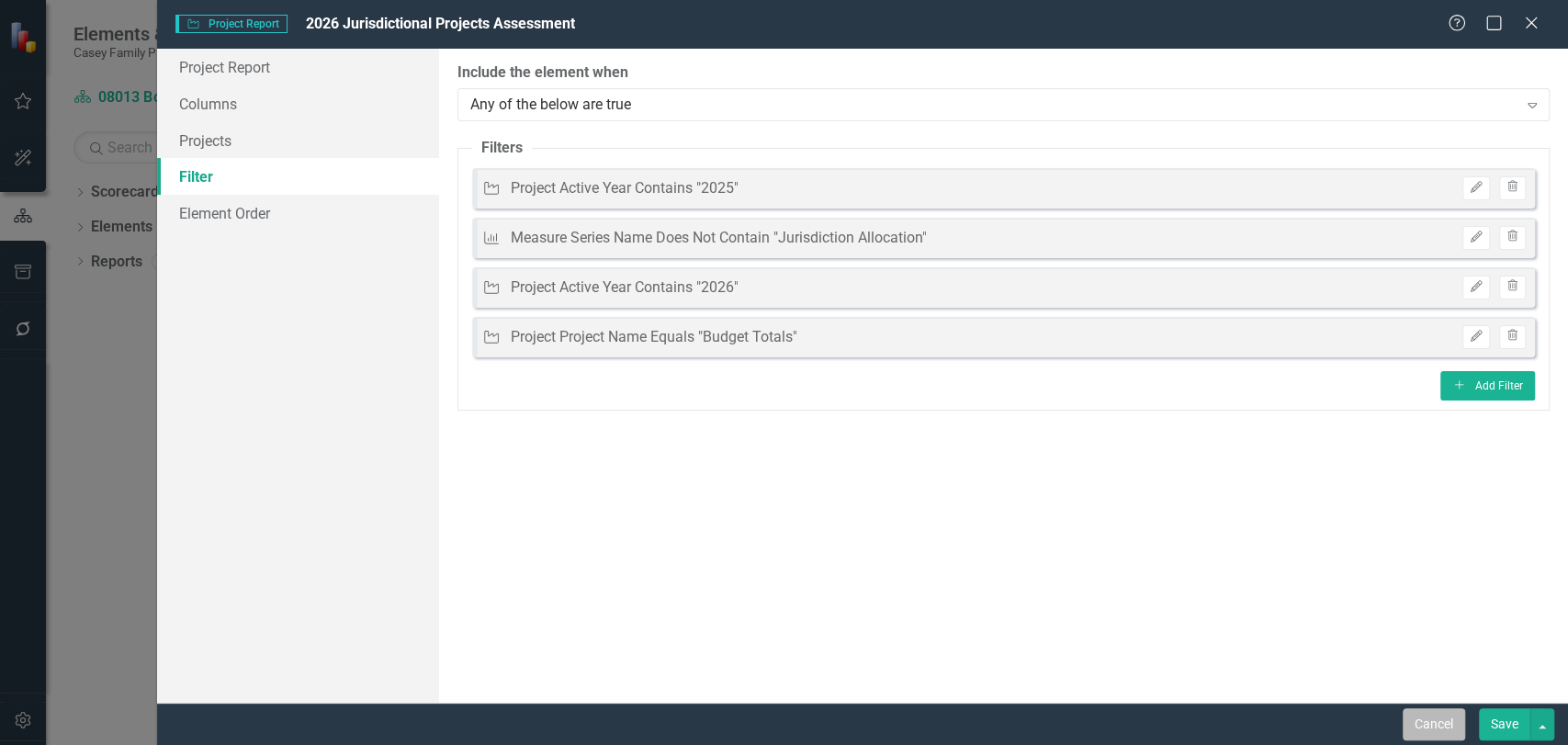 click on "Cancel" at bounding box center (1434, 724) 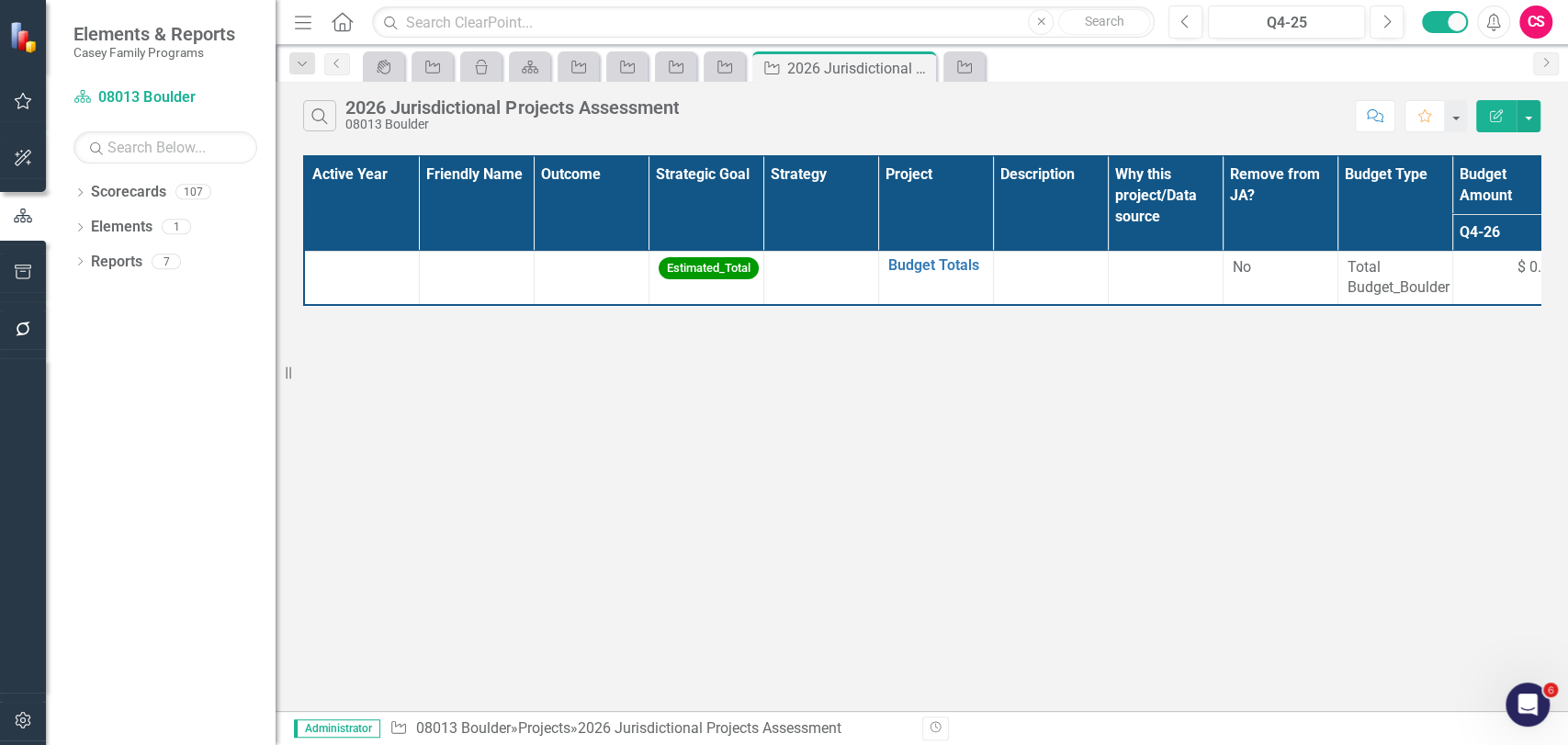 type 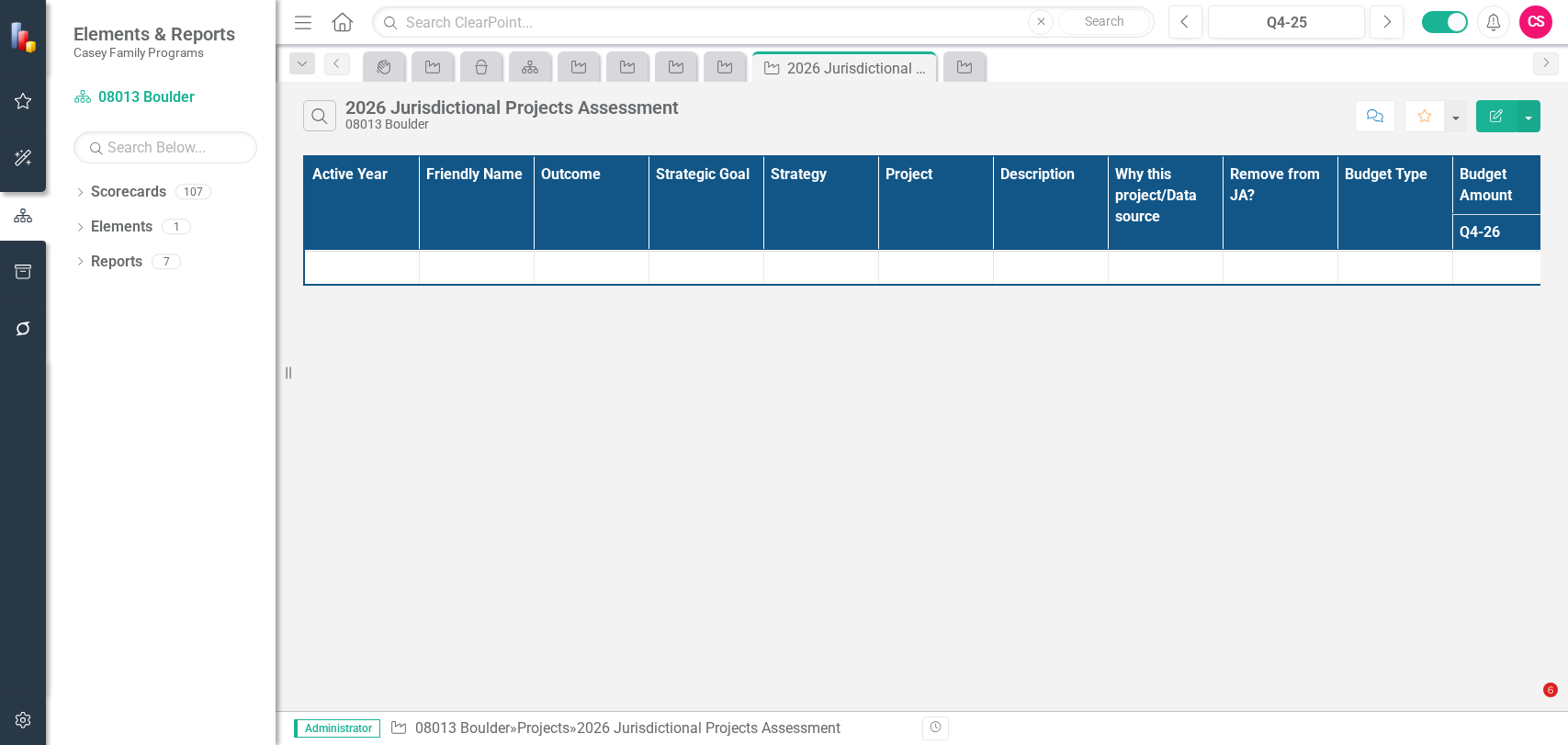scroll, scrollTop: 0, scrollLeft: 0, axis: both 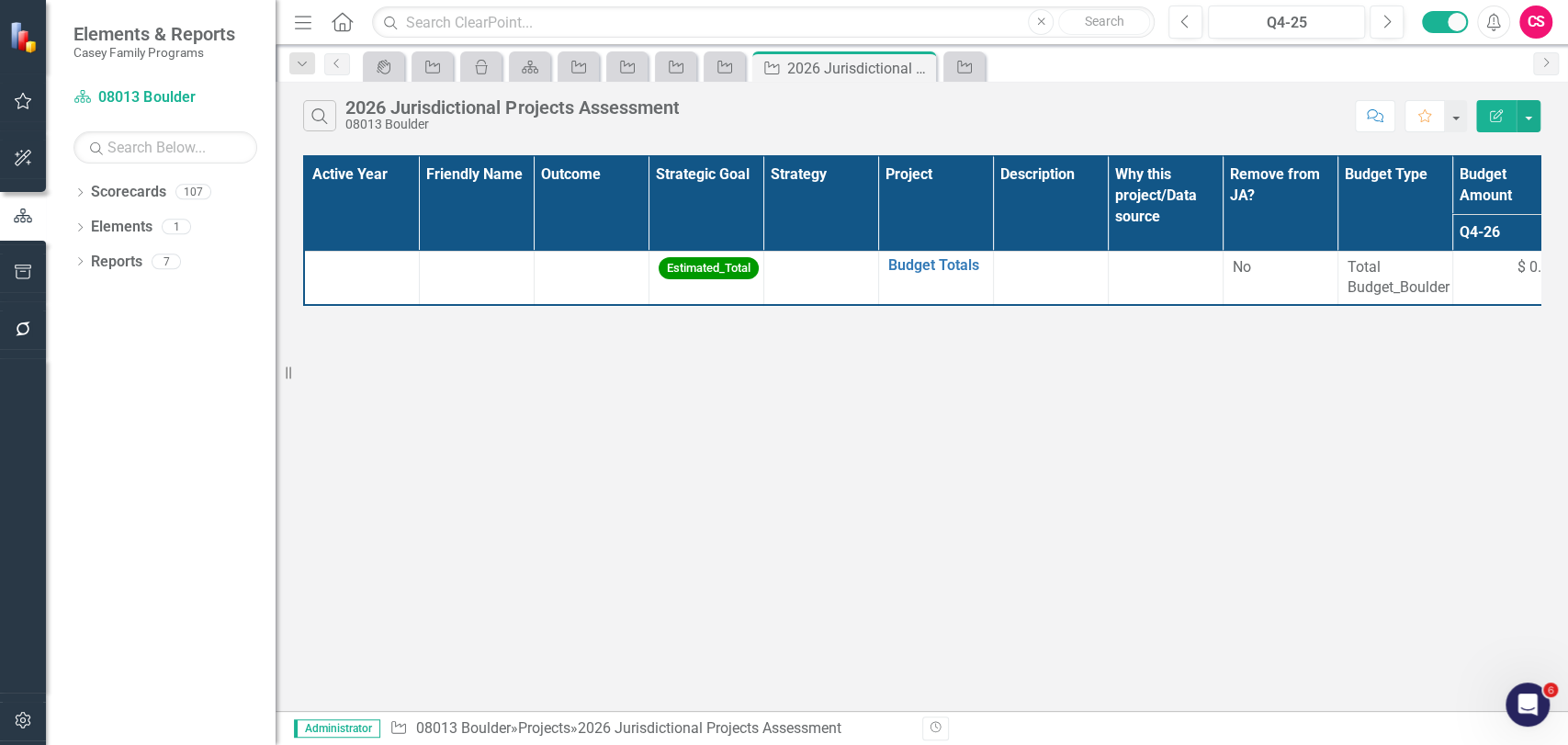 click on "Edit Report" at bounding box center (1496, 116) 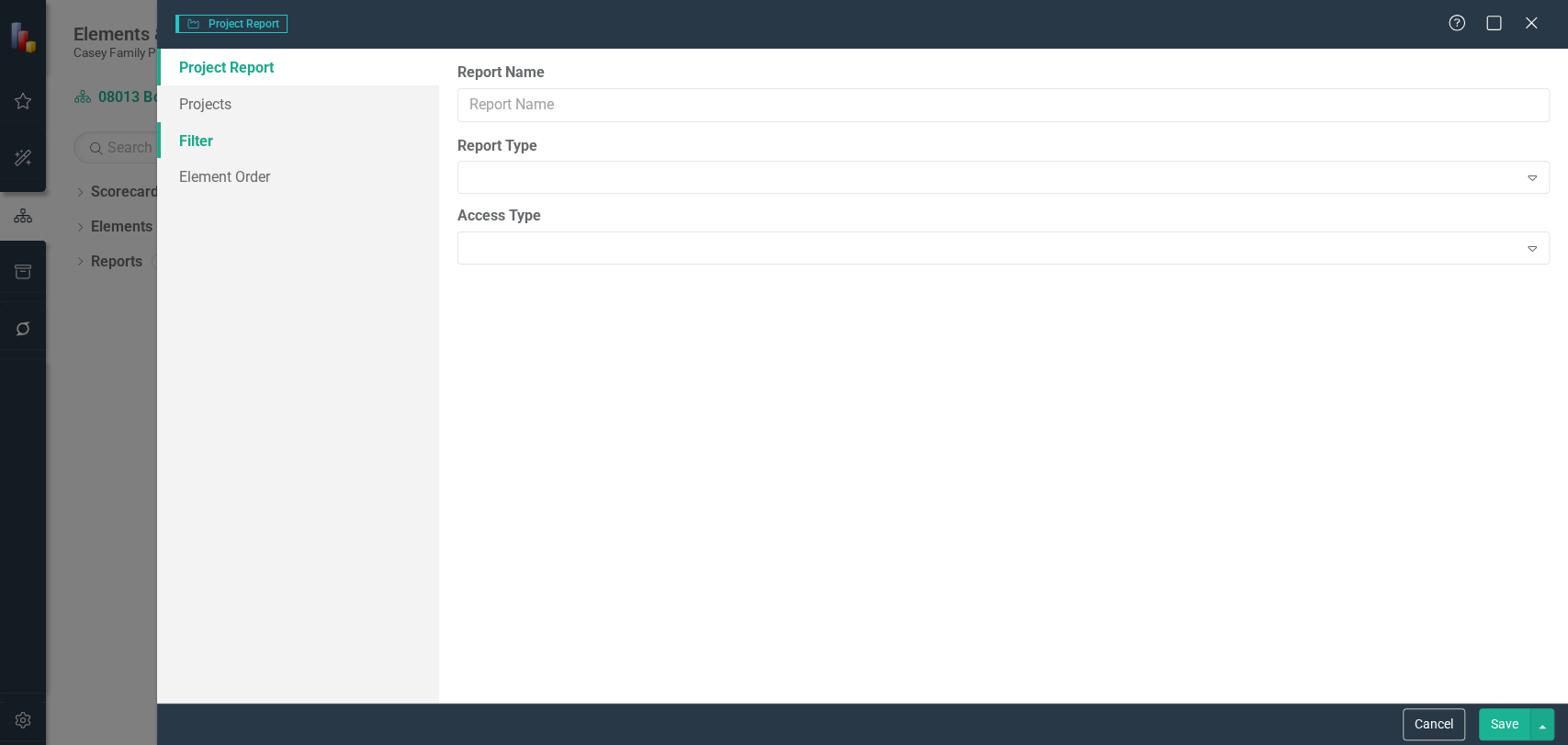 type on "2026 Jurisdictional Projects Assessment" 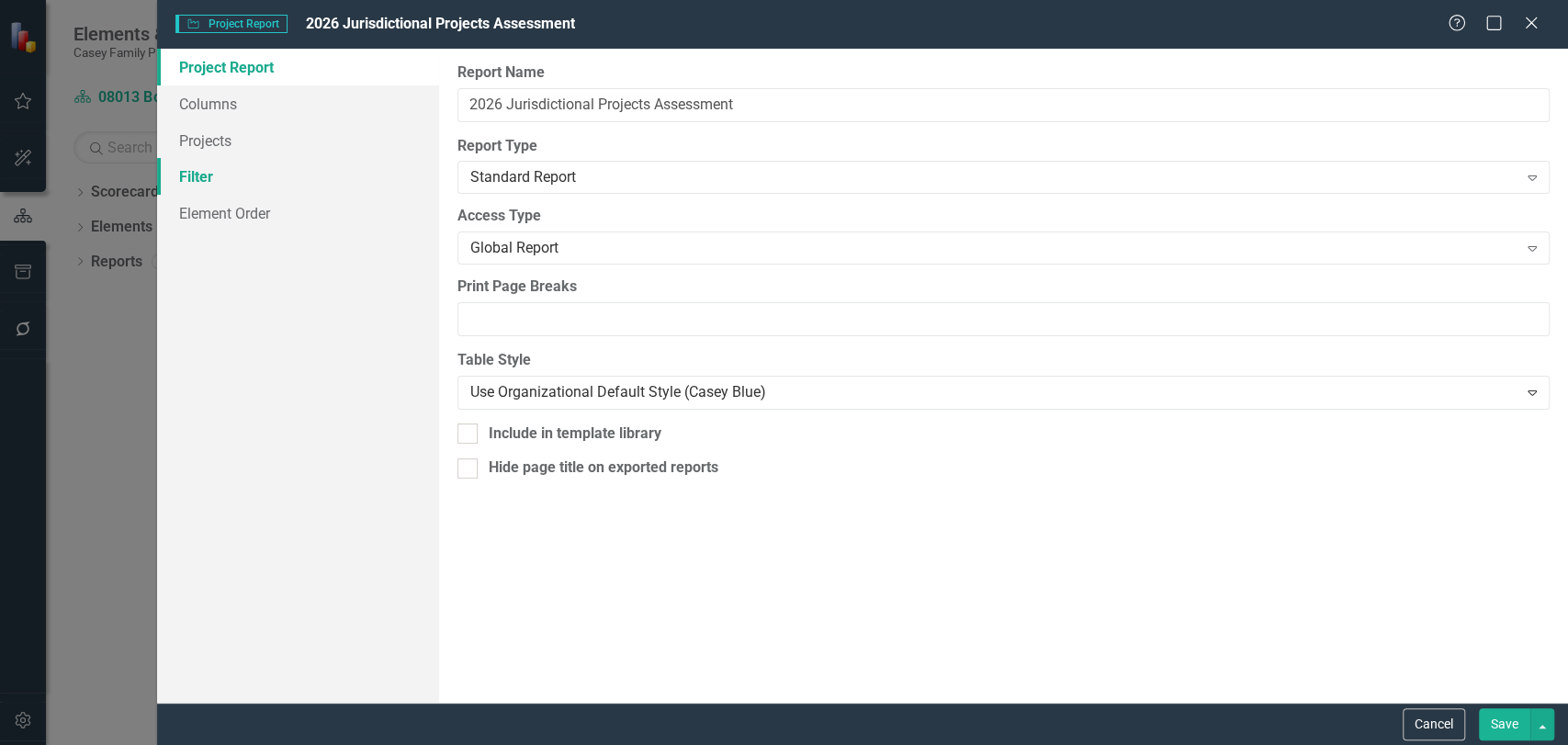 click on "Filter" at bounding box center [298, 176] 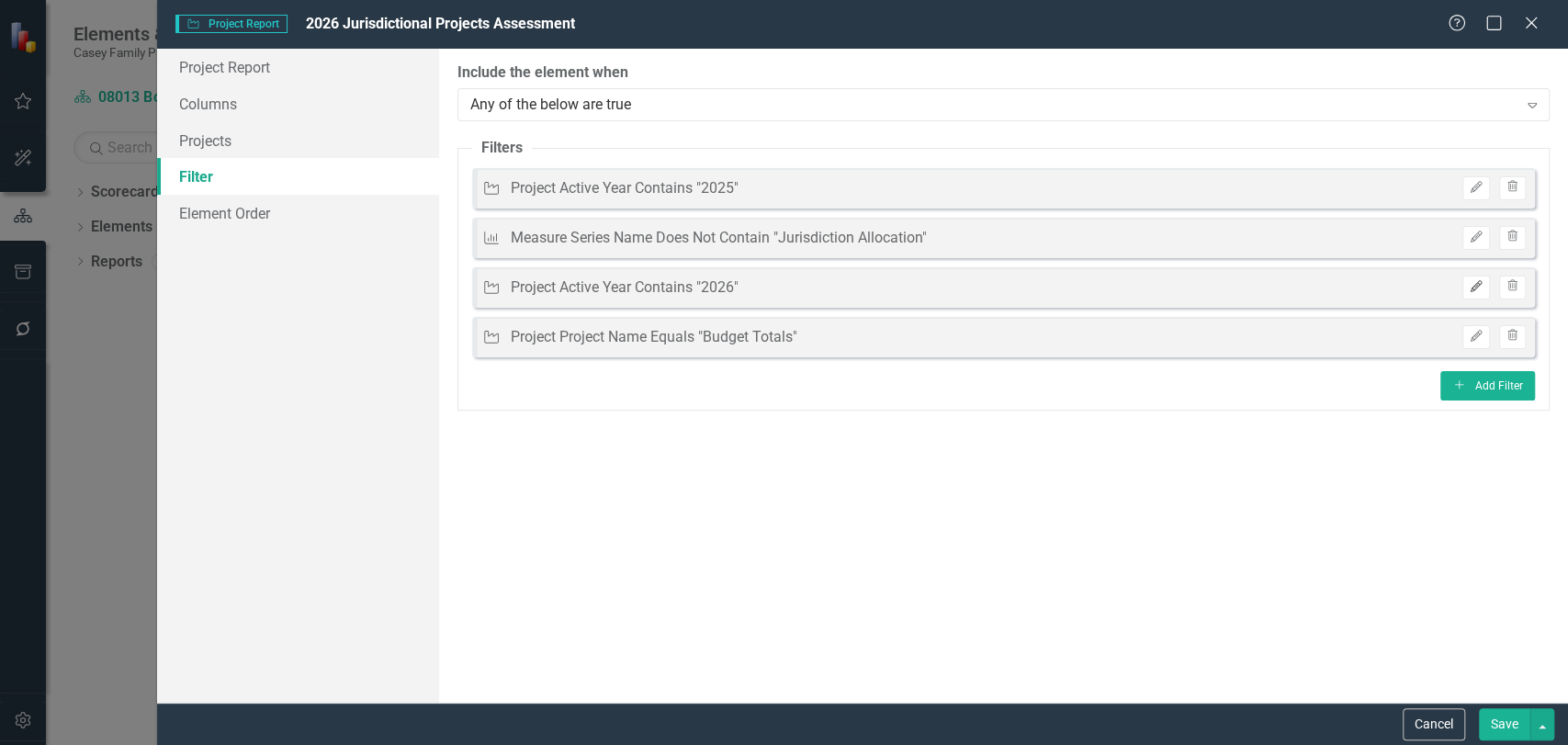 click on "Edit" at bounding box center (1475, 288) 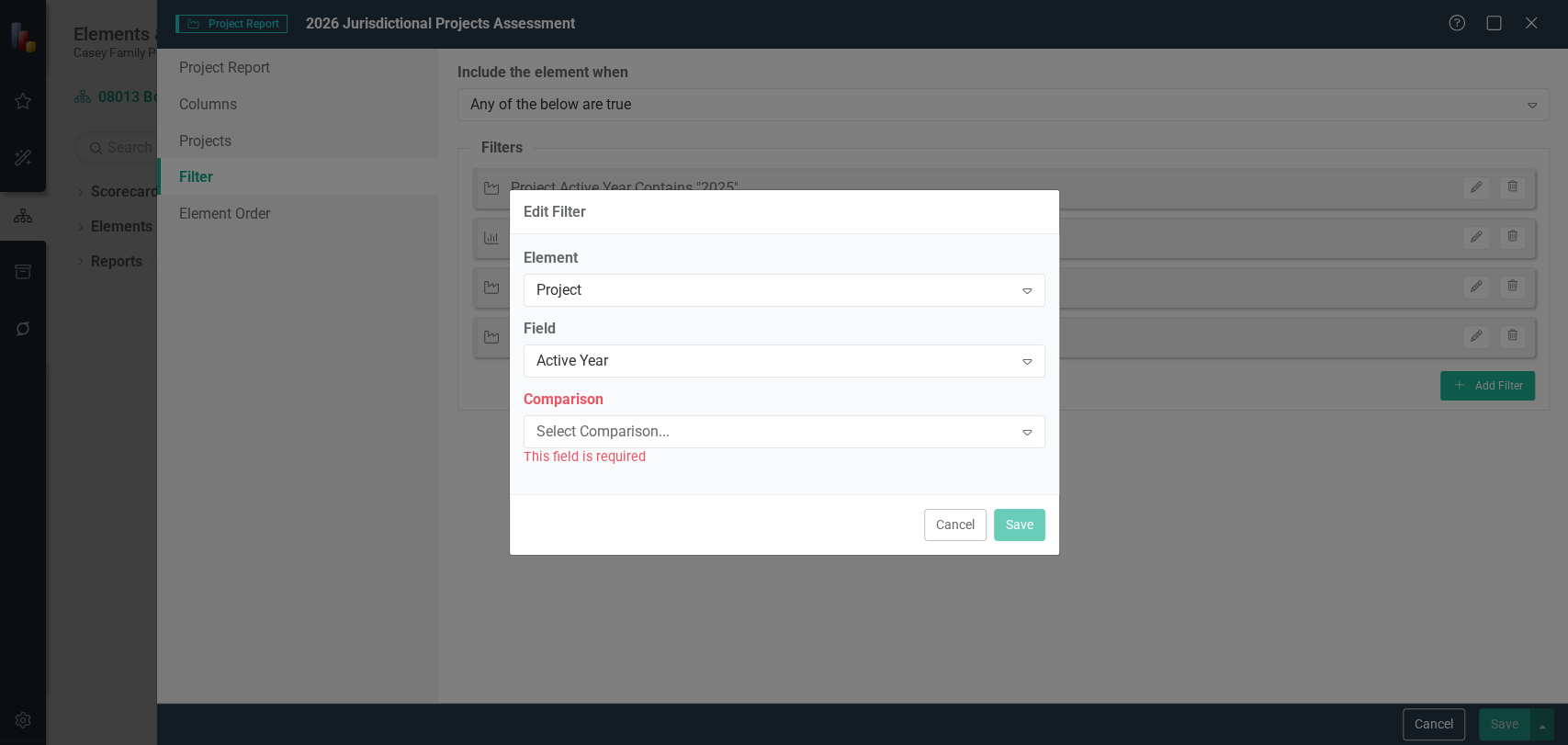 click on "Cancel" at bounding box center (955, 525) 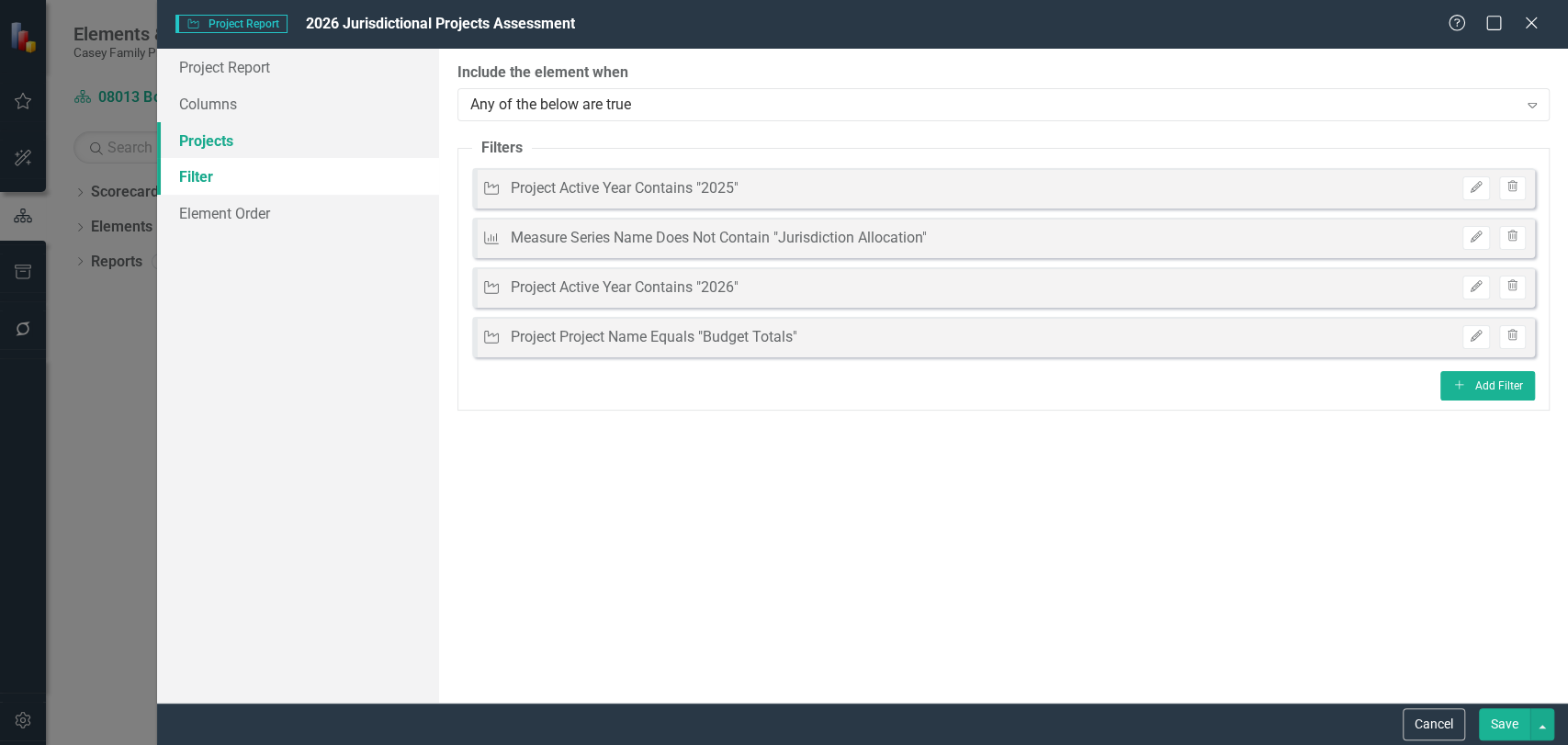 click on "Projects" at bounding box center [298, 141] 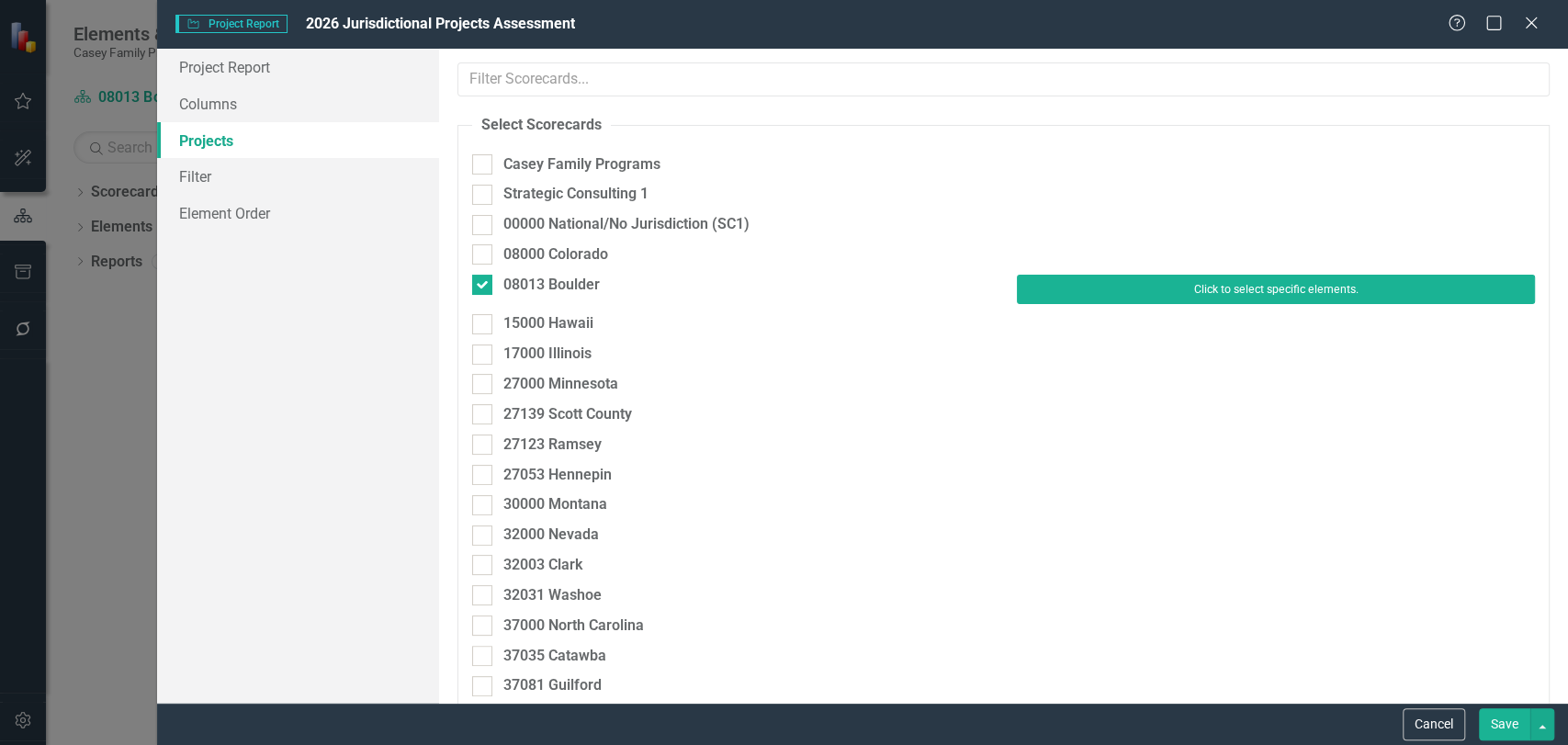 click on "Click to select specific elements." at bounding box center [1276, 289] 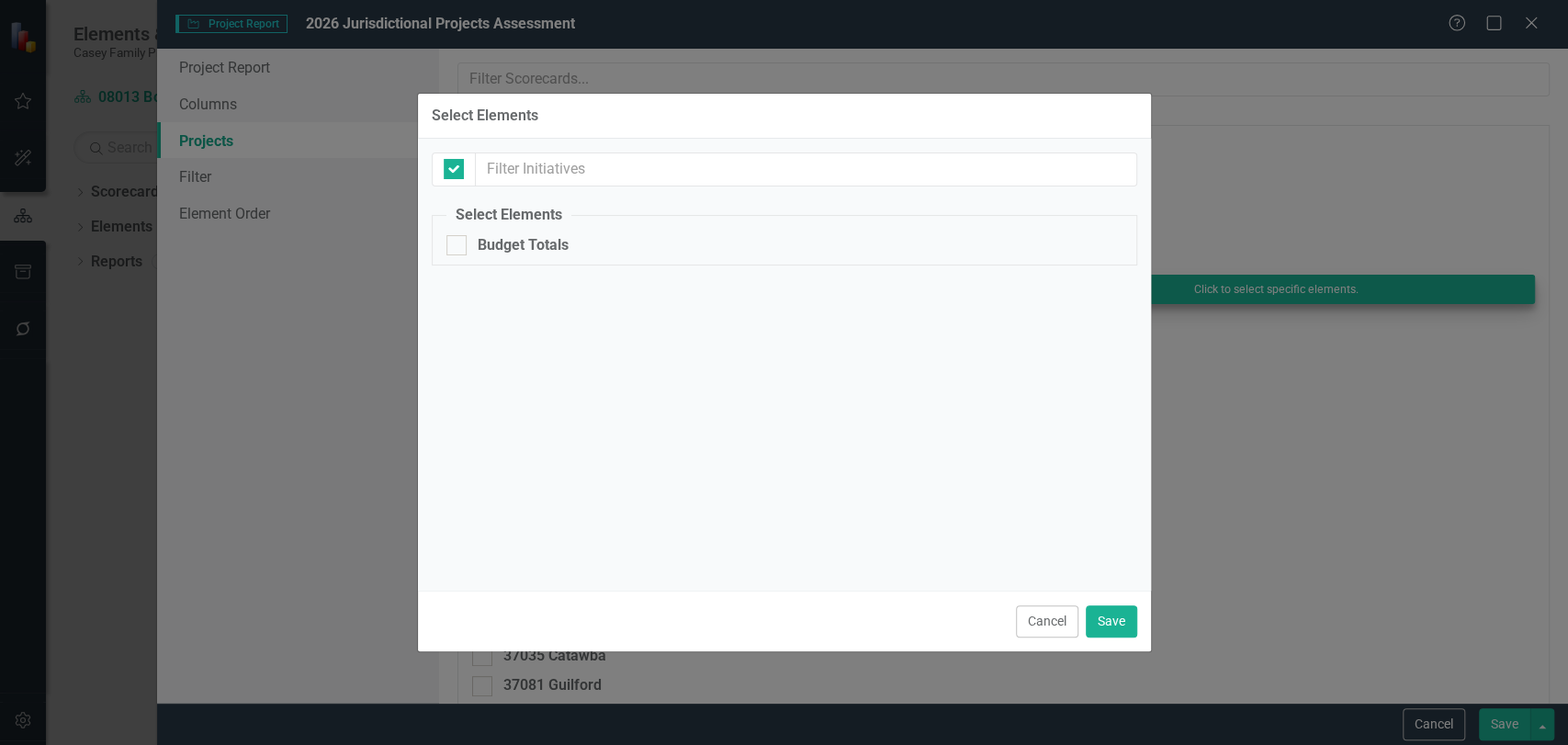 checkbox on "false" 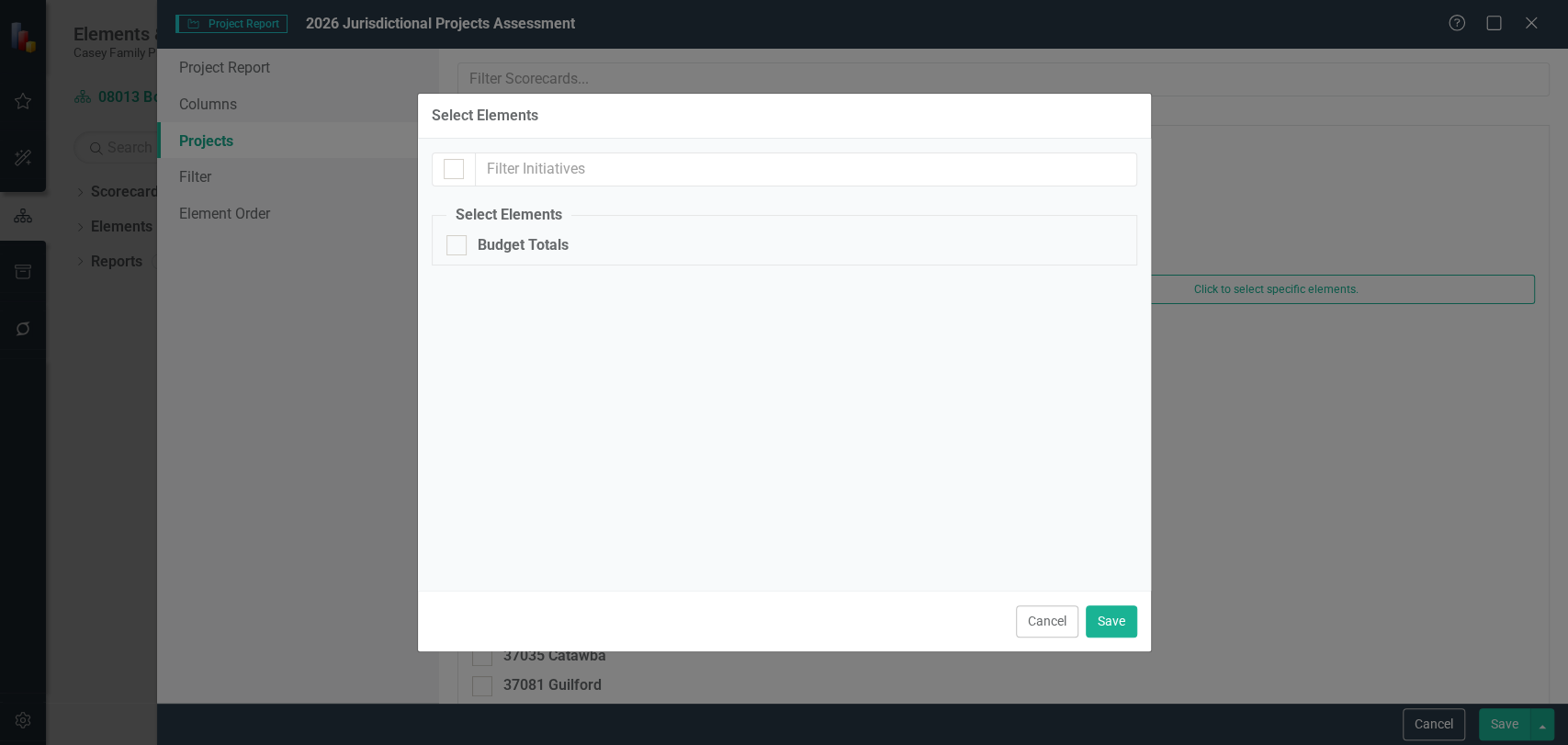 click on "Cancel" at bounding box center (1047, 621) 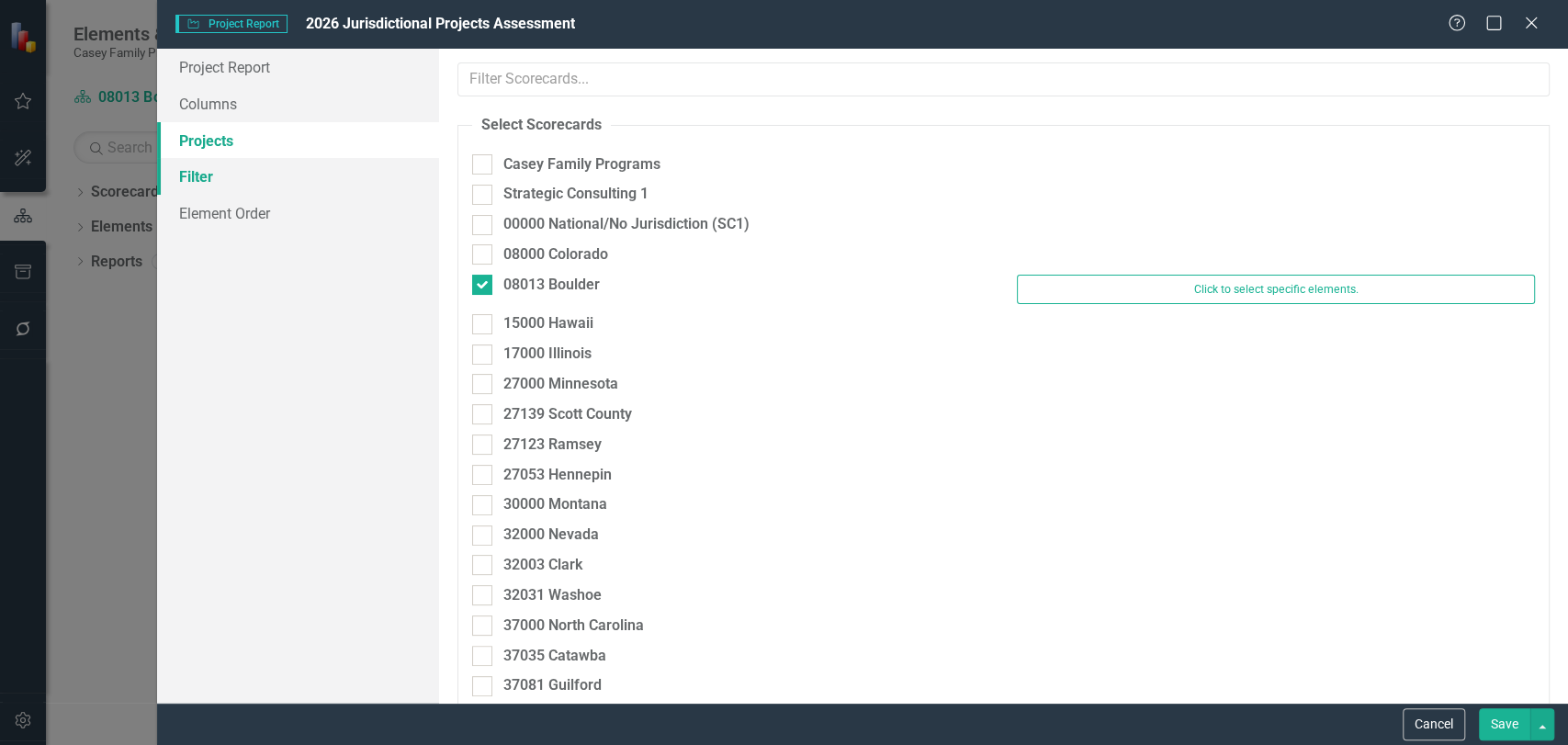 click on "Filter" at bounding box center [298, 176] 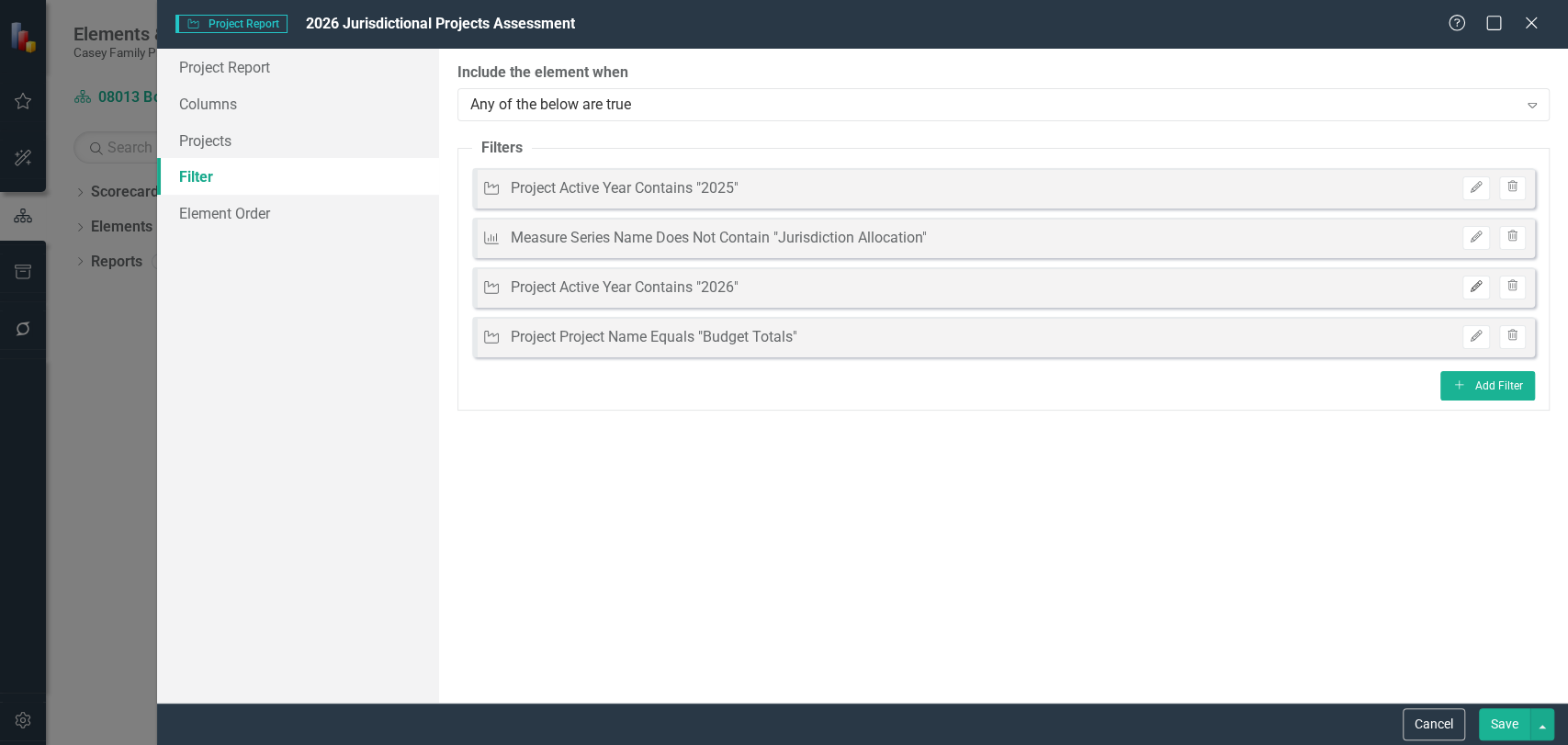 click on "Edit" 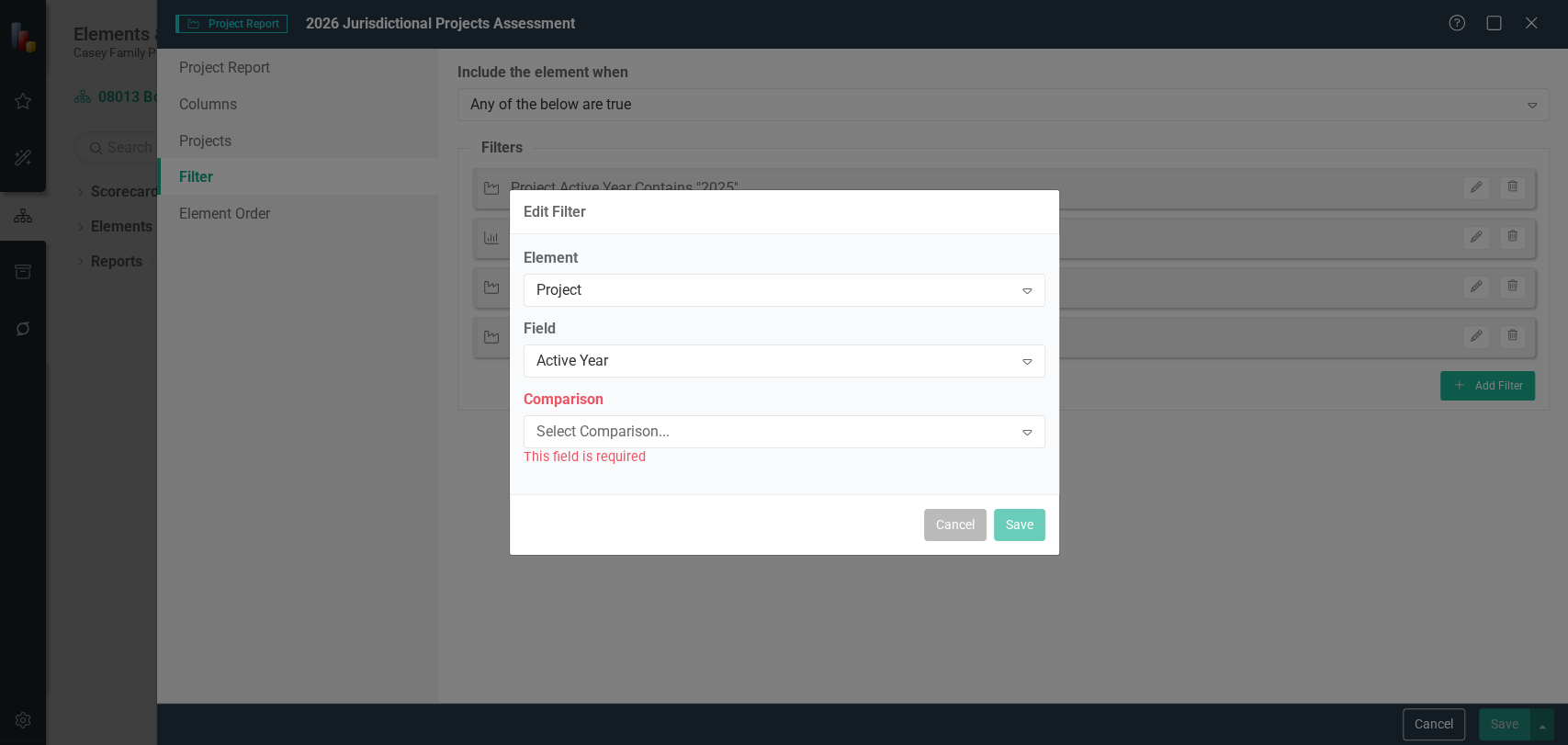click on "Cancel" at bounding box center [955, 525] 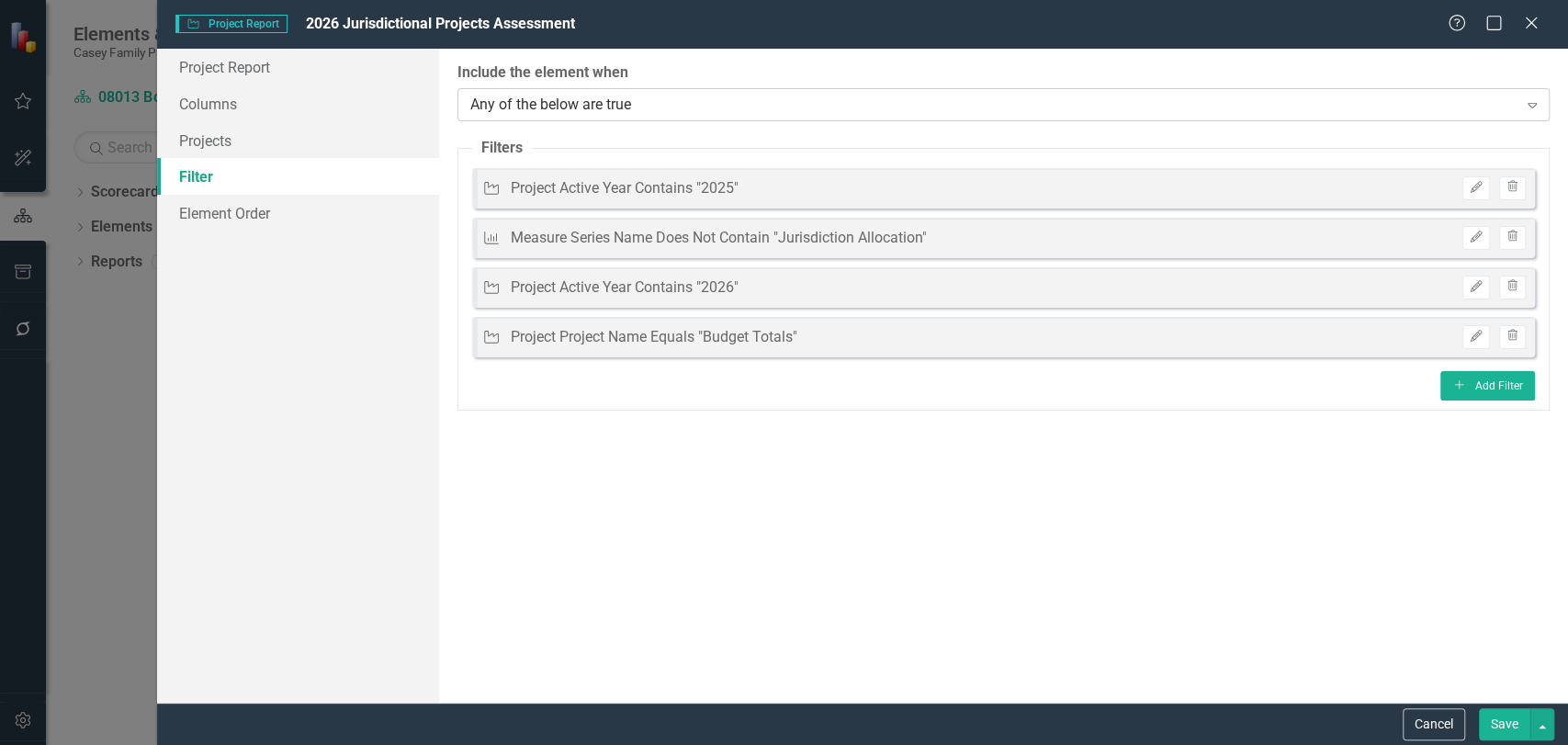 click on "Any of the below are true" at bounding box center [994, 104] 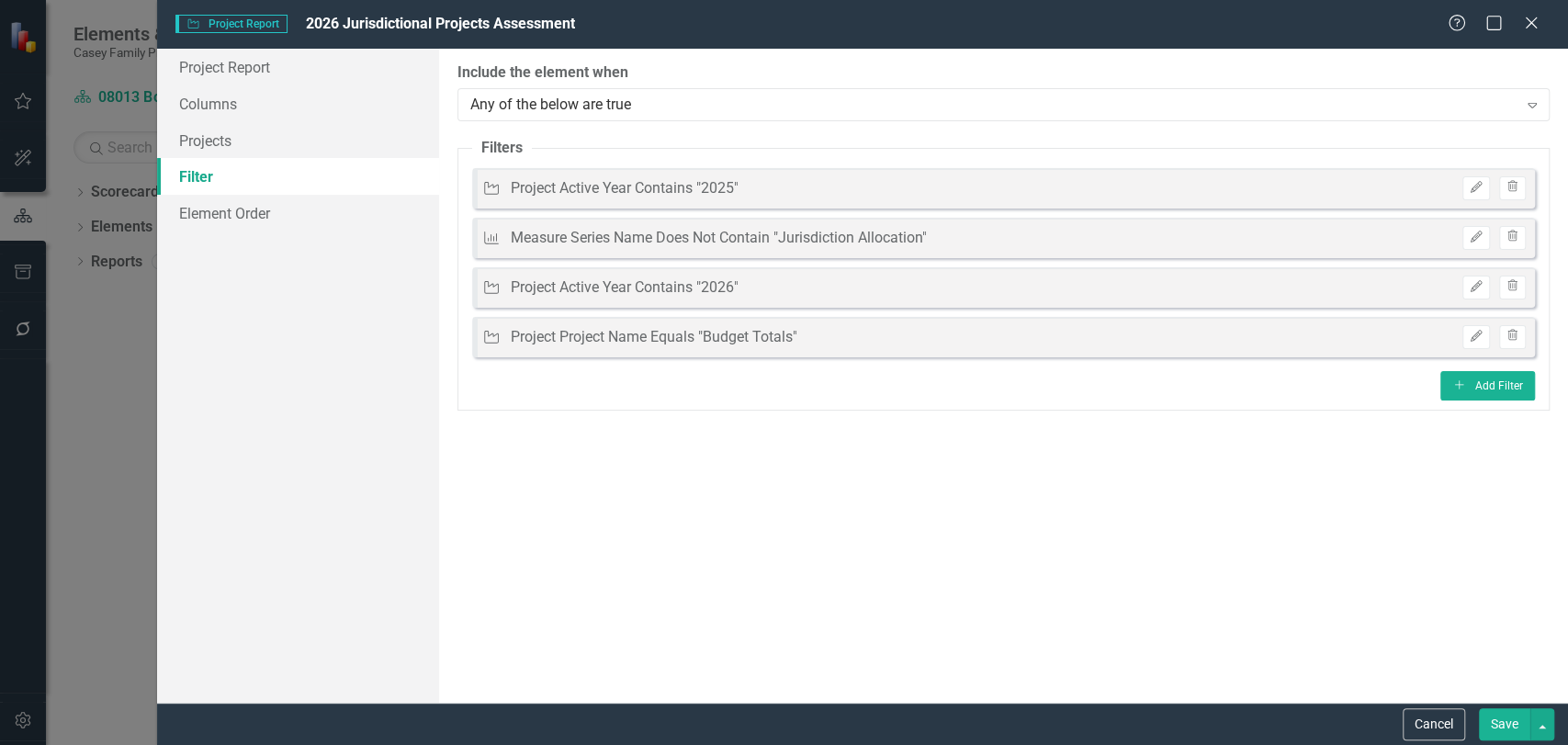 click on "Include the element when" at bounding box center [1003, 73] 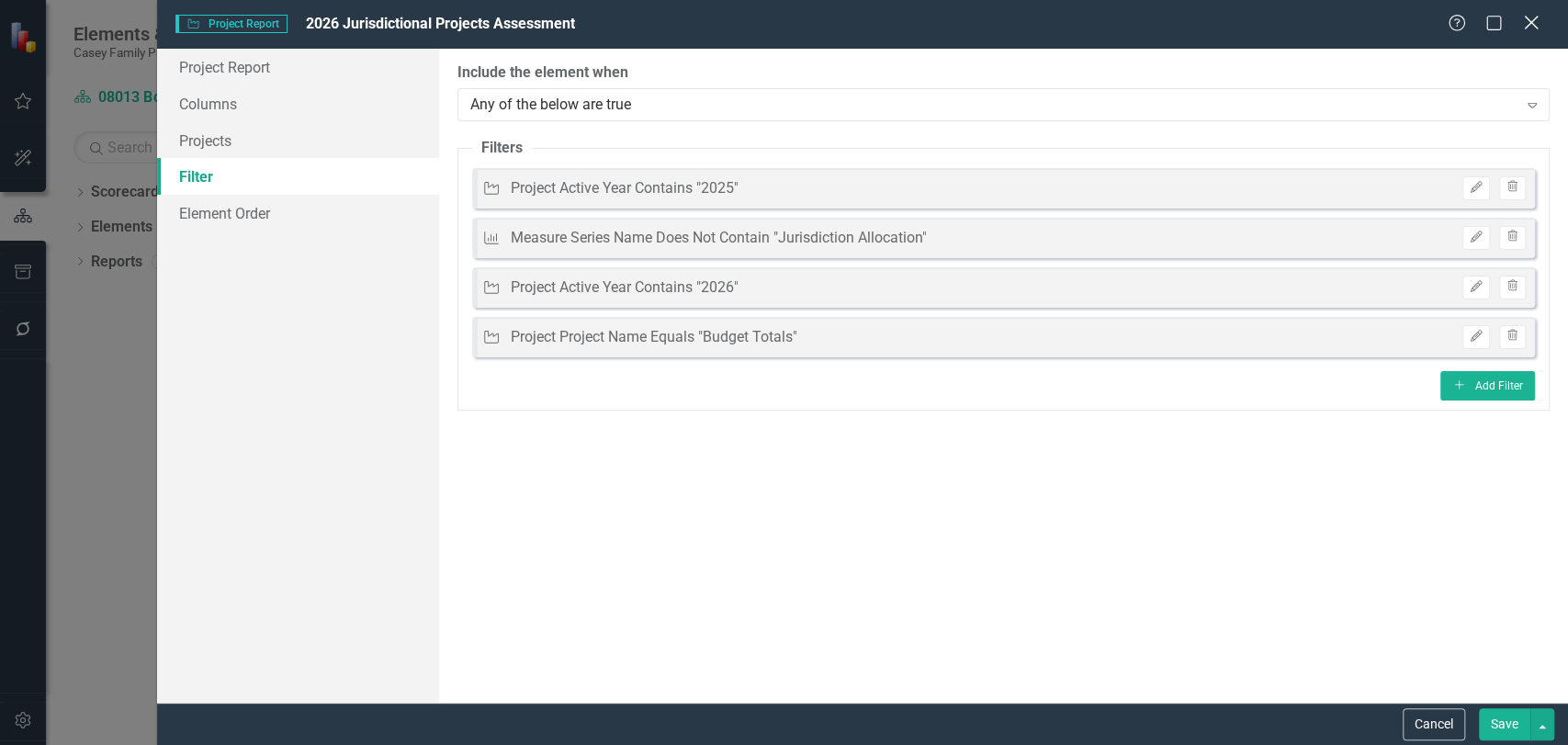 click on "Close" 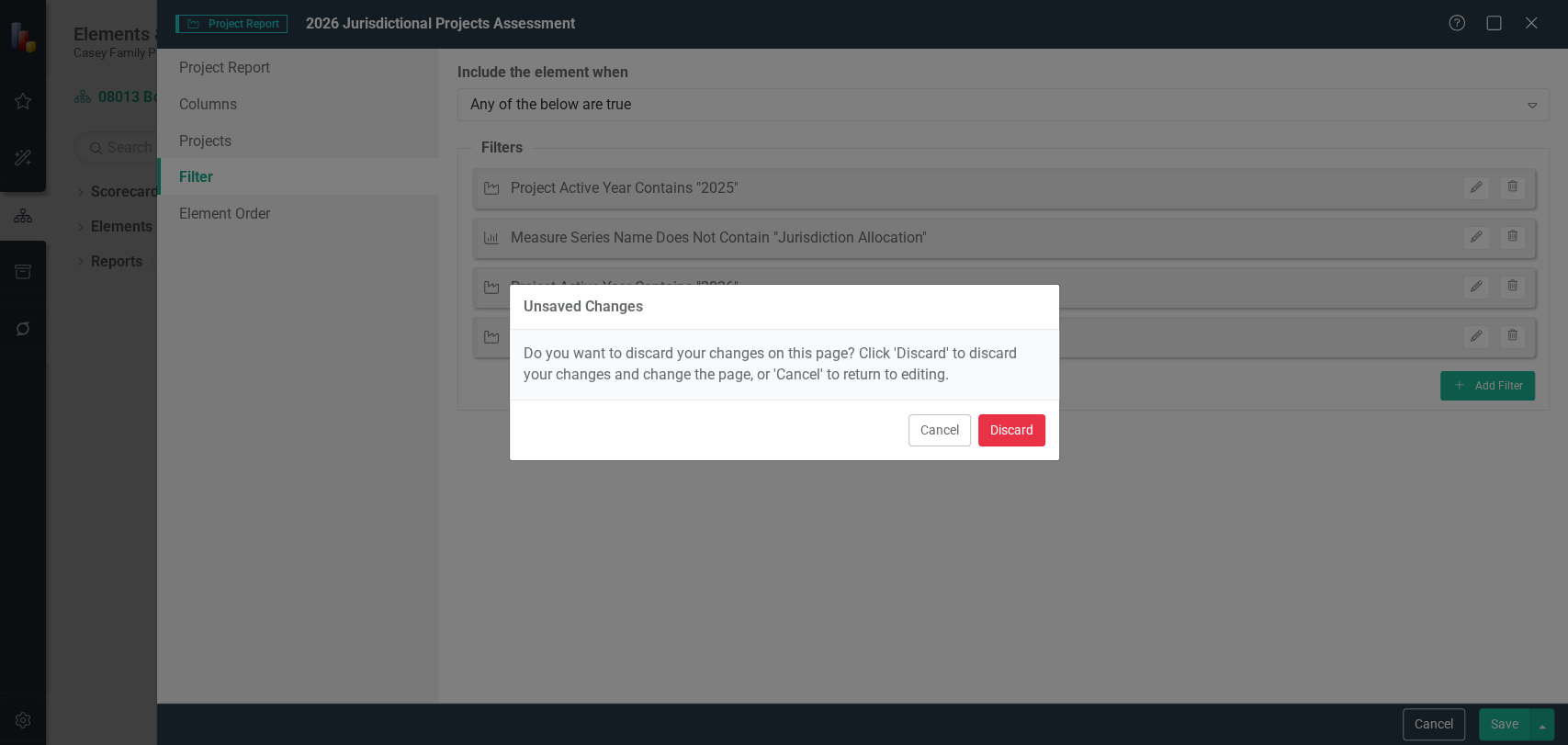 click on "Discard" at bounding box center [1011, 430] 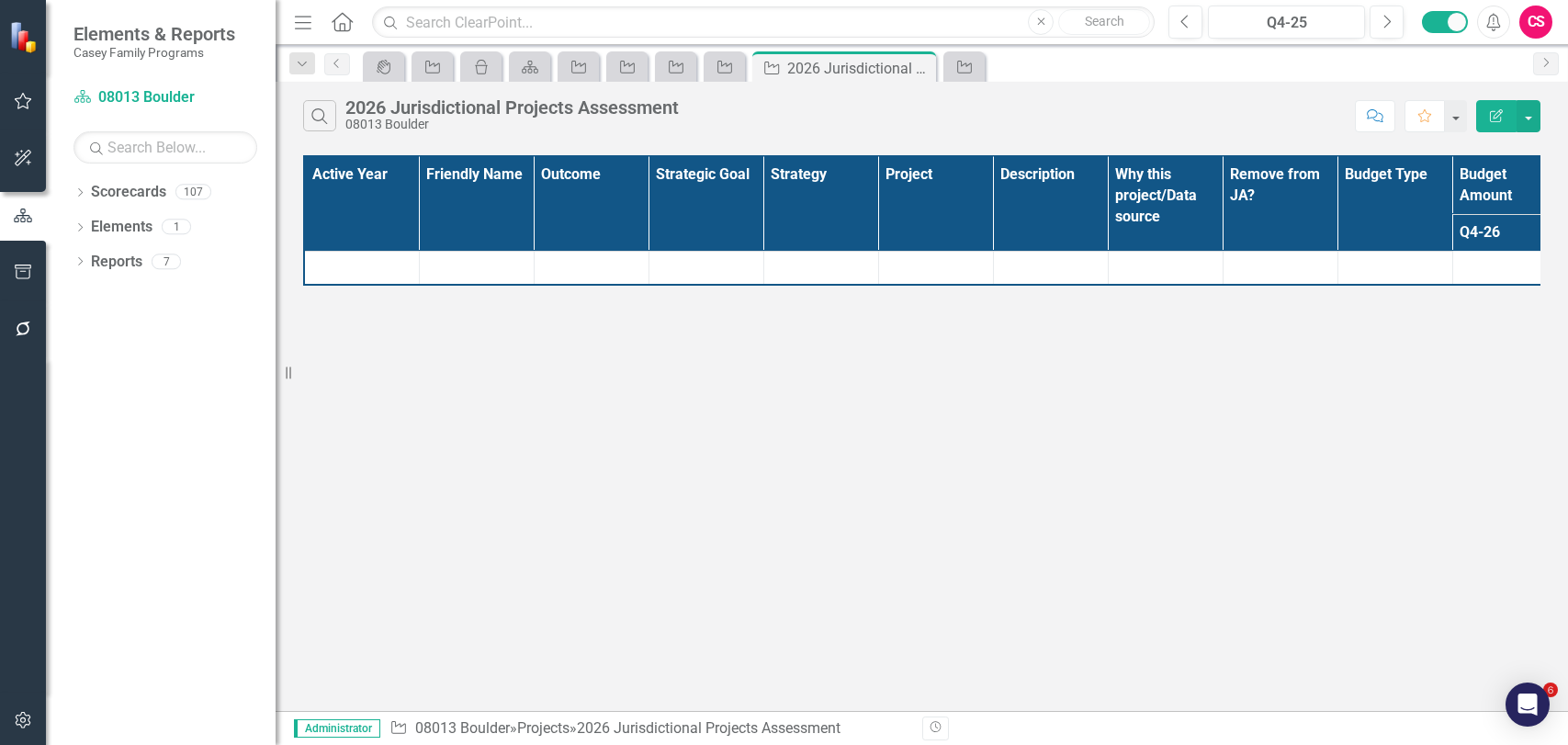scroll, scrollTop: 0, scrollLeft: 0, axis: both 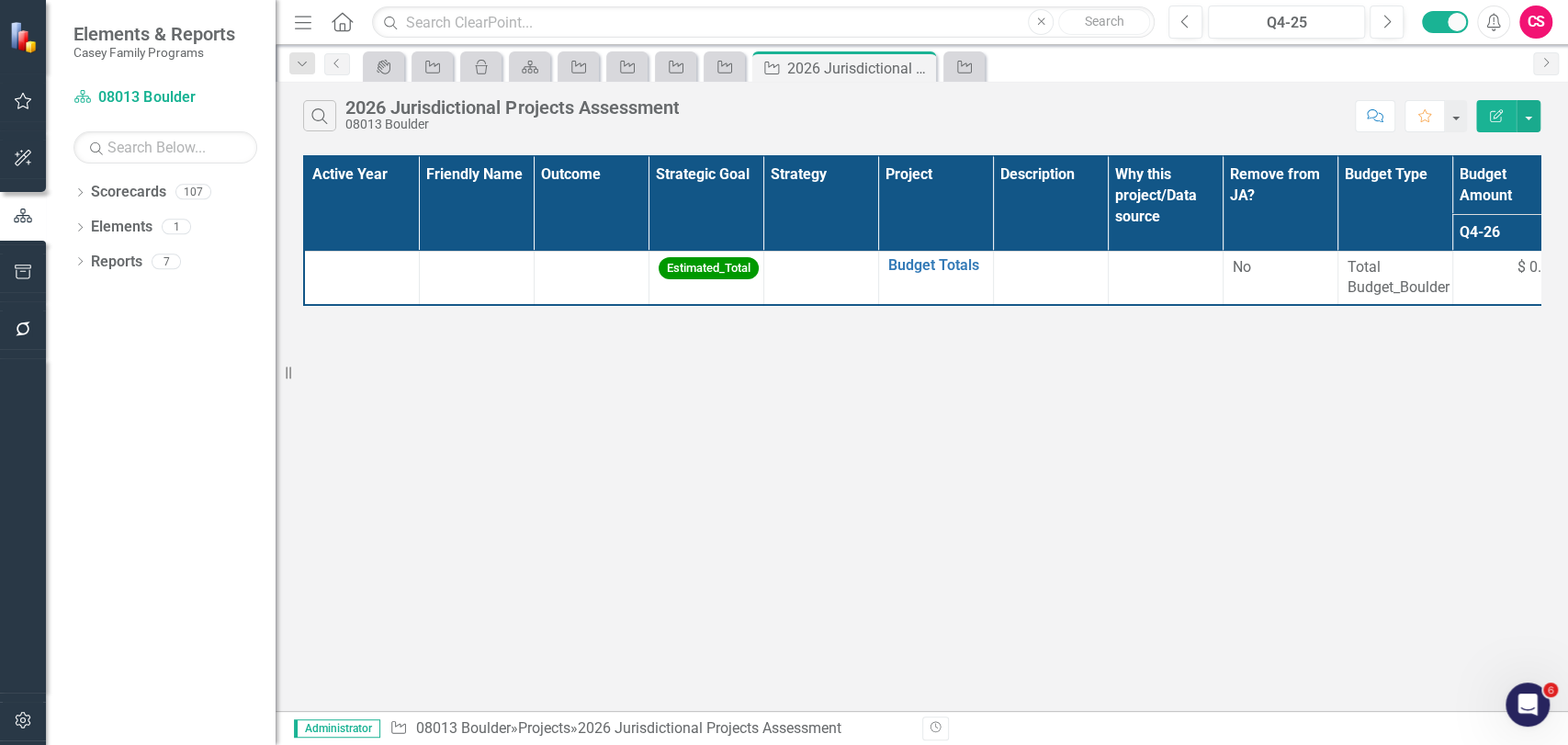 click 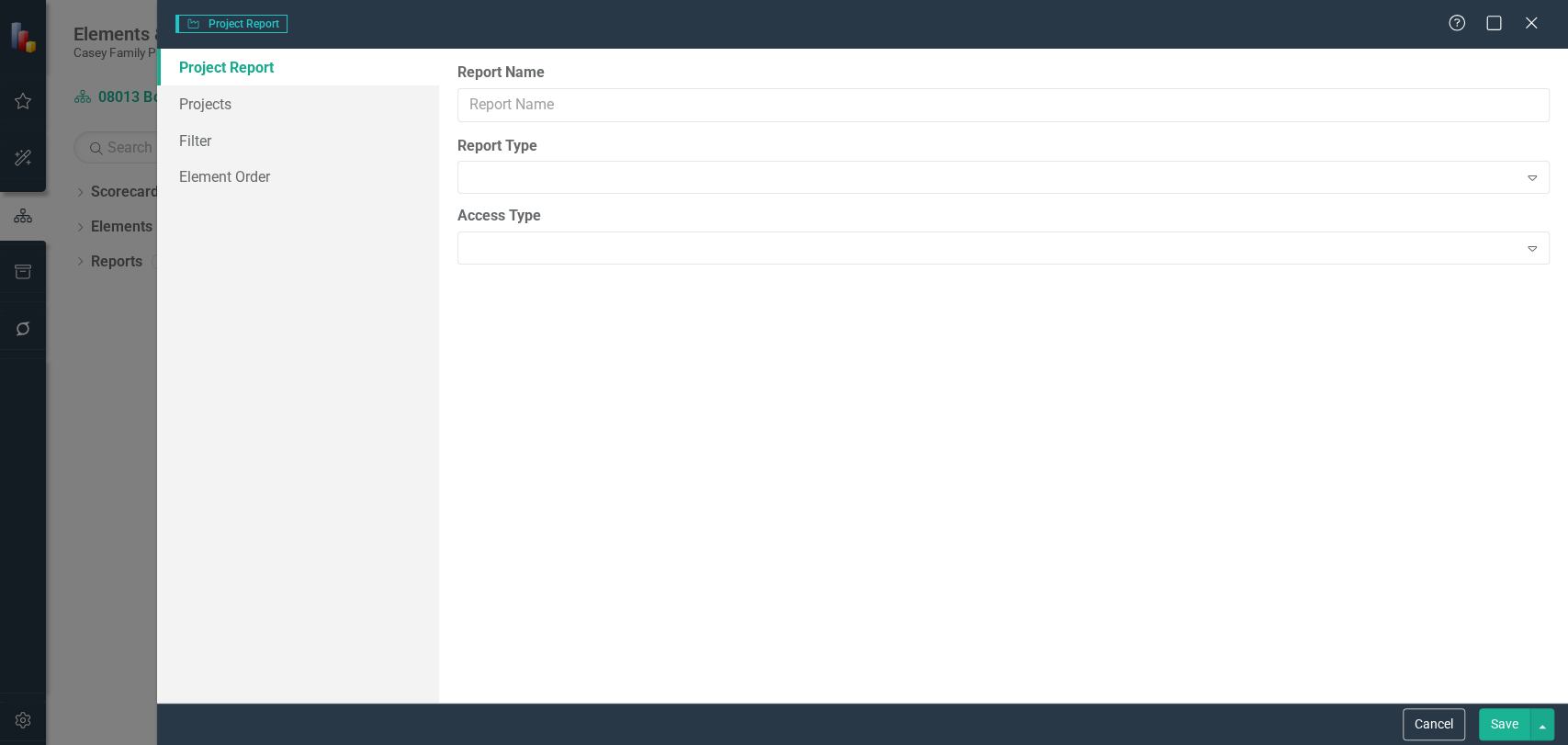 type on "2026 Jurisdictional Projects Assessment" 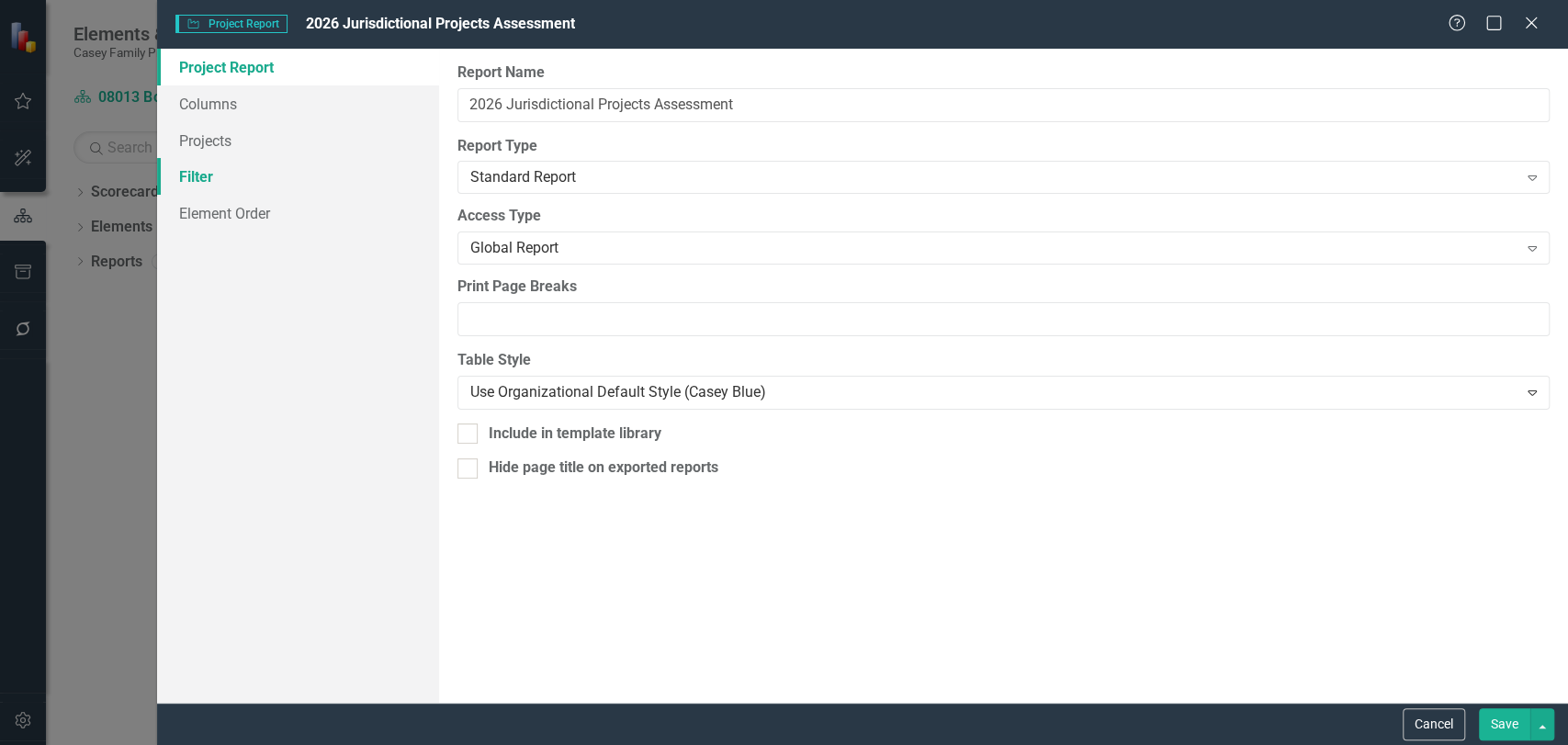 click on "Filter" at bounding box center [298, 176] 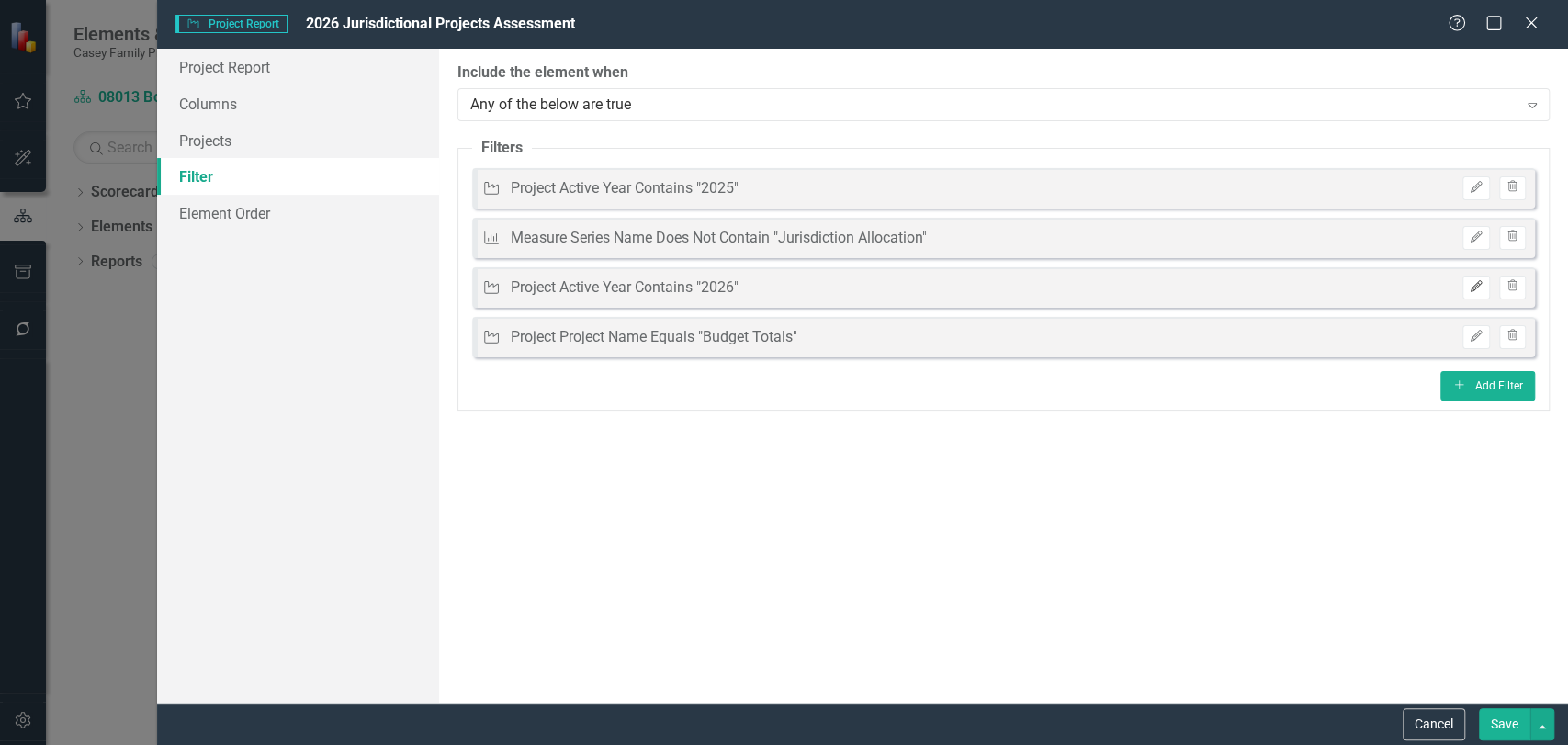 click on "Edit" at bounding box center (1475, 288) 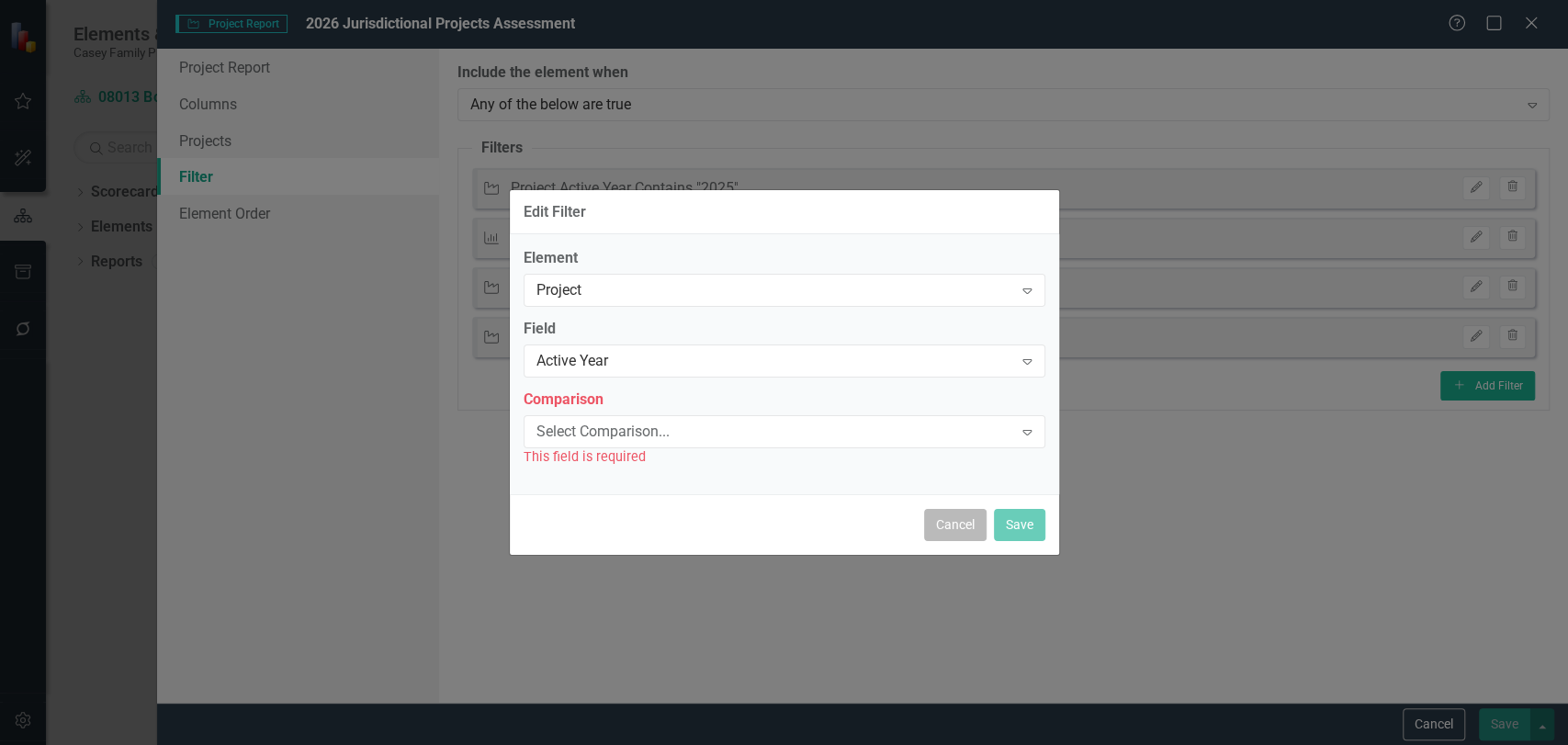 click on "Cancel" at bounding box center (955, 525) 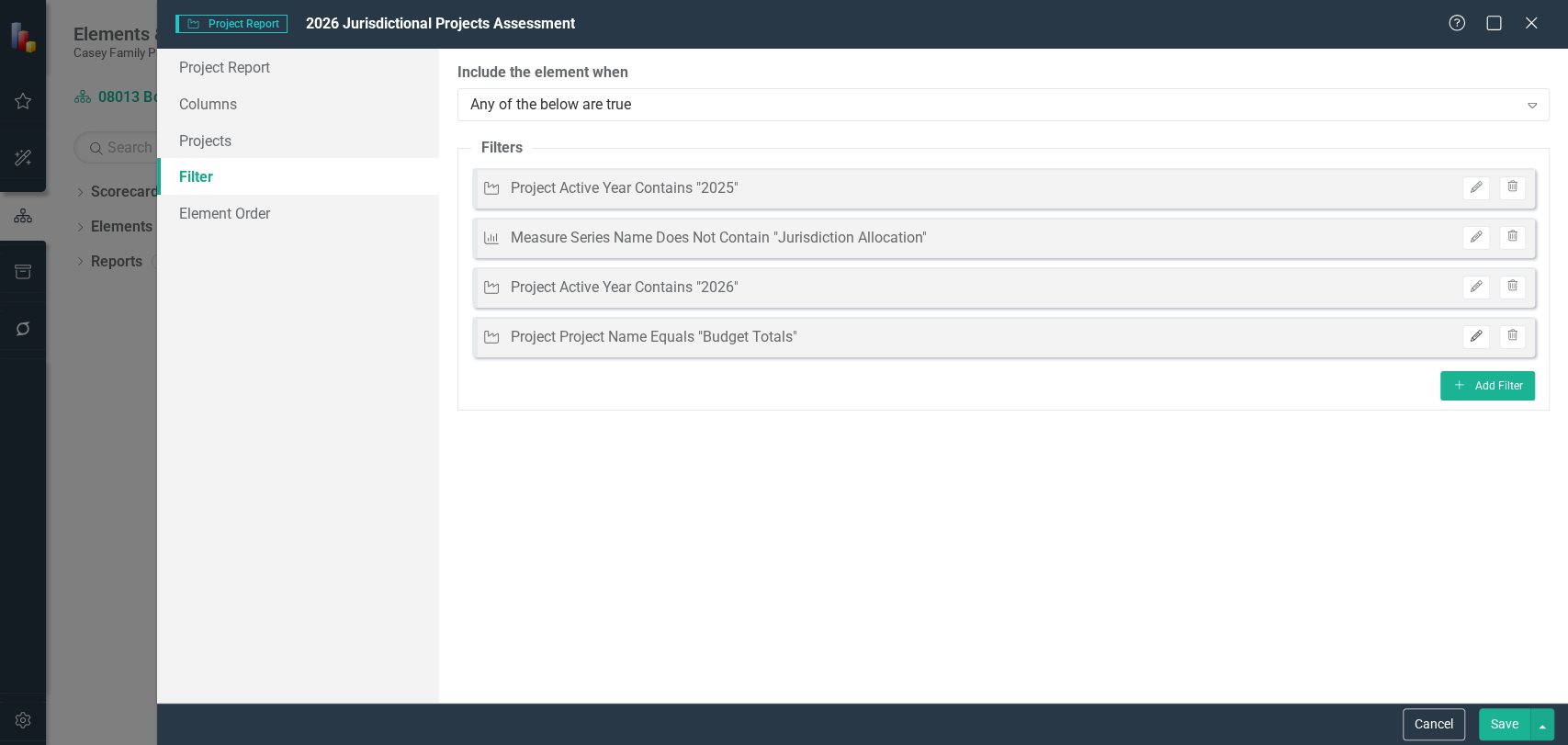 click on "Edit" 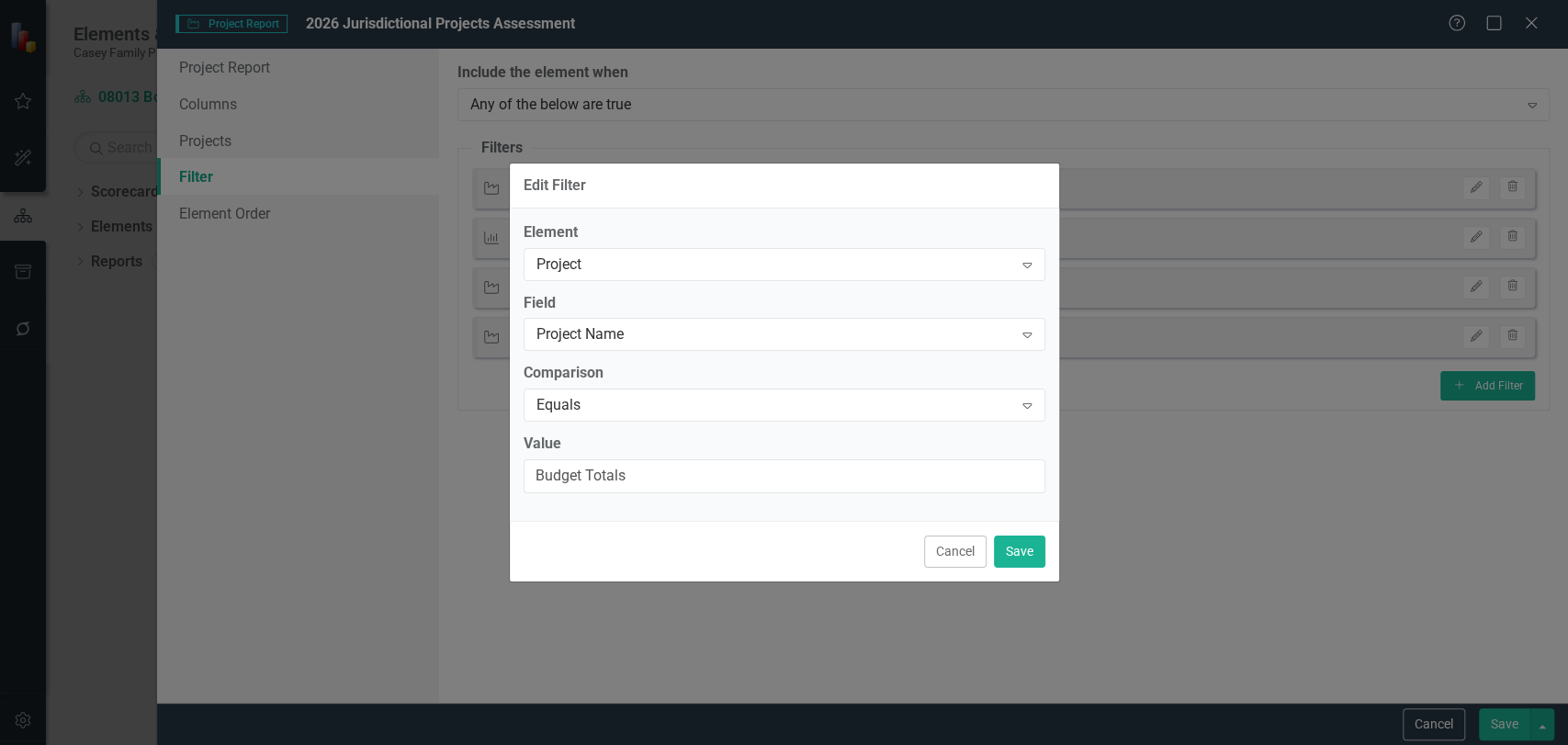 click on "Cancel" at bounding box center (955, 551) 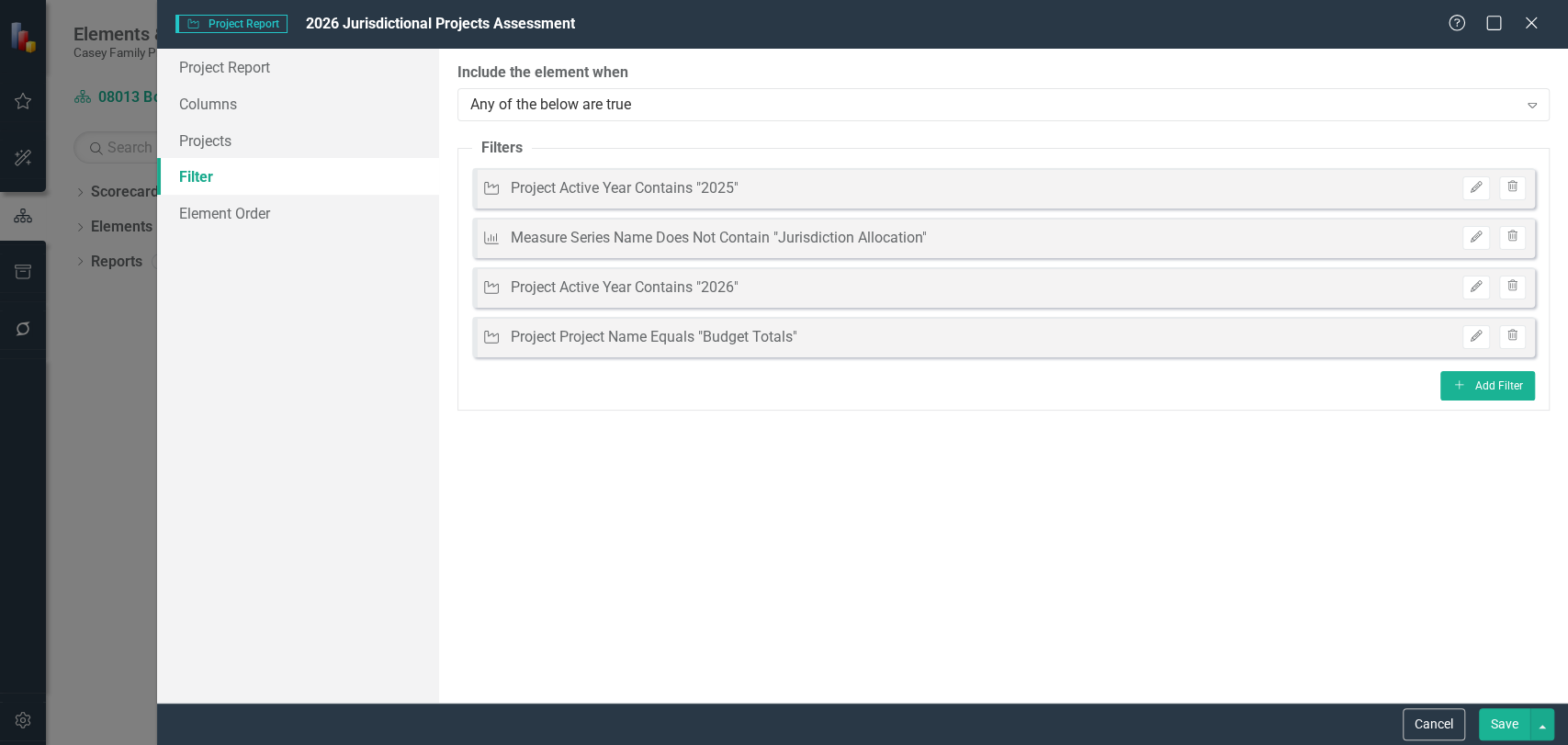 click on "Close" 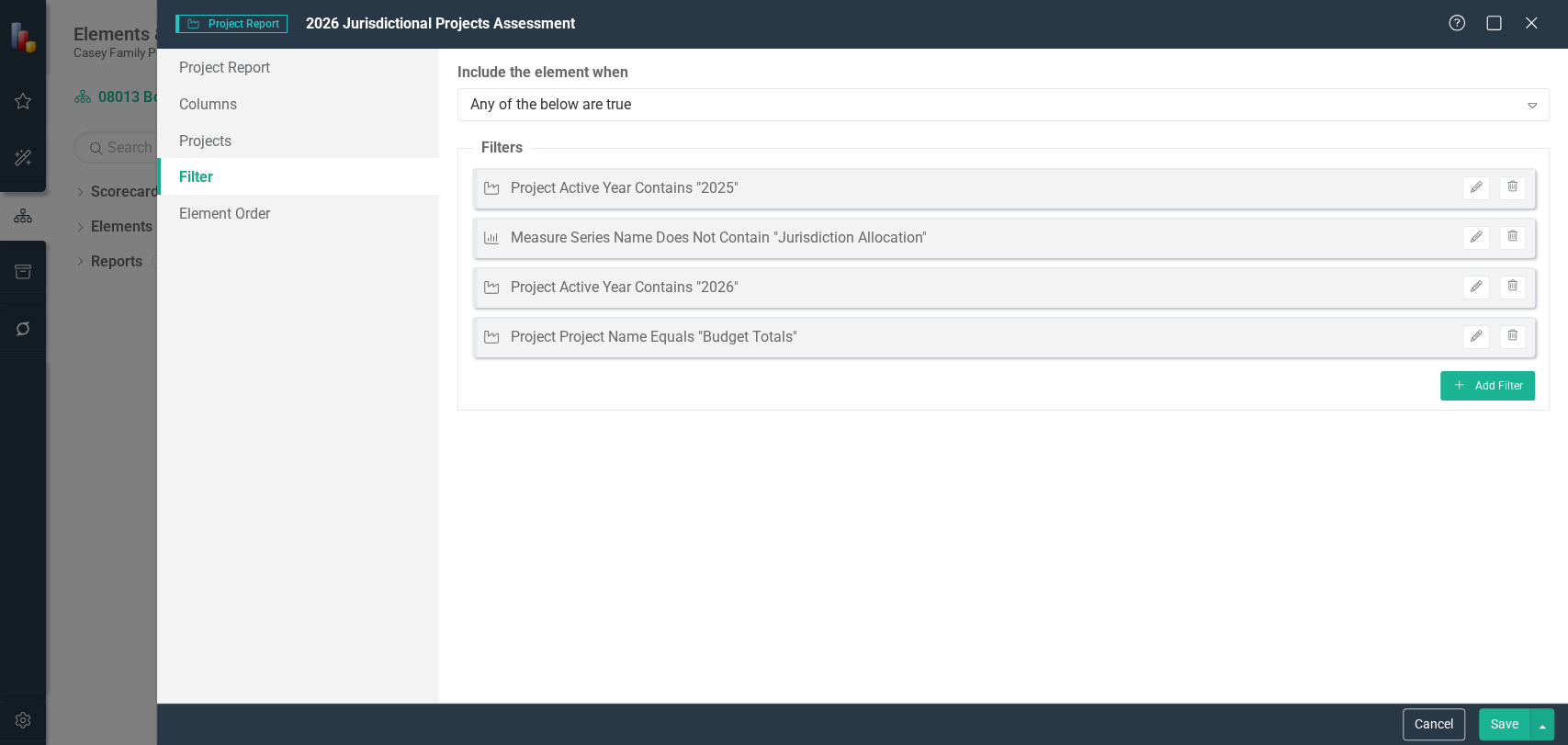 click on "Help Maximize Close" at bounding box center [1498, 24] 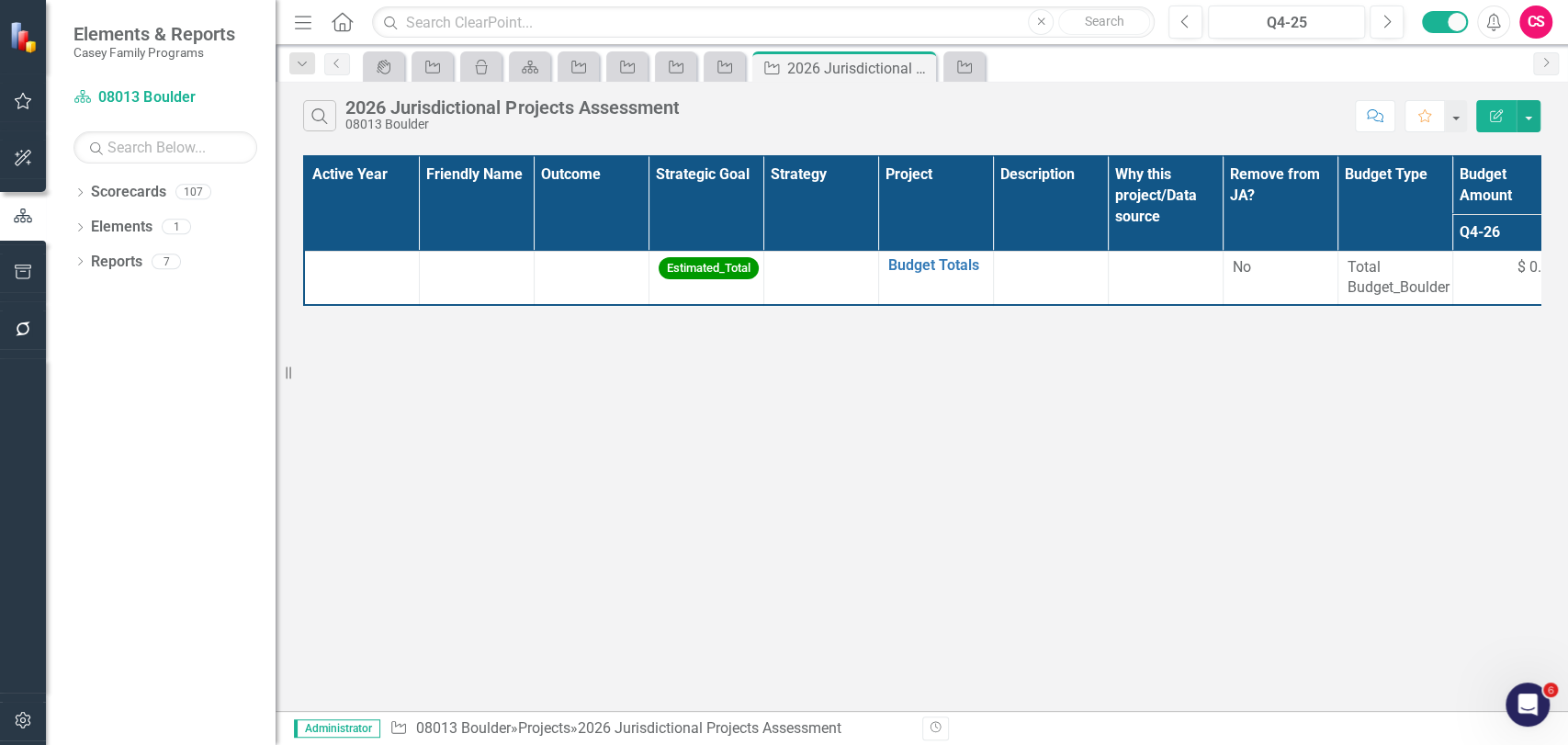 click on "Revision History" 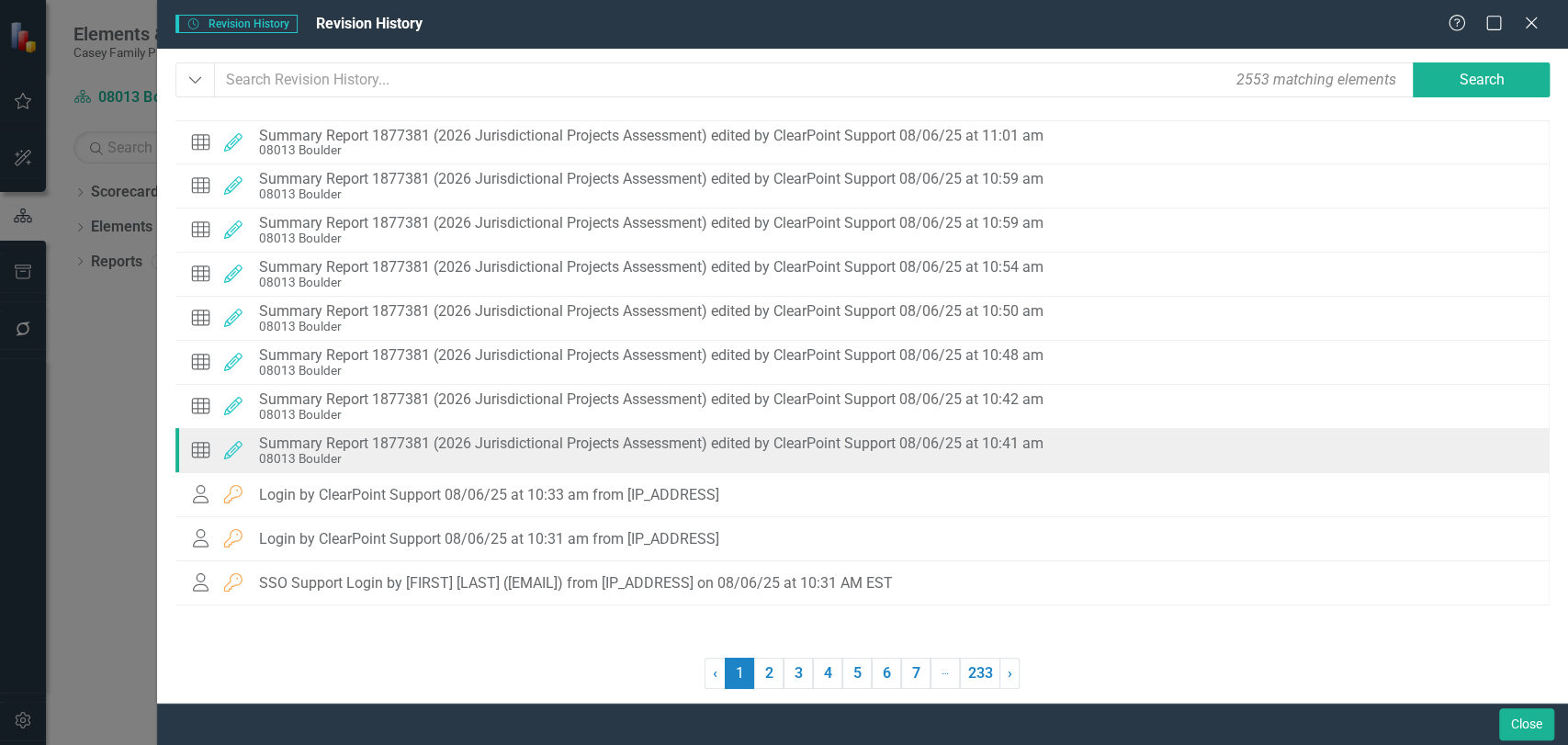 click on "Grid Layout Edited Summary Report 1877381 (2026 Jurisdictional Projects Assessment) edited by ClearPoint Support 08/06/25 at 10:41 am 08013 Boulder" at bounding box center [863, 451] 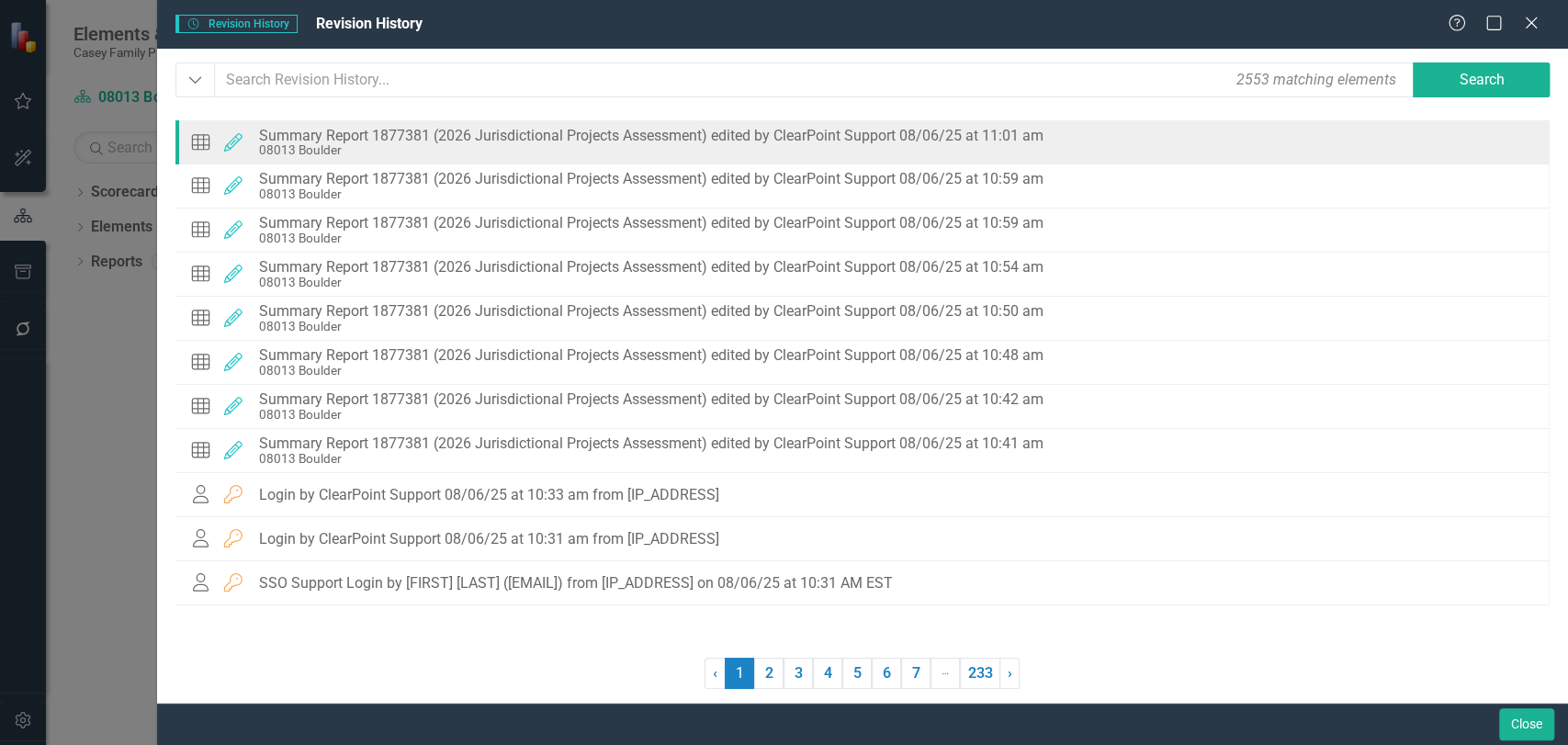 click on "Summary Report 1877381 (2026 Jurisdictional Projects Assessment) edited by ClearPoint Support 08/06/25 at 11:01 am" at bounding box center (651, 136) 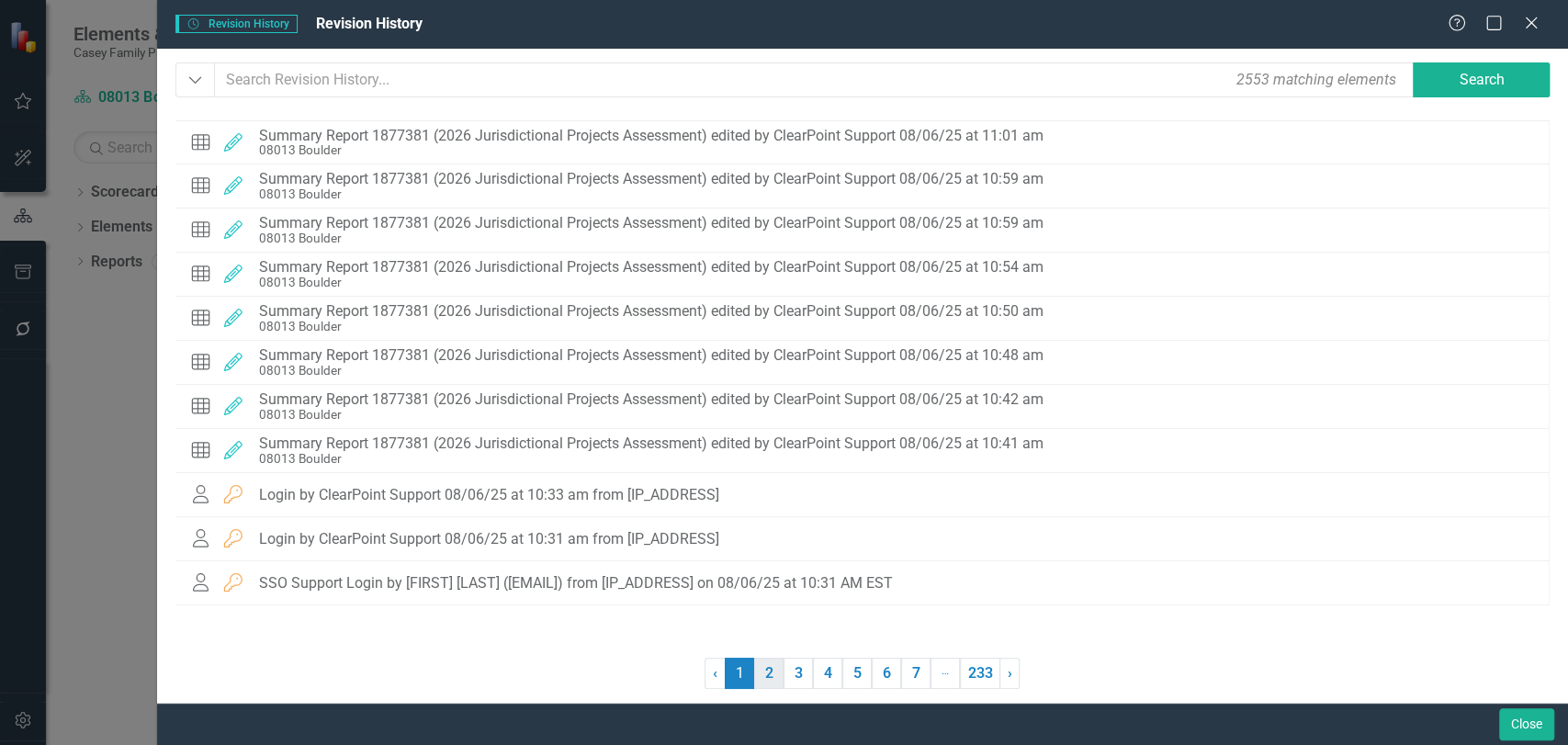 click on "2" at bounding box center [769, 673] 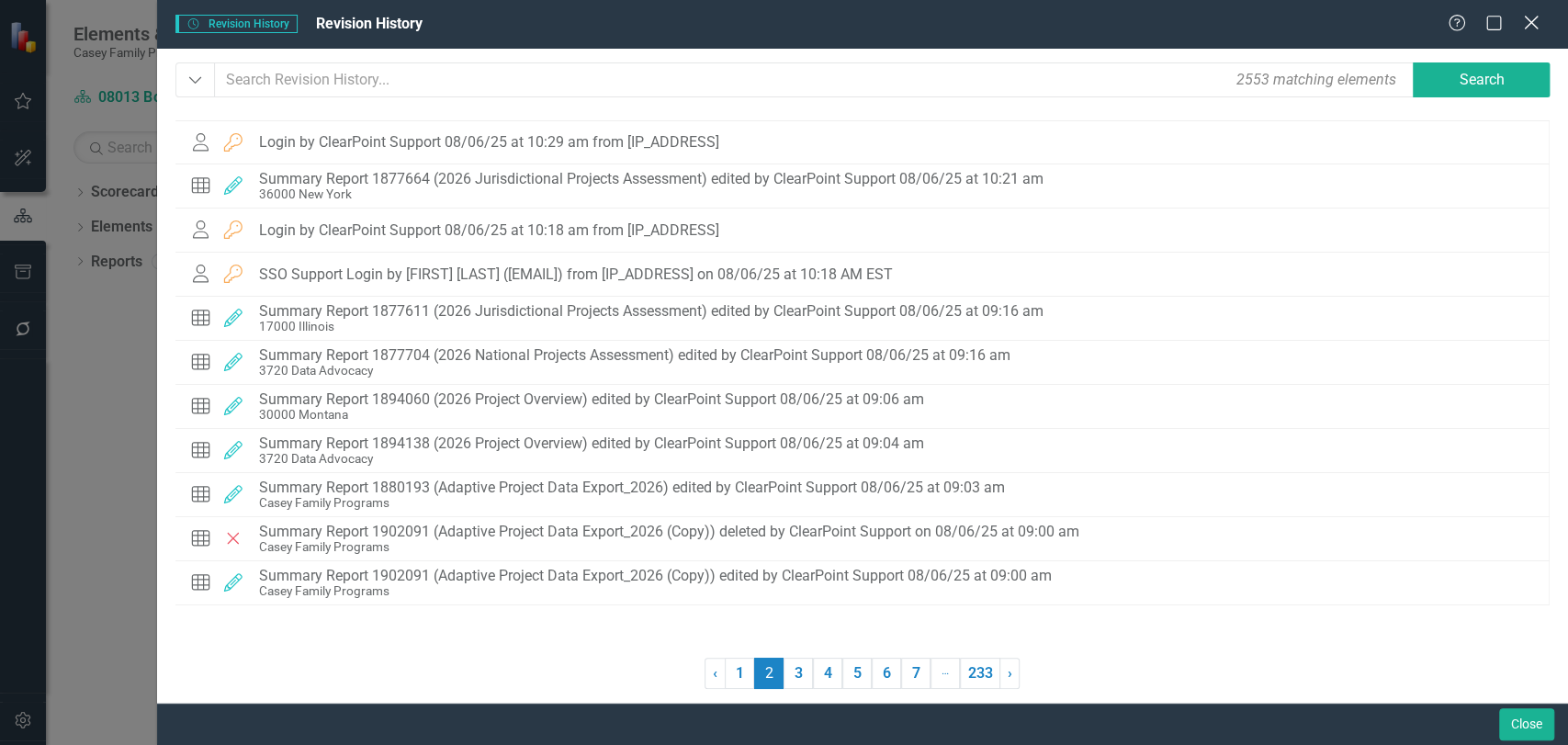 click on "Close" 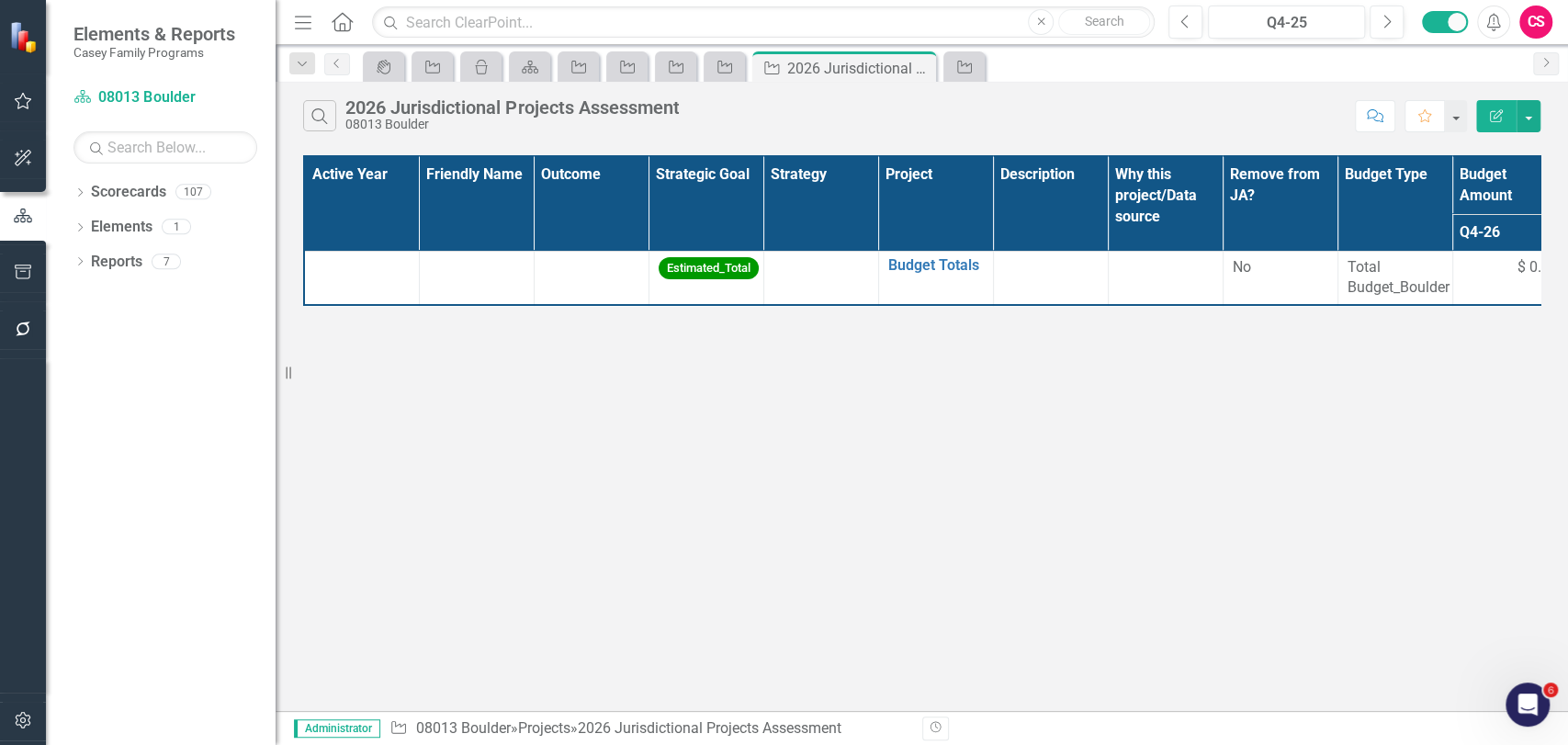 click on "Edit Report" 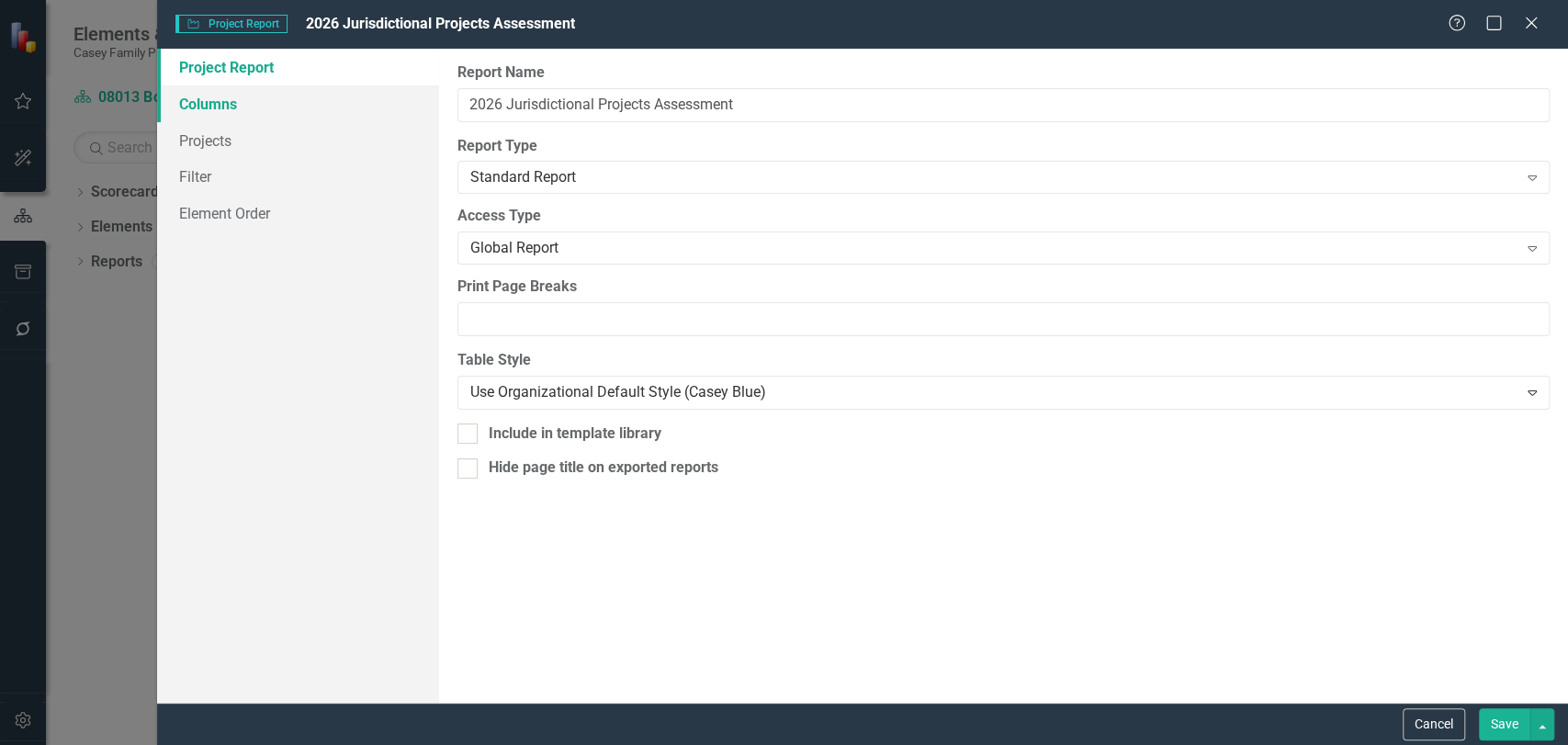 click on "Columns" at bounding box center (298, 104) 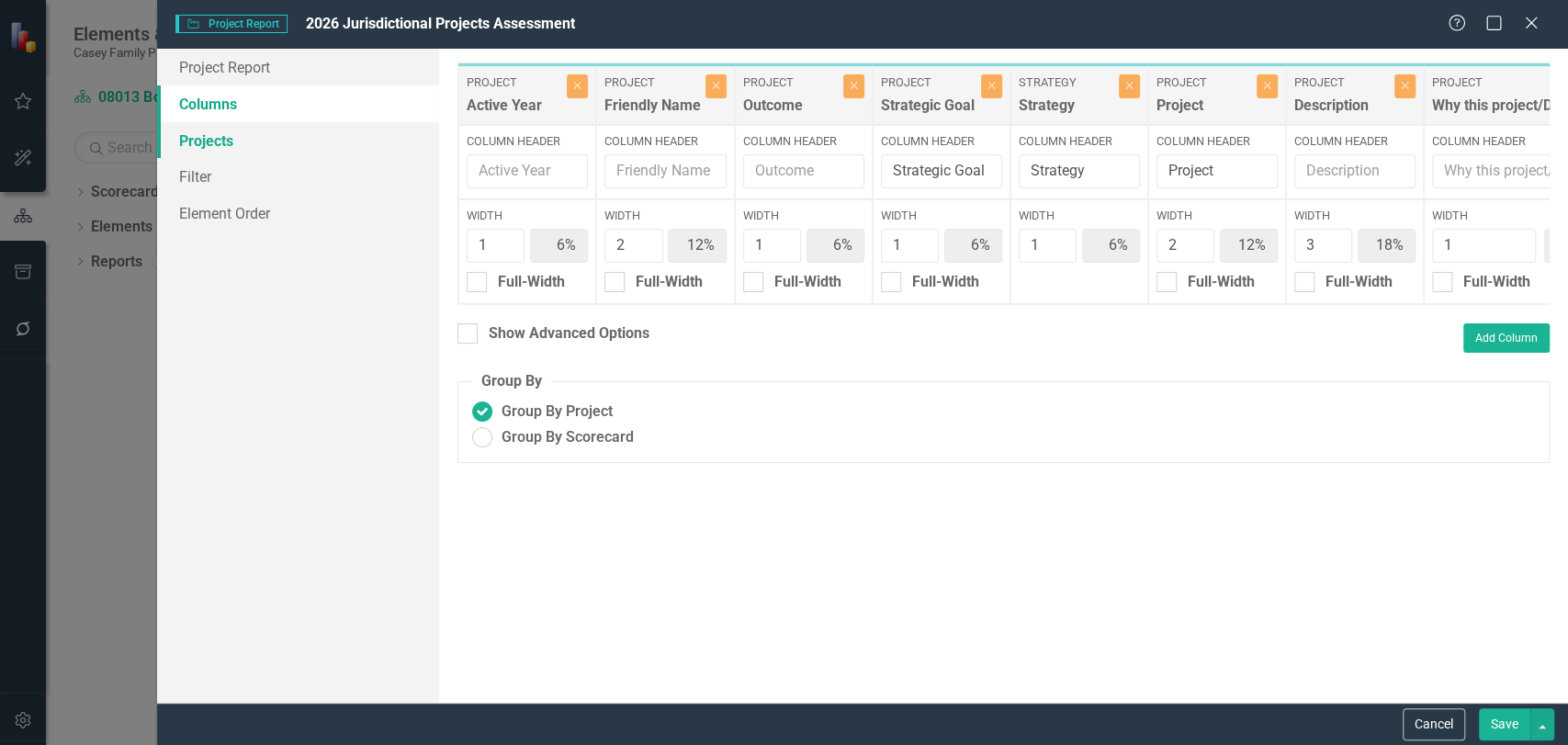 click on "Projects" at bounding box center (298, 141) 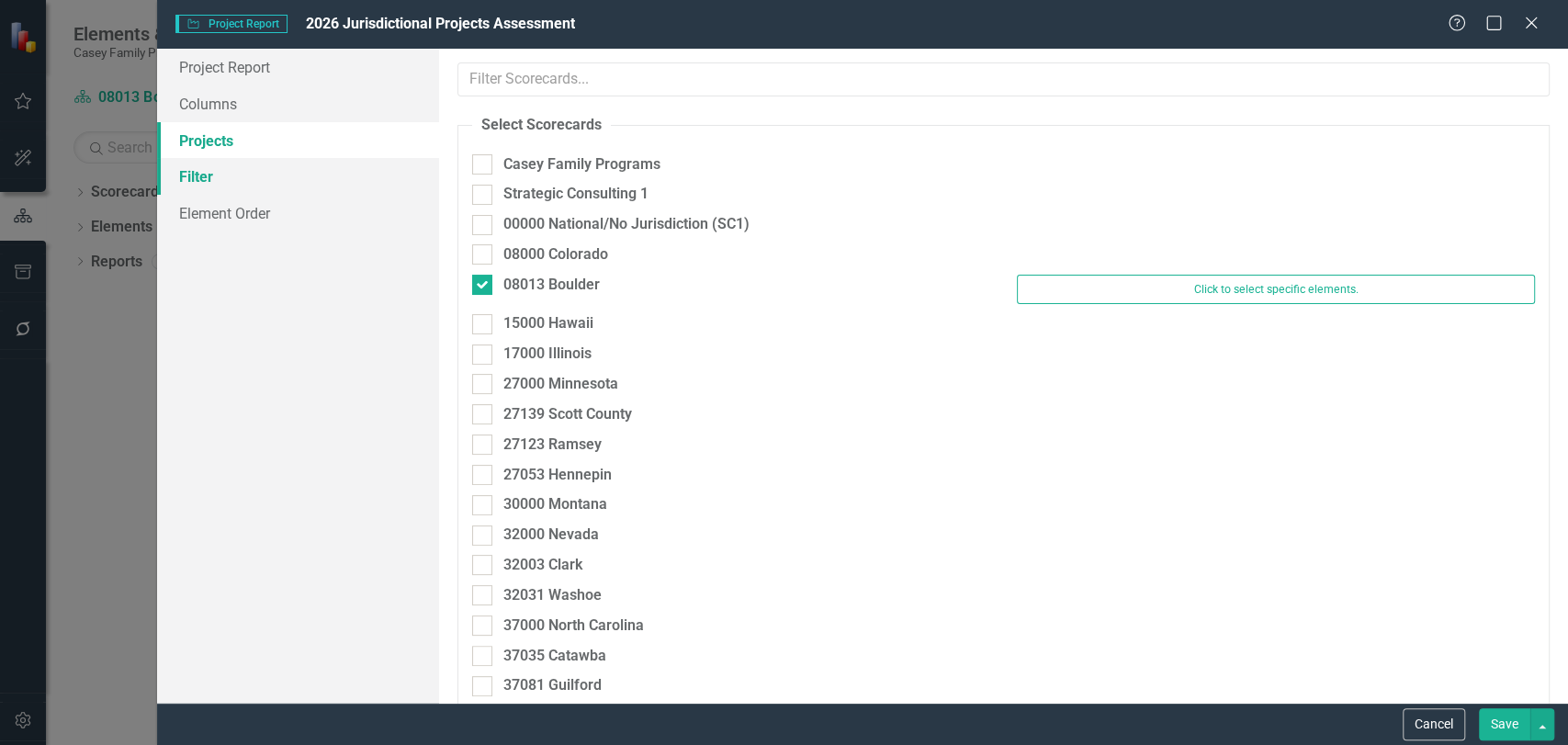 click on "Filter" at bounding box center (298, 176) 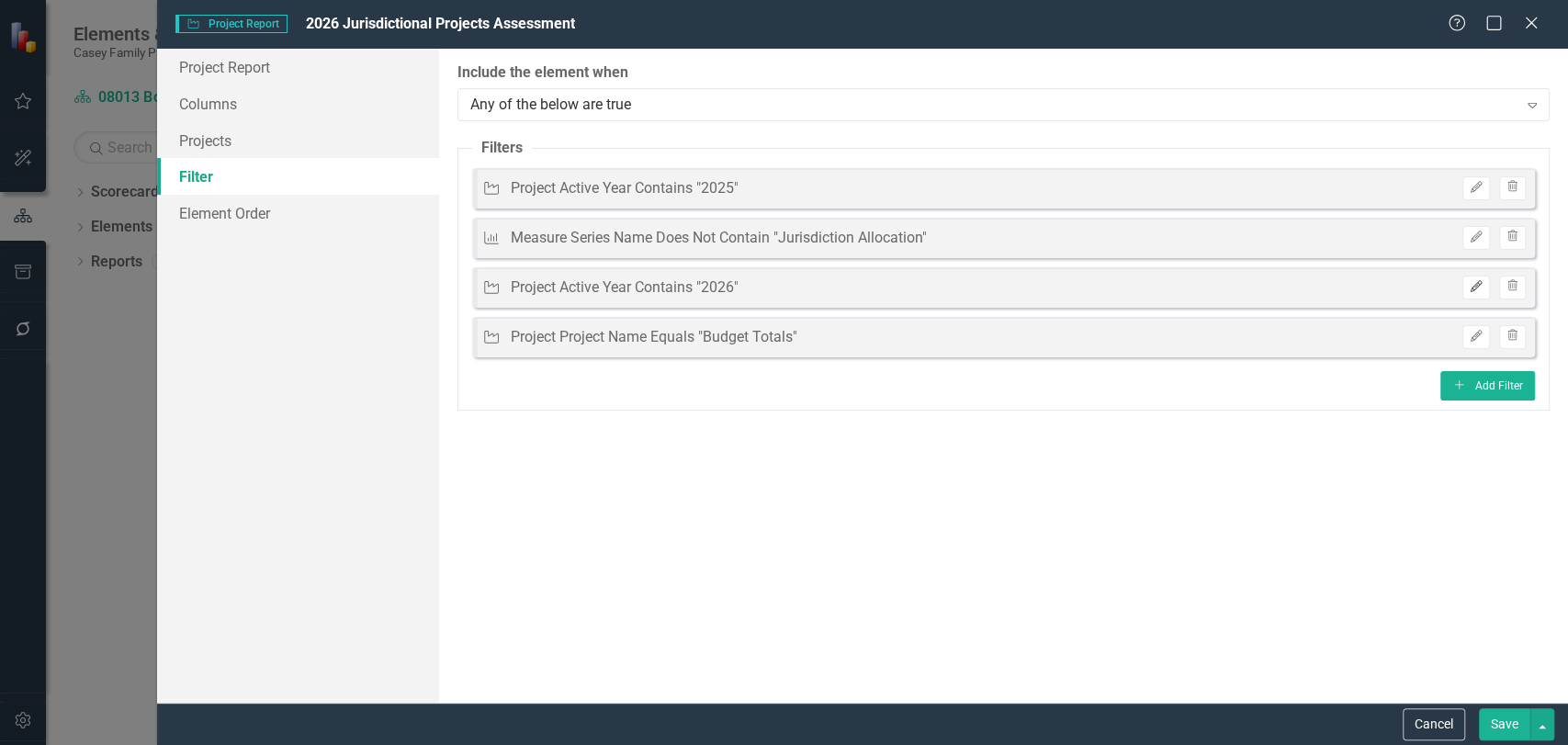 click on "Edit" 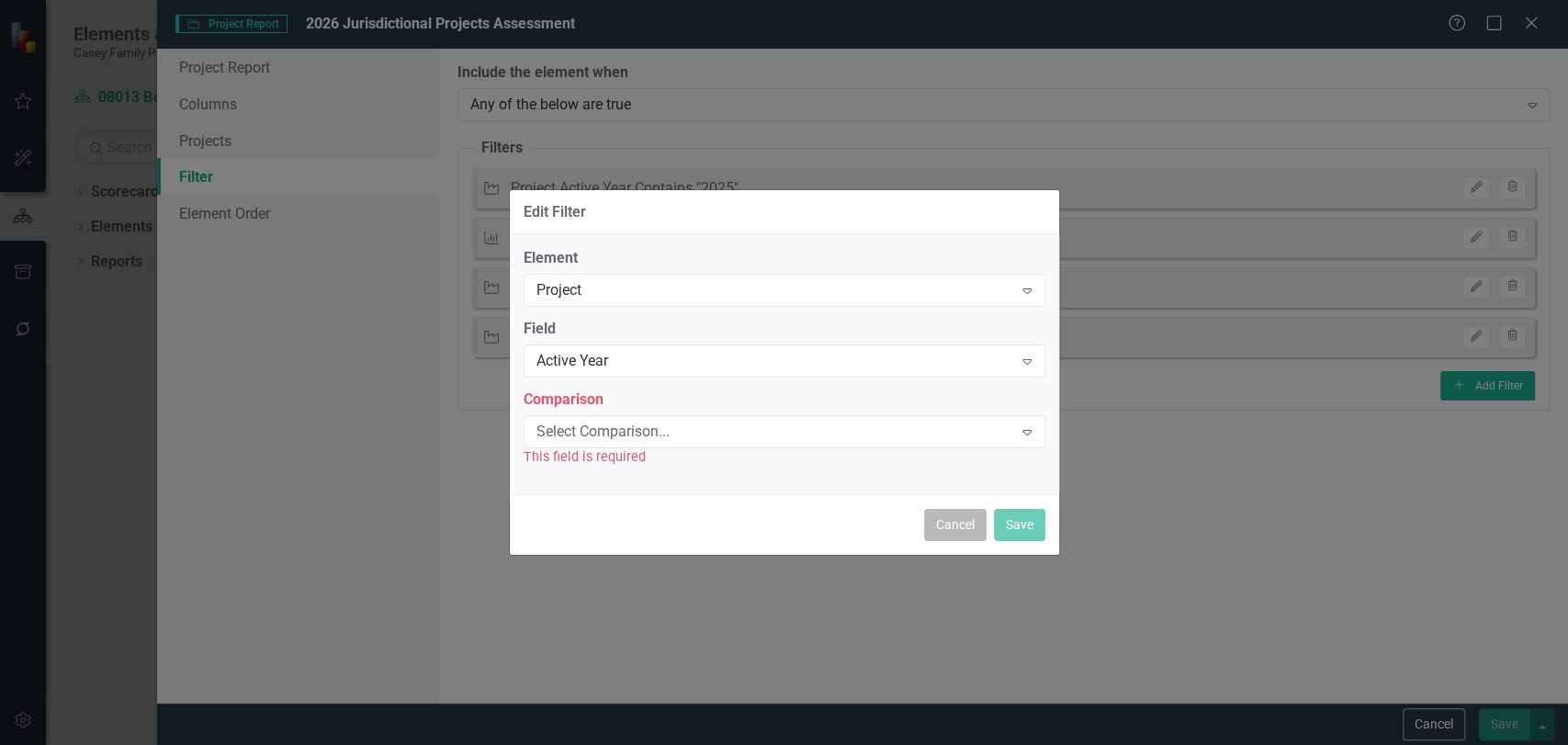click on "Cancel" at bounding box center [955, 525] 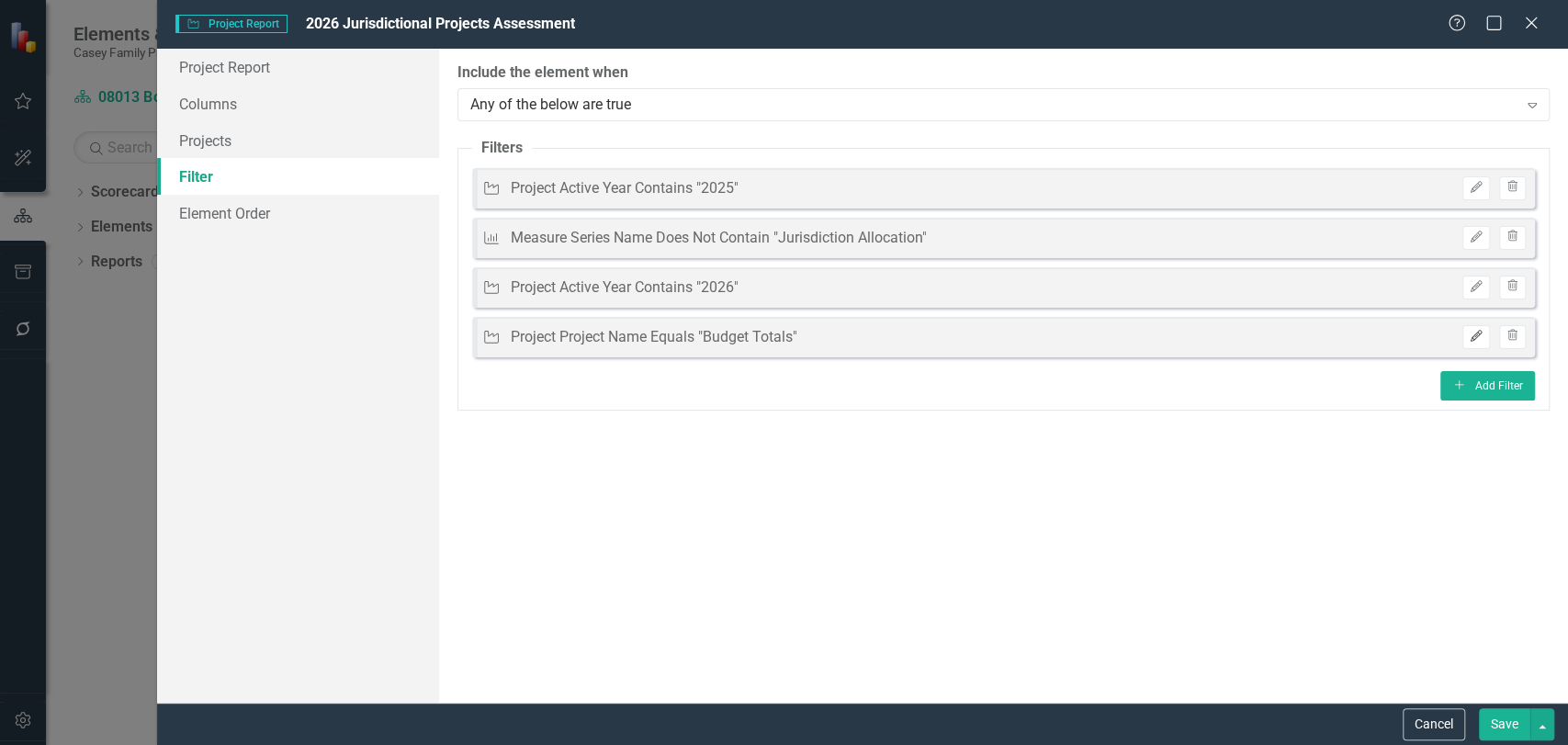 click on "Edit" 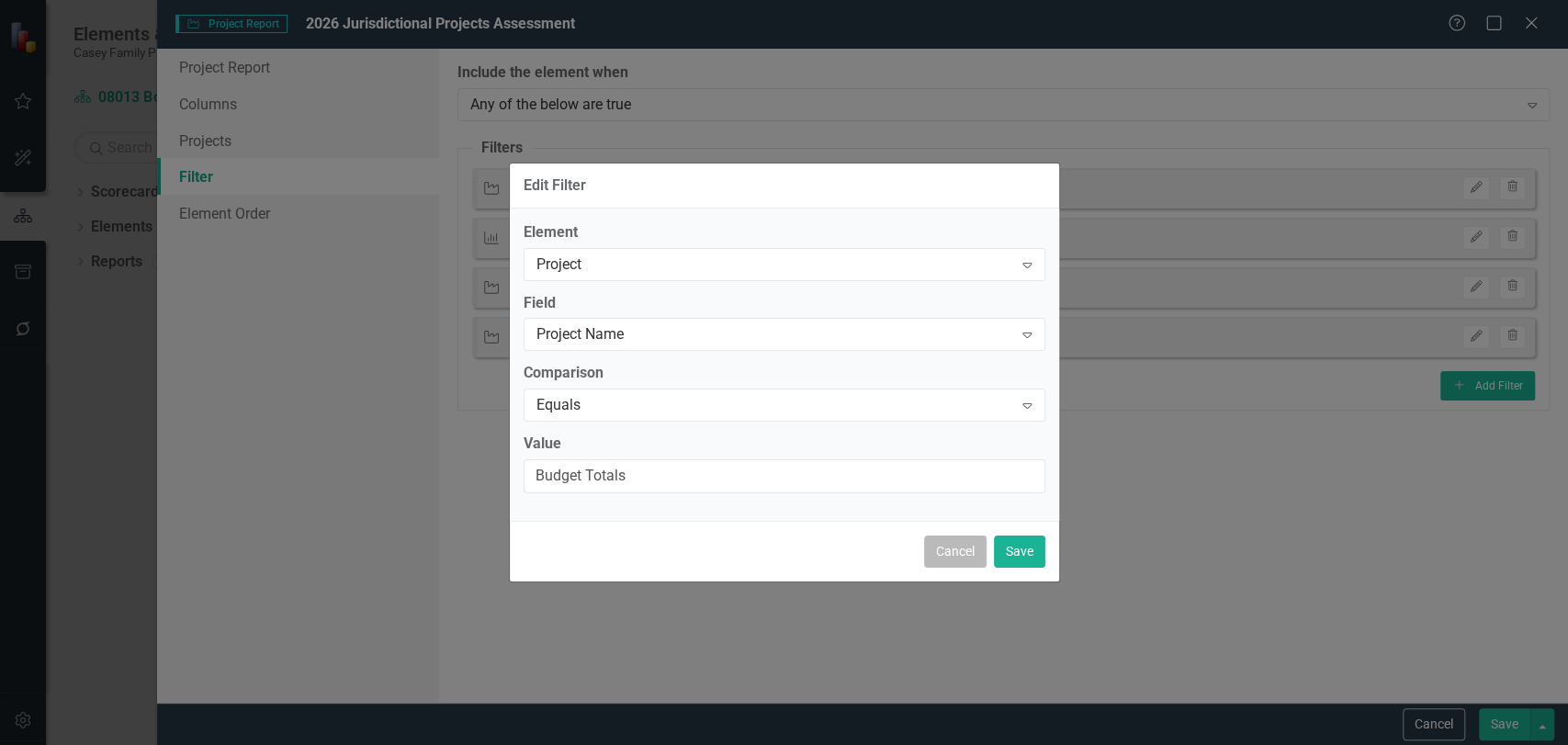 click on "Cancel" at bounding box center [955, 551] 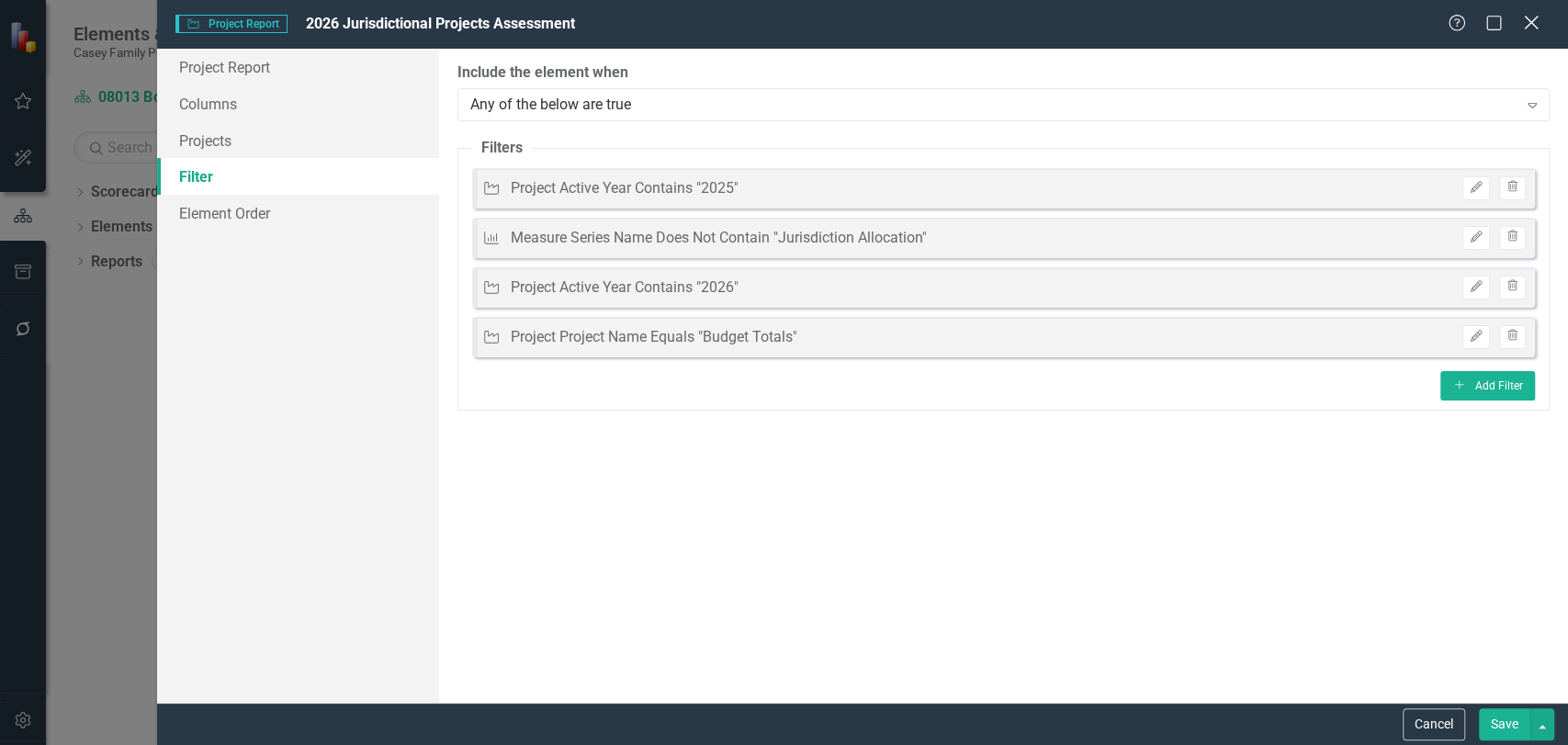 click on "Close" 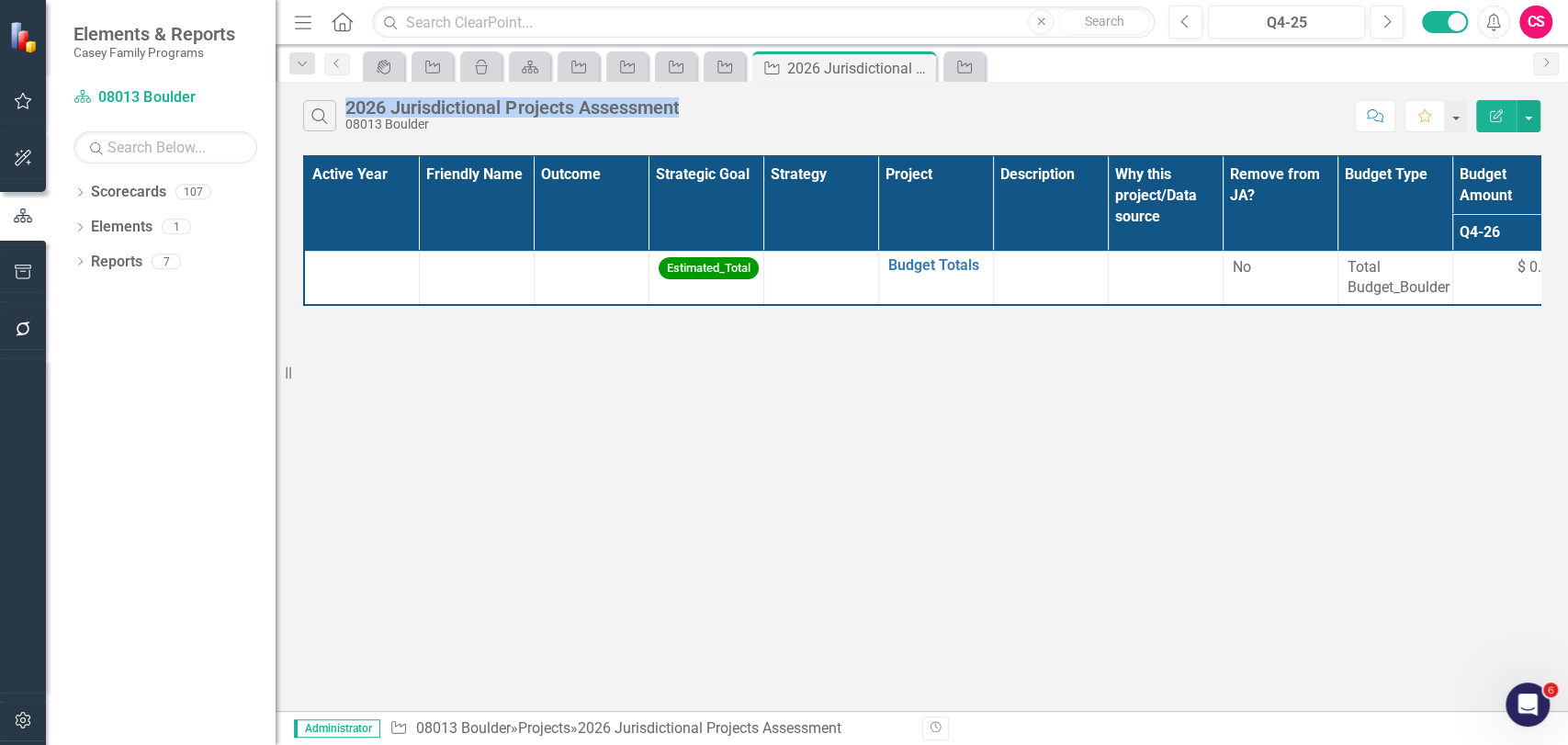 drag, startPoint x: 725, startPoint y: 99, endPoint x: 290, endPoint y: 107, distance: 435.07356 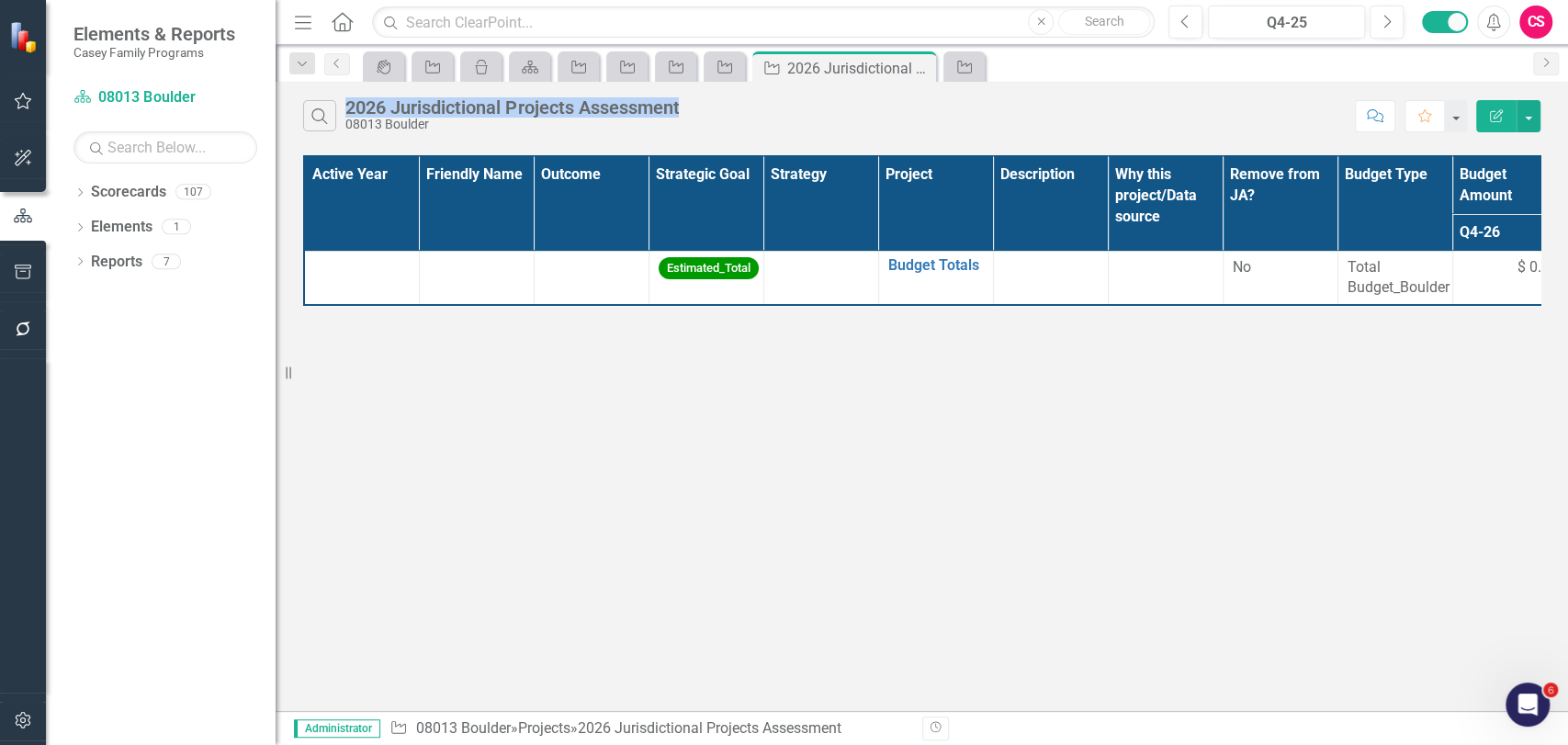 click on "Search 2026 Jurisdictional Projects Assessment 08013 Boulder Comment Favorite Edit Report" at bounding box center (921, 111) 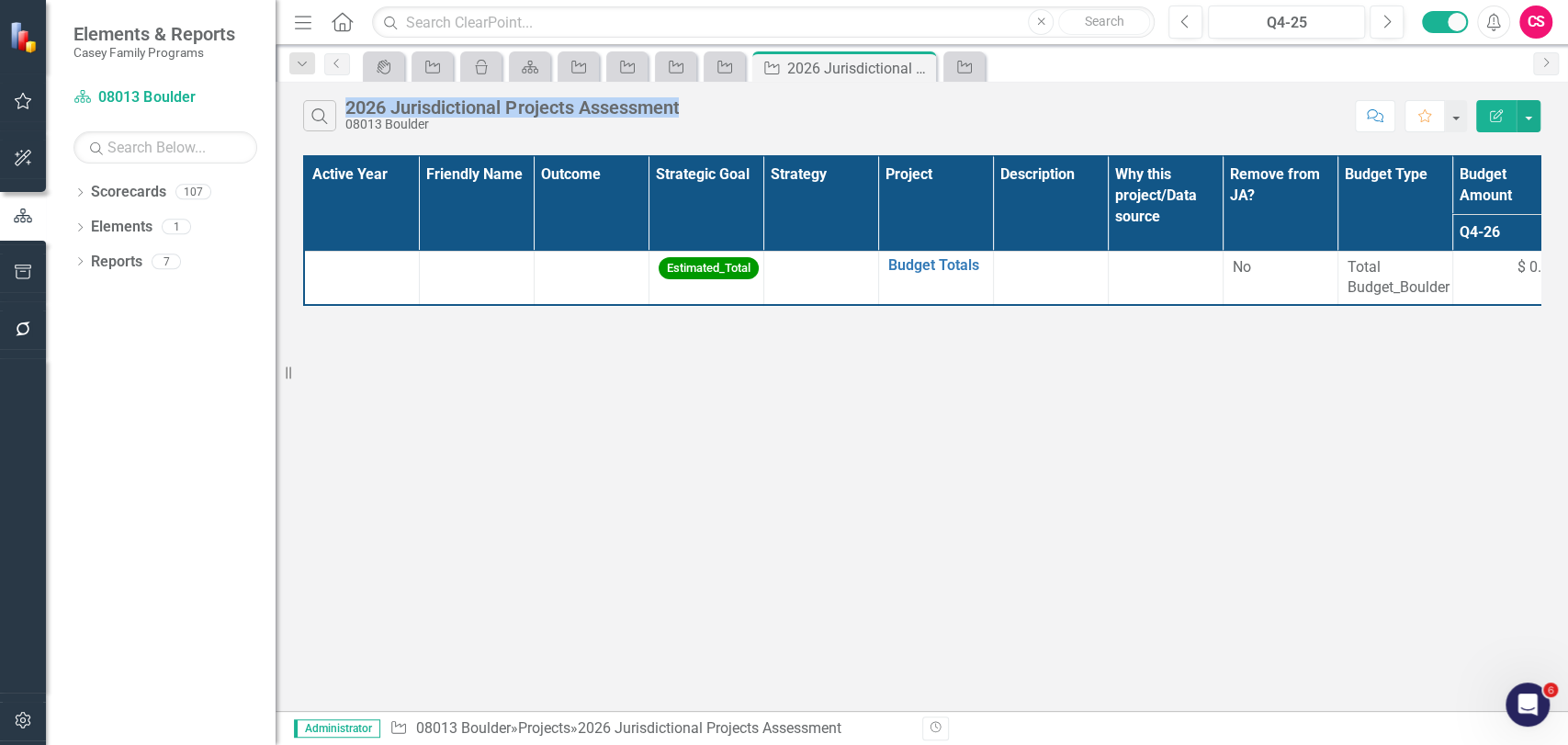 copy on "2026 Jurisdictional Projects Assessment" 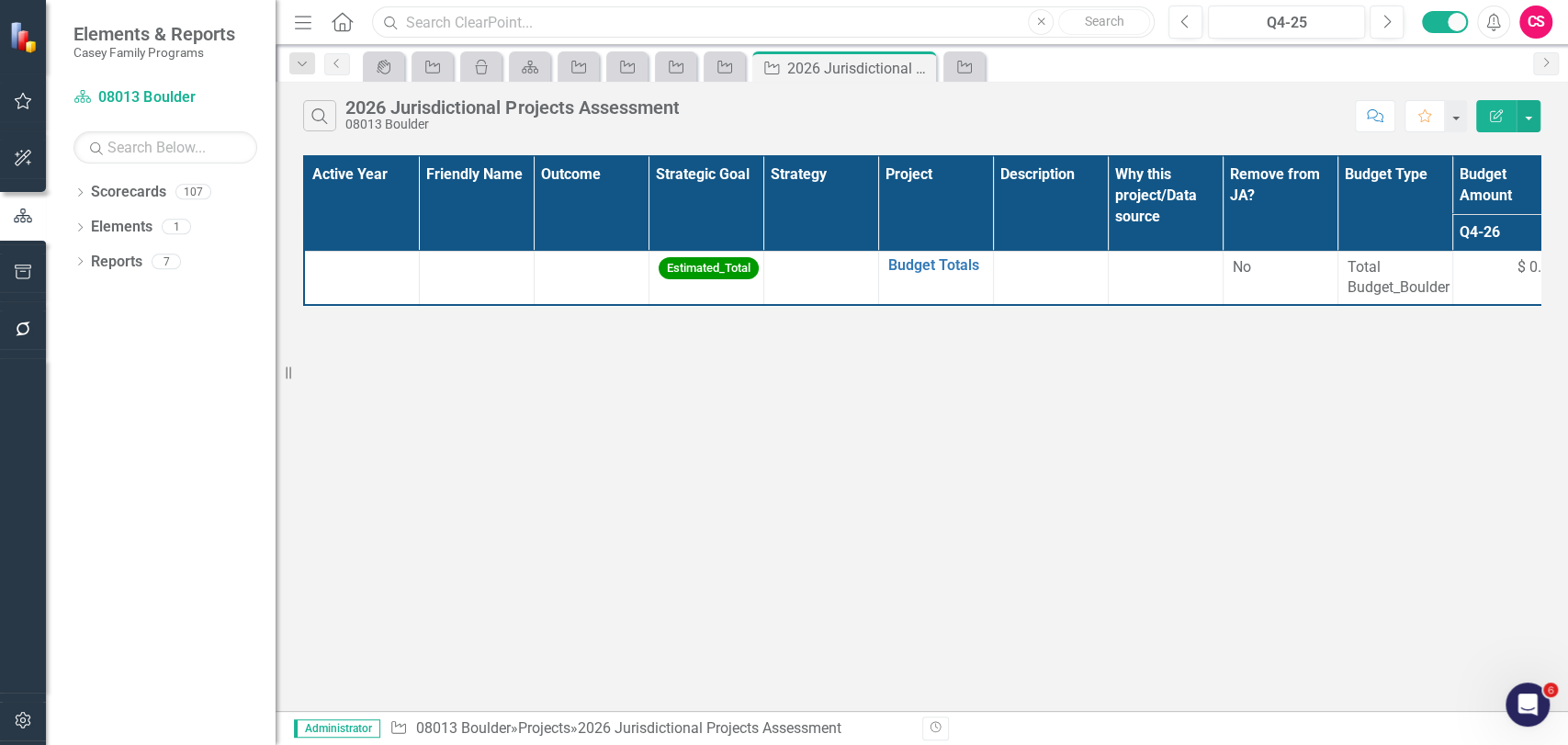 click at bounding box center (763, 22) 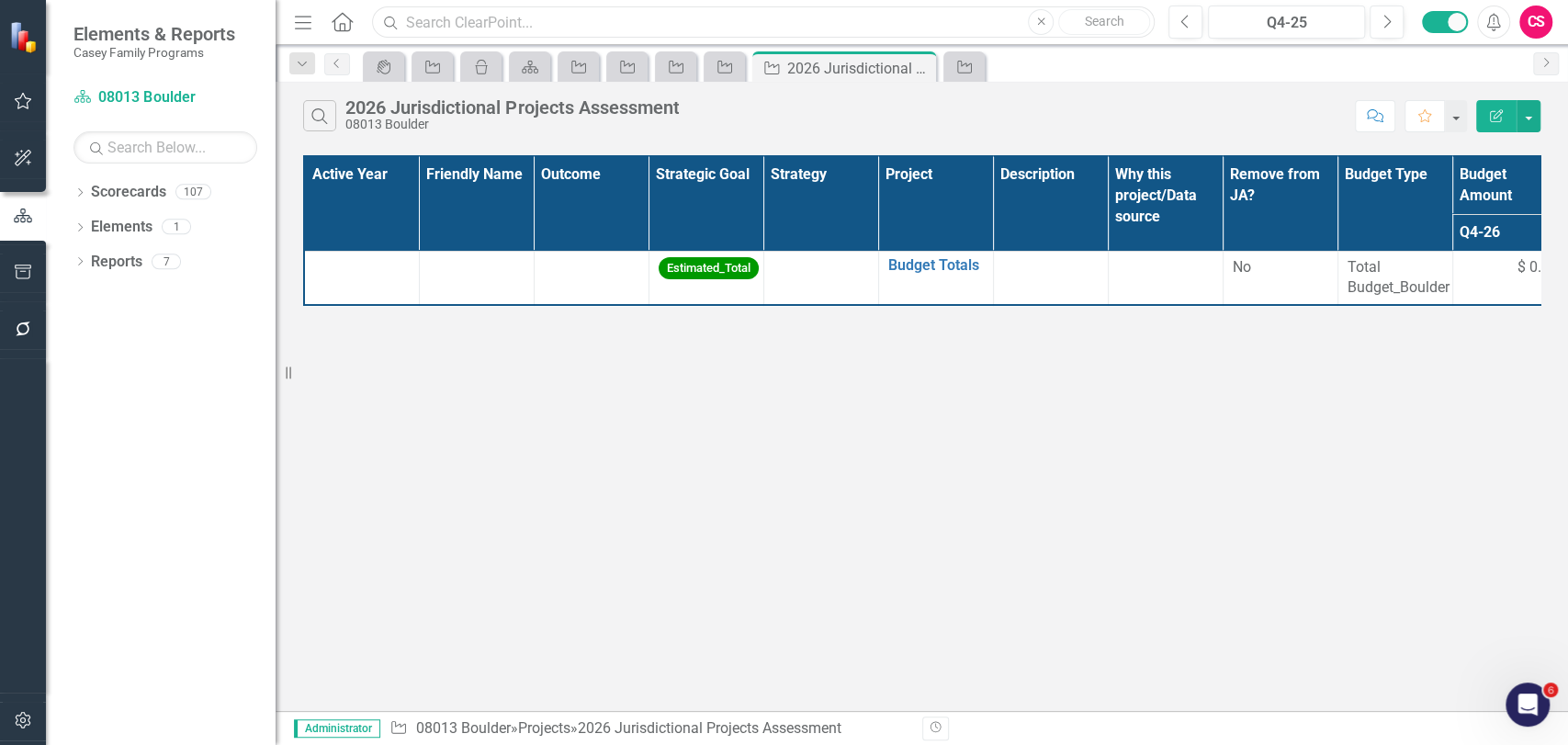 paste on "2026 Jurisdictional Projects Assessment" 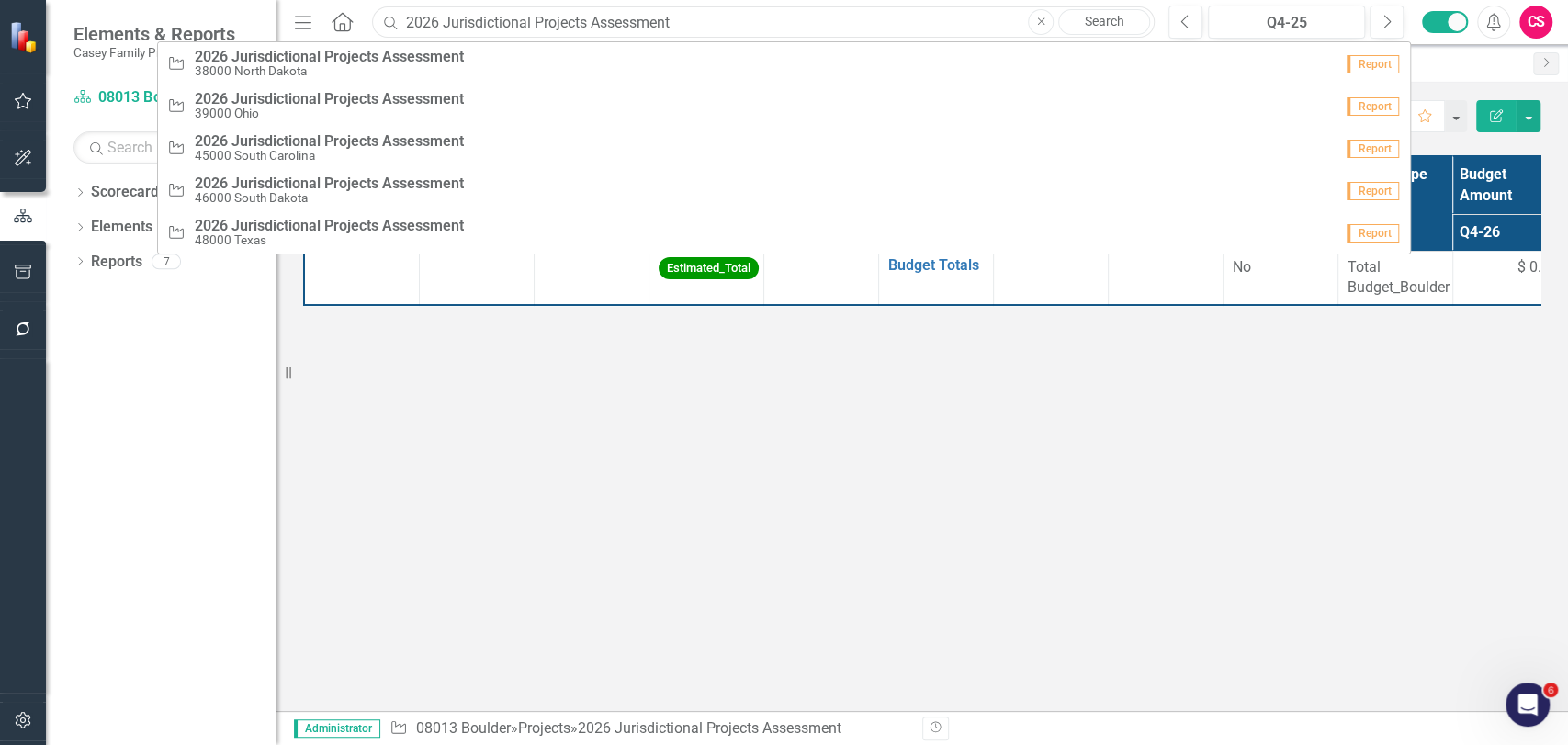 type on "2026 Jurisdictional Projects Assessment" 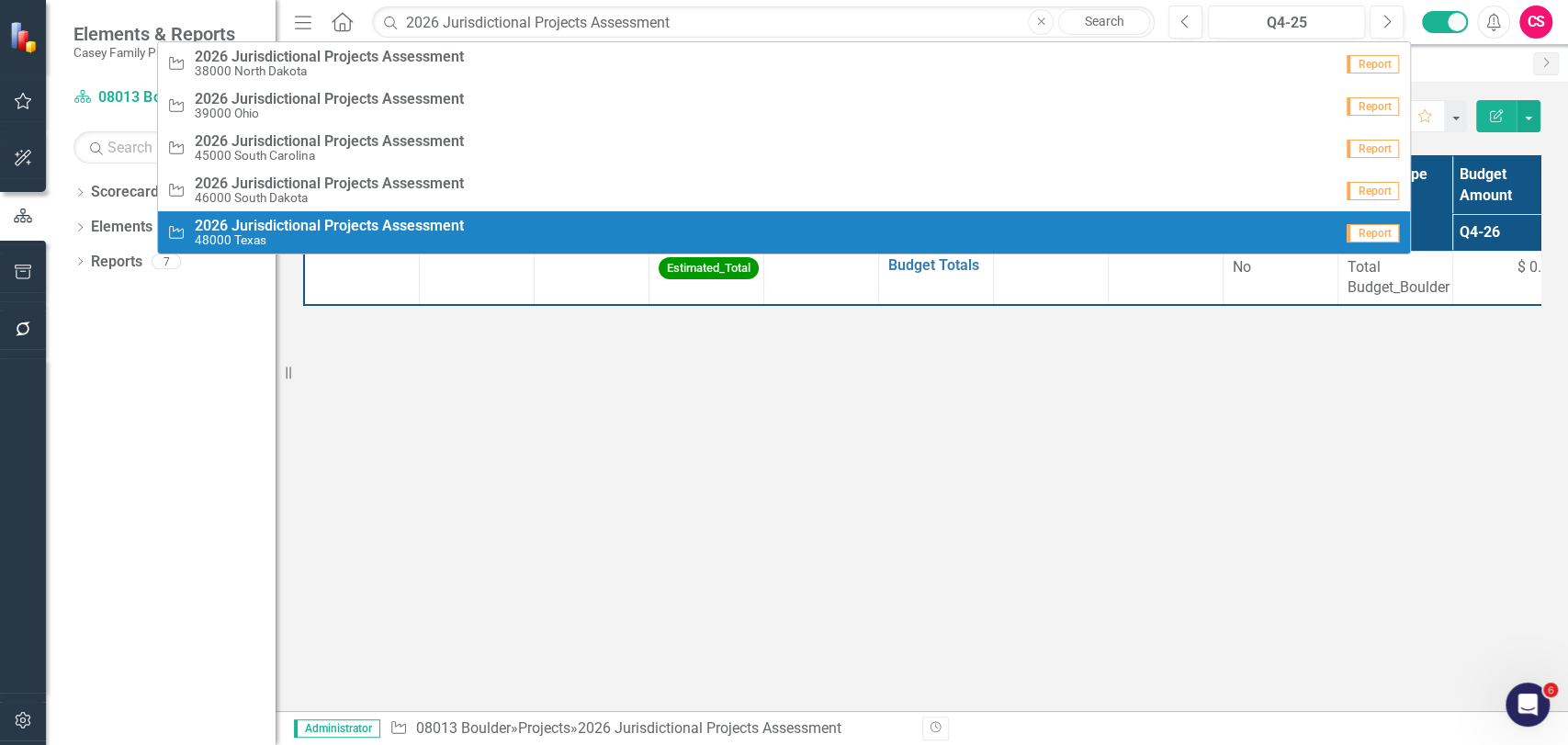 click on "Dropdown Scorecards 107 Dropdown Casey Family Programs Dropdown Strategic Consulting 1 00000 National/No Jurisdiction (SC1) Dropdown [NUMBER] [STATE] [NUMBER] [CITY] [NUMBER] [STATE] [NUMBER] [STATE] Dropdown [NUMBER] [STATE] [NUMBER] [STATE] [NUMBER] [STATE] [NUMBER] [STATE] [NUMBER] [STATE] [NUMBER] [STATE] [NUMBER] [STATE] [NUMBER] [STATE] [NUMBER] [STATE] [NUMBER] [STATE] [NUMBER] [STATE] Dropdown Strategic Consulting 2 00000 National/No Jurisdiction (SC2) Dropdown [STATE_ABBR] [STATE_ABBR] [STATE_ABBR] [STATE_ABBR] [STATE_ABBR] [STATE_ABBR] [STATE_ABBR] [STATE_ABBR] [STATE_ABBR] [STATE_ABBR] [NUMBER] [STATE] [NUMBER] [STATE] [NUMBER] [STATE] [NUMBER] [STATE] [NUMBER] [STATE] [NUMBER] [STATE] [NUMBER] [STATE] Dropdown Strategic Consulting 3 [NUMBER] [STATE] [STATE_ABBR] Dropdown" at bounding box center [161, 461] 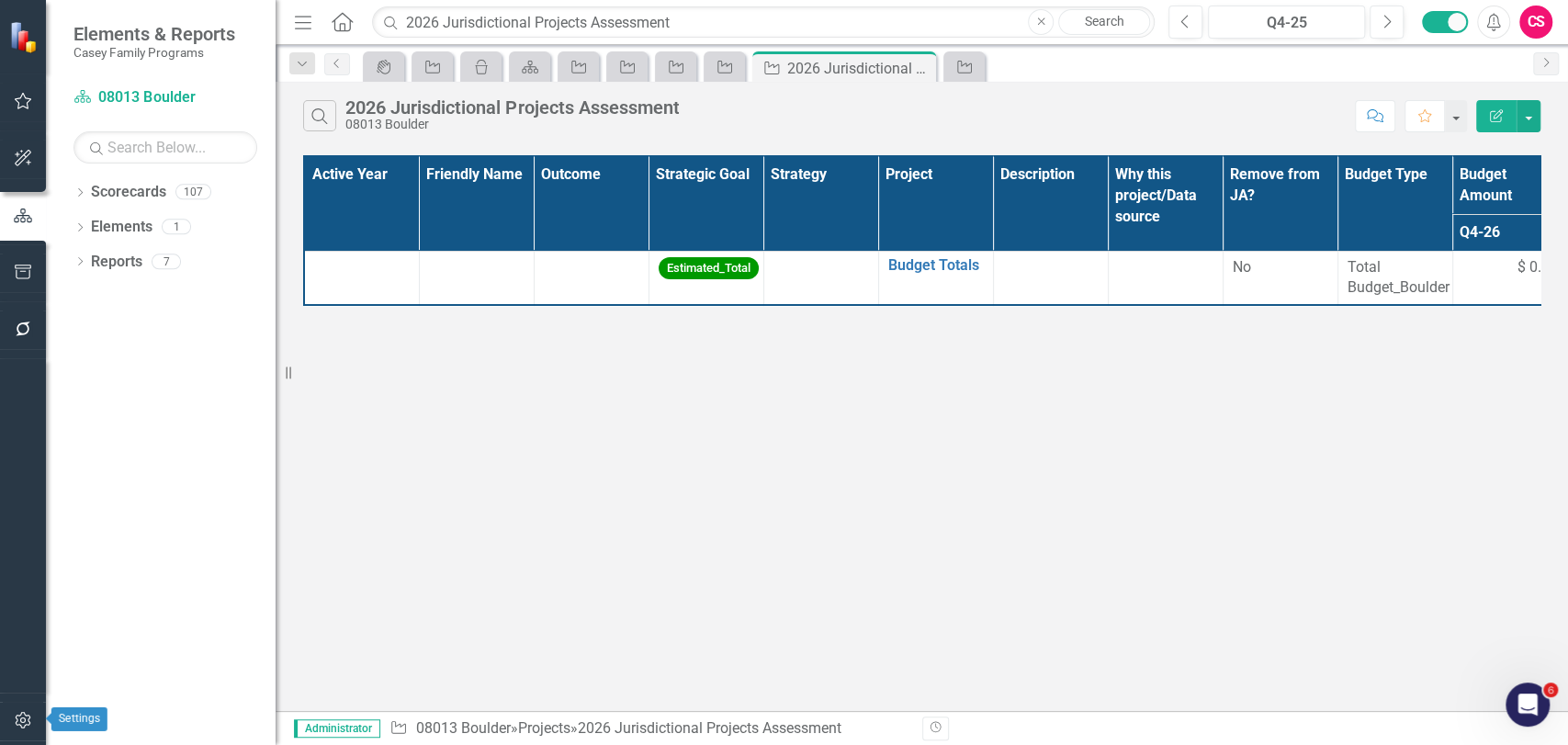click at bounding box center [23, 721] 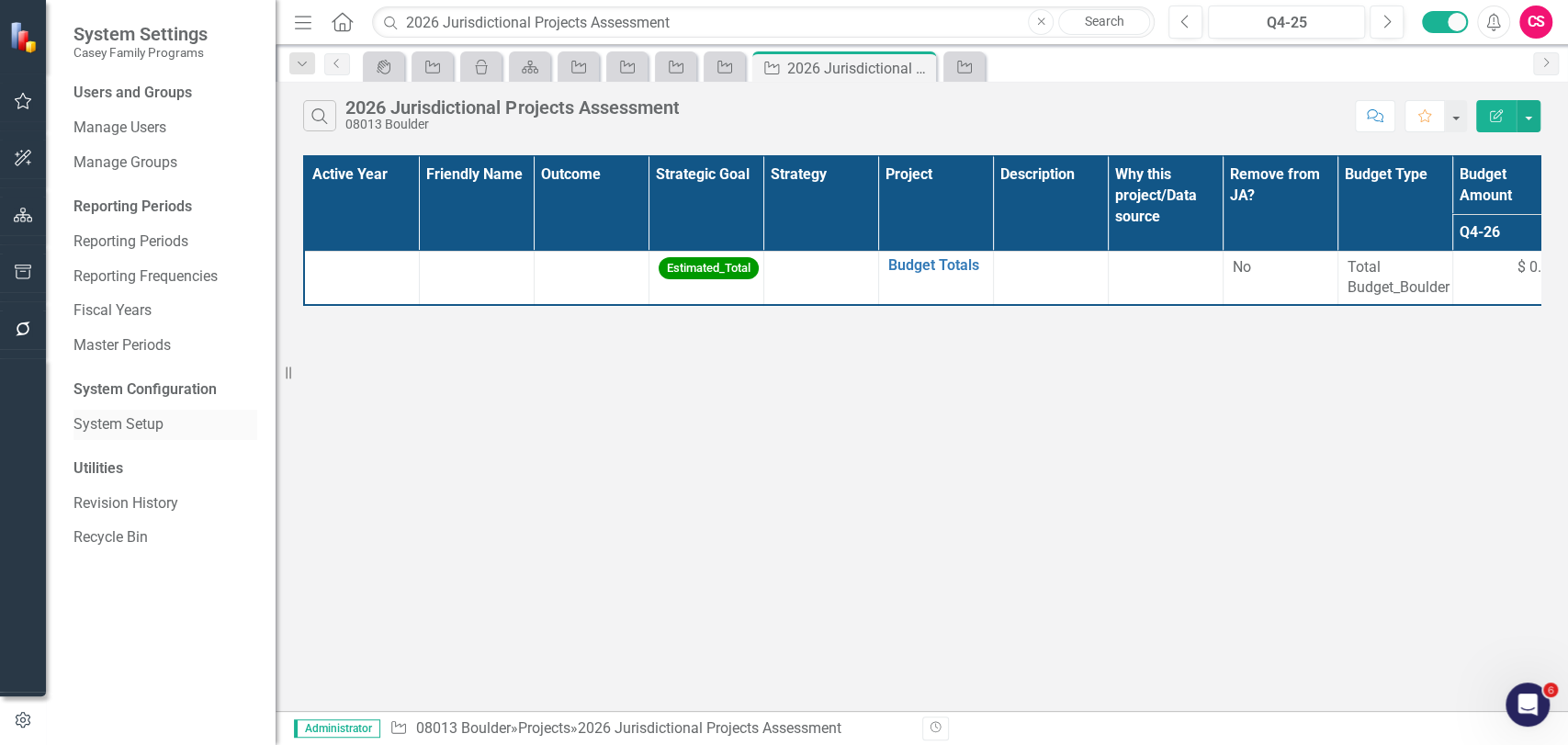 click on "System Setup" at bounding box center [165, 424] 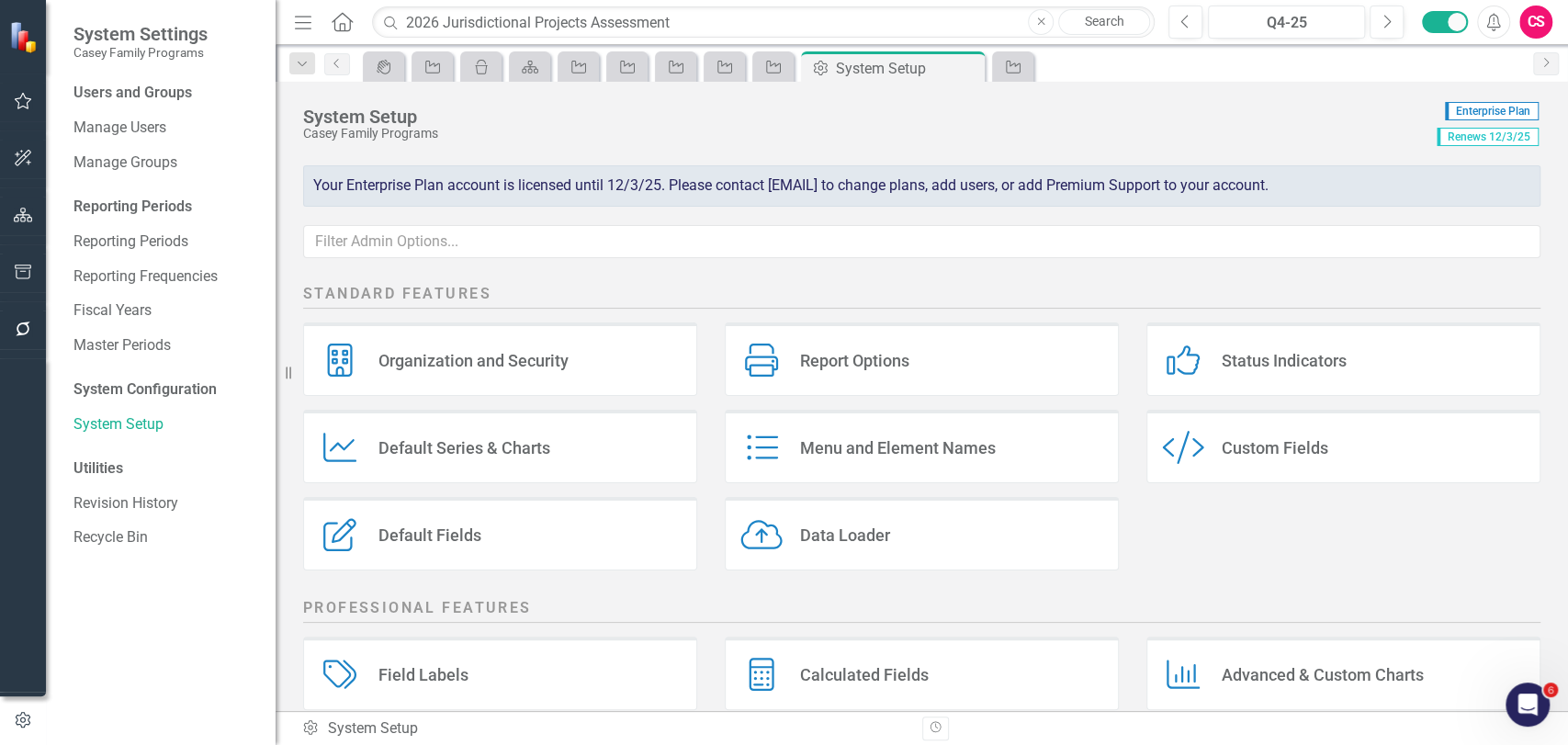 click on "Custom Style Custom Fields" at bounding box center (1343, 446) 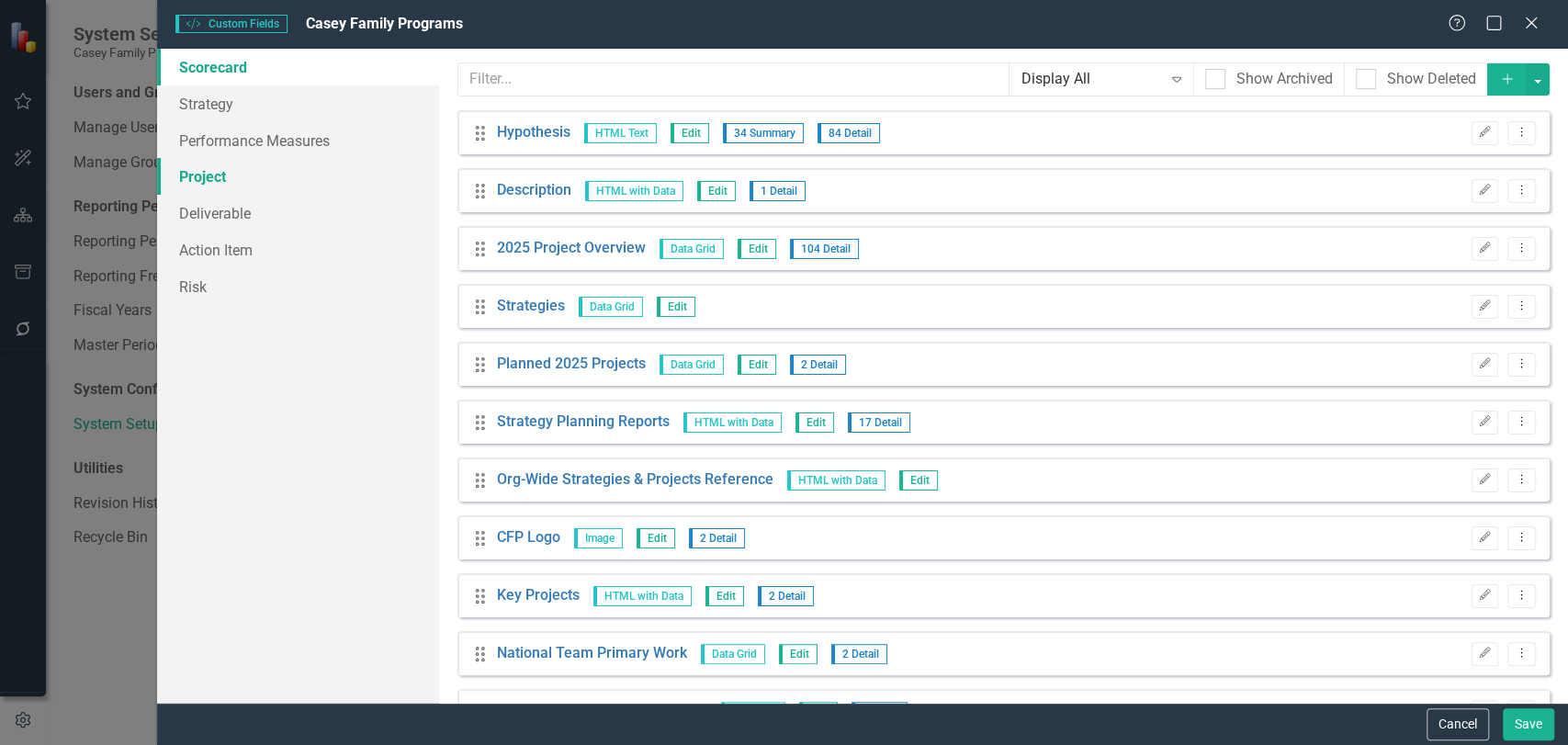 click on "Project" at bounding box center [298, 176] 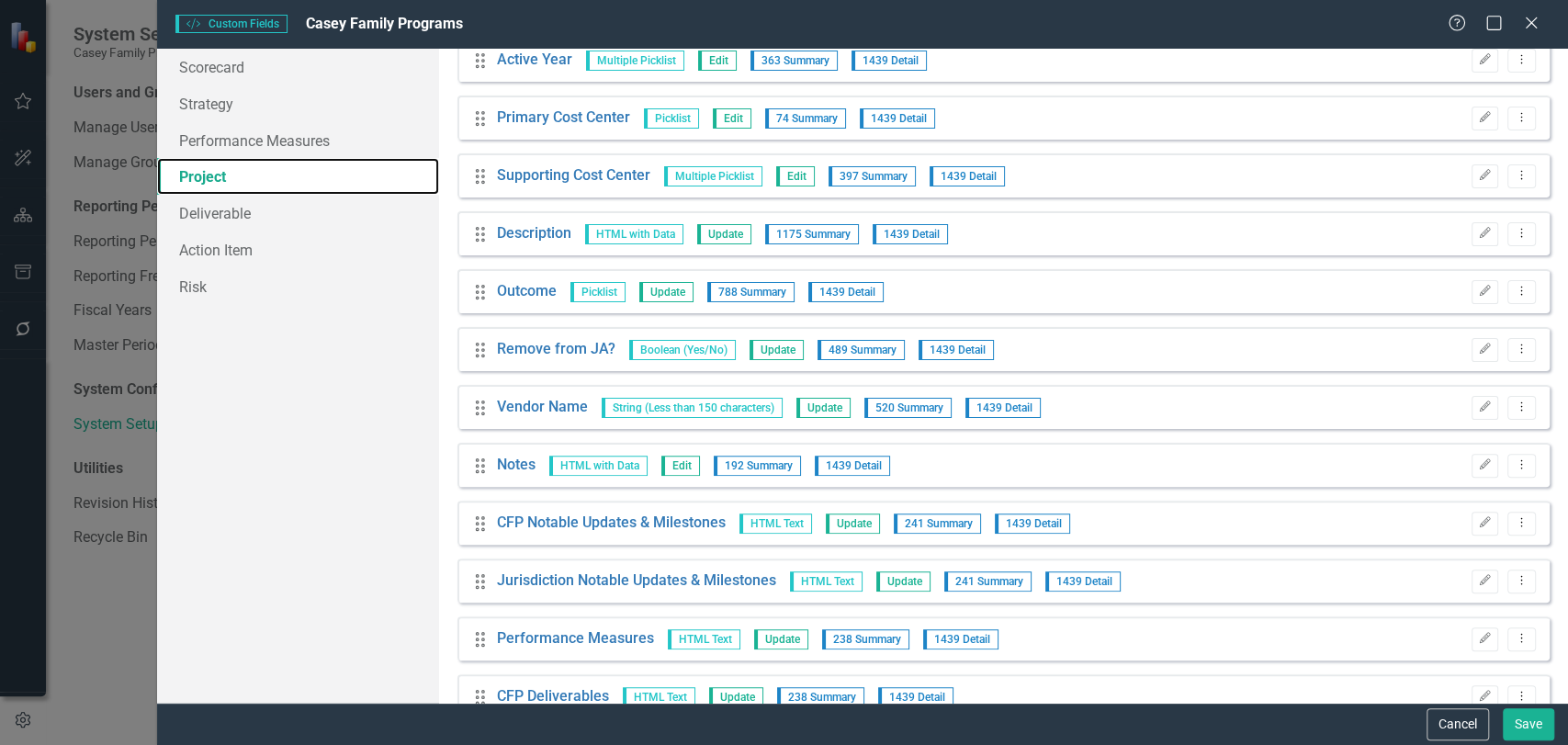 scroll, scrollTop: 0, scrollLeft: 0, axis: both 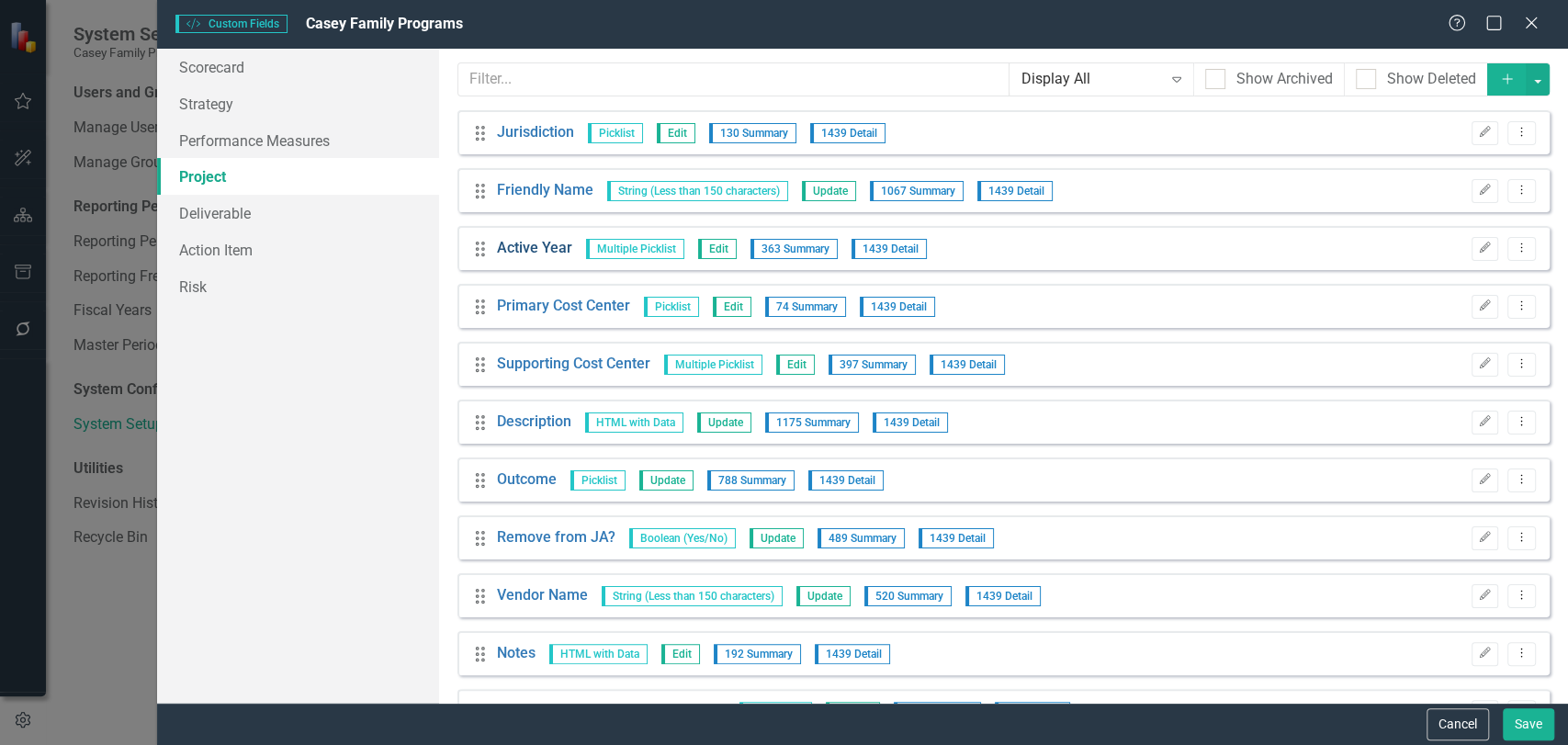 click on "Active Year" at bounding box center [535, 248] 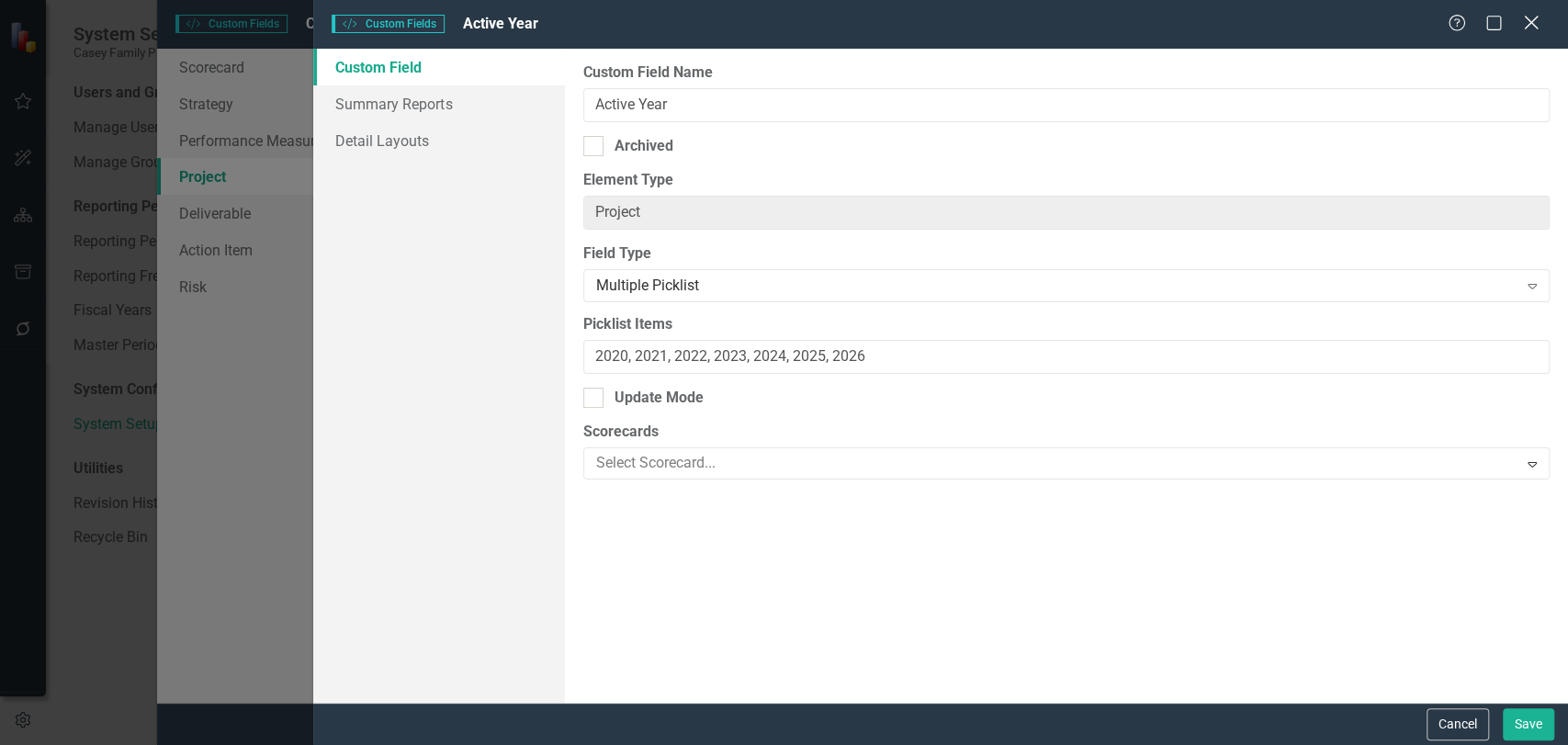 click 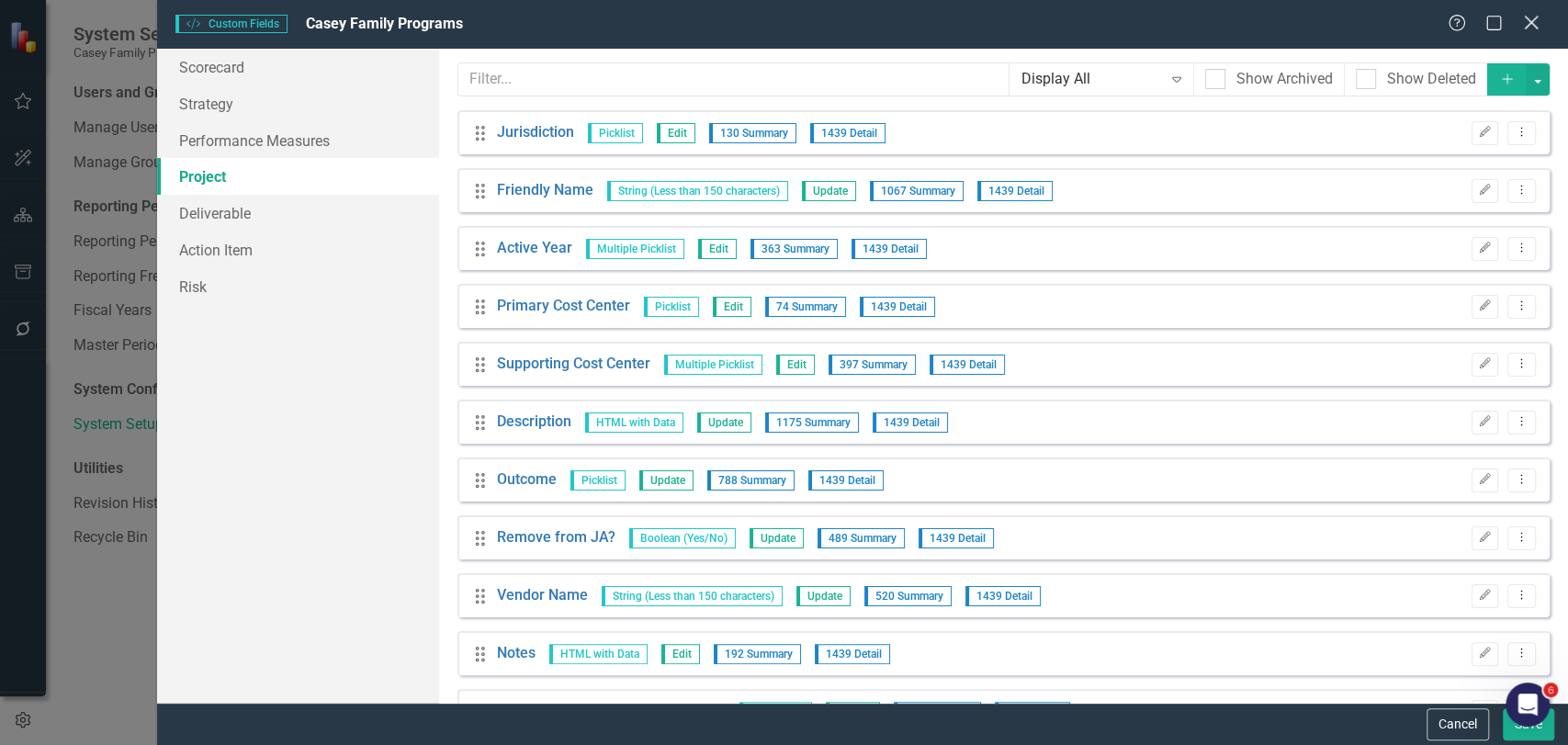 click 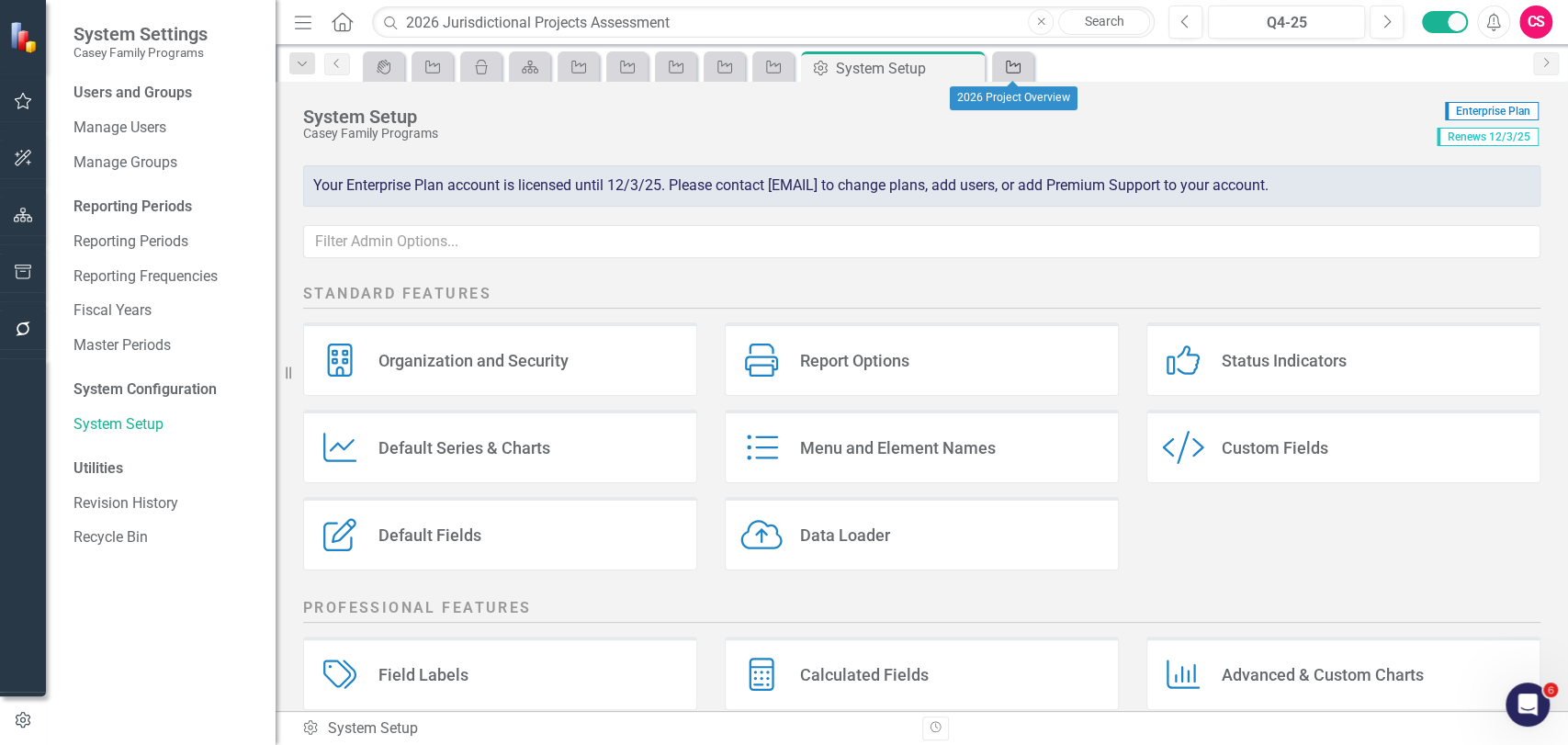 click on "Project" 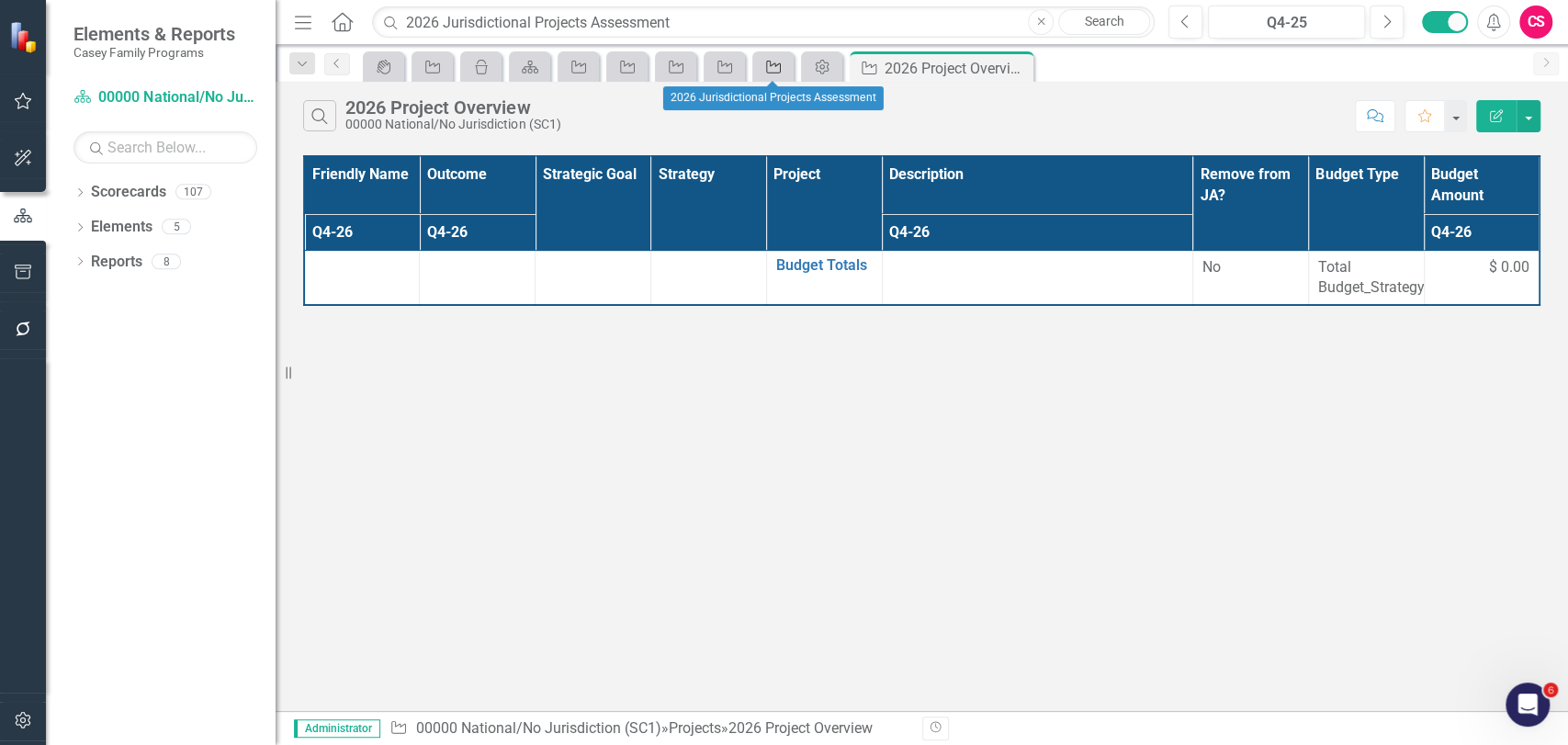 click on "Project" 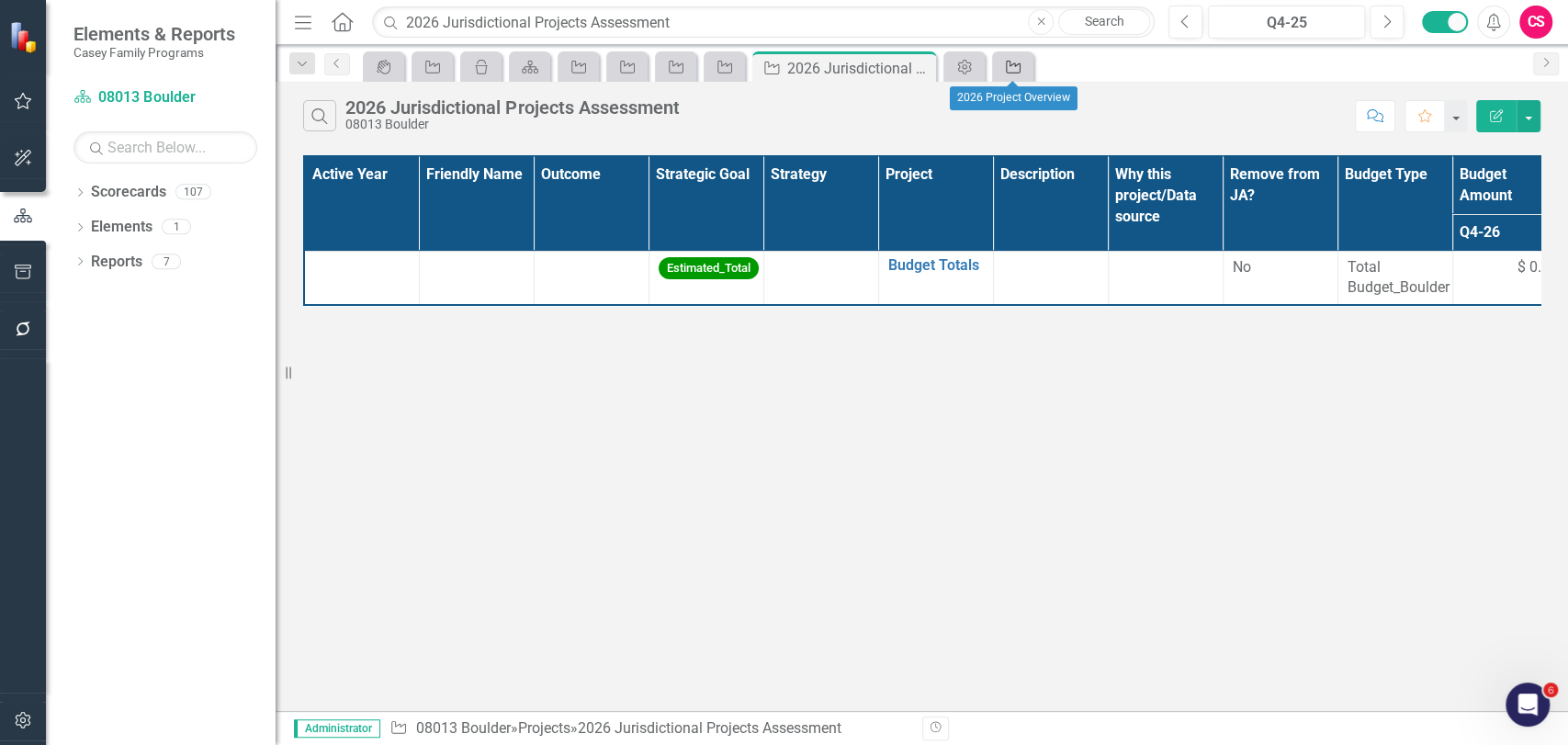 click on "Project" at bounding box center (1010, 66) 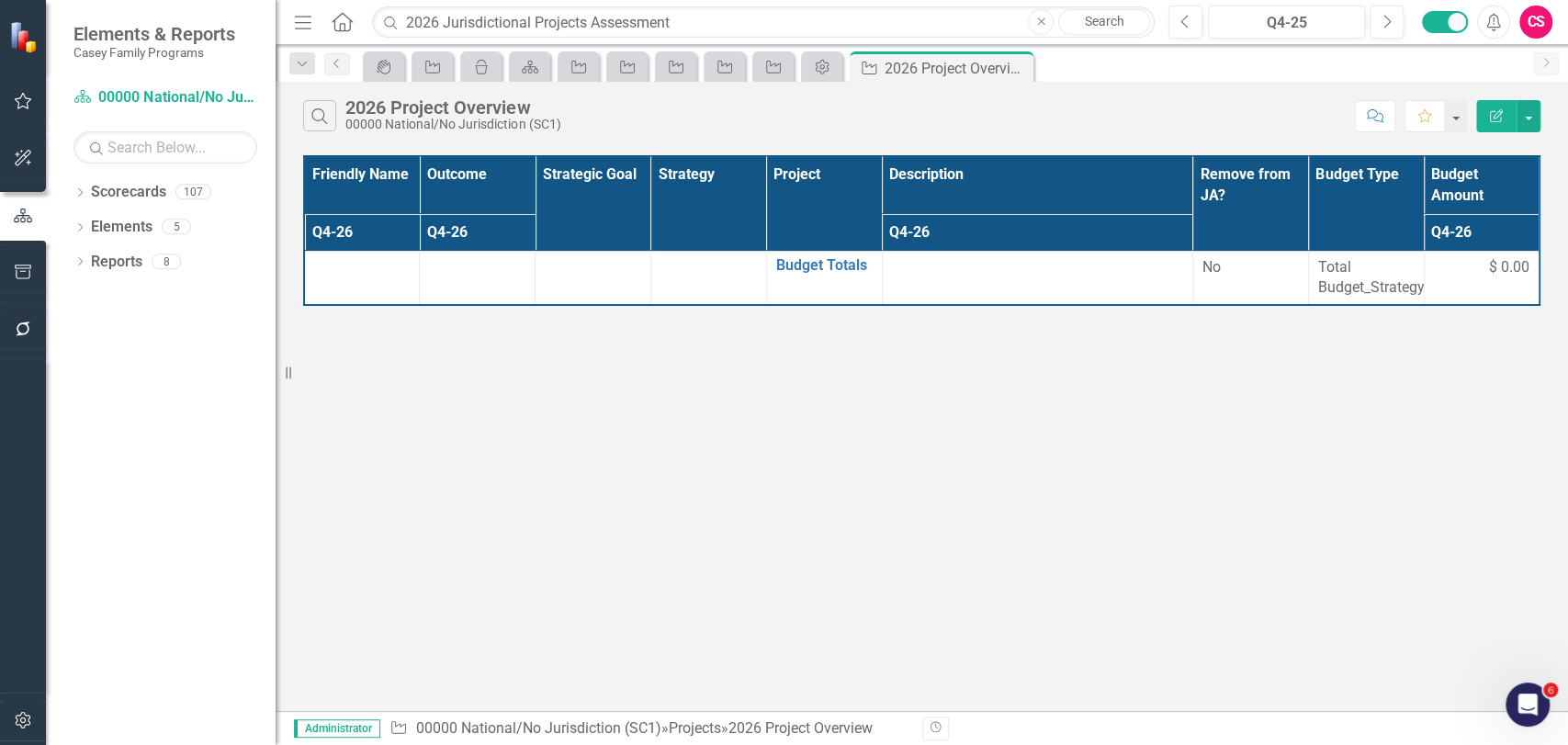 click on "Edit Report" 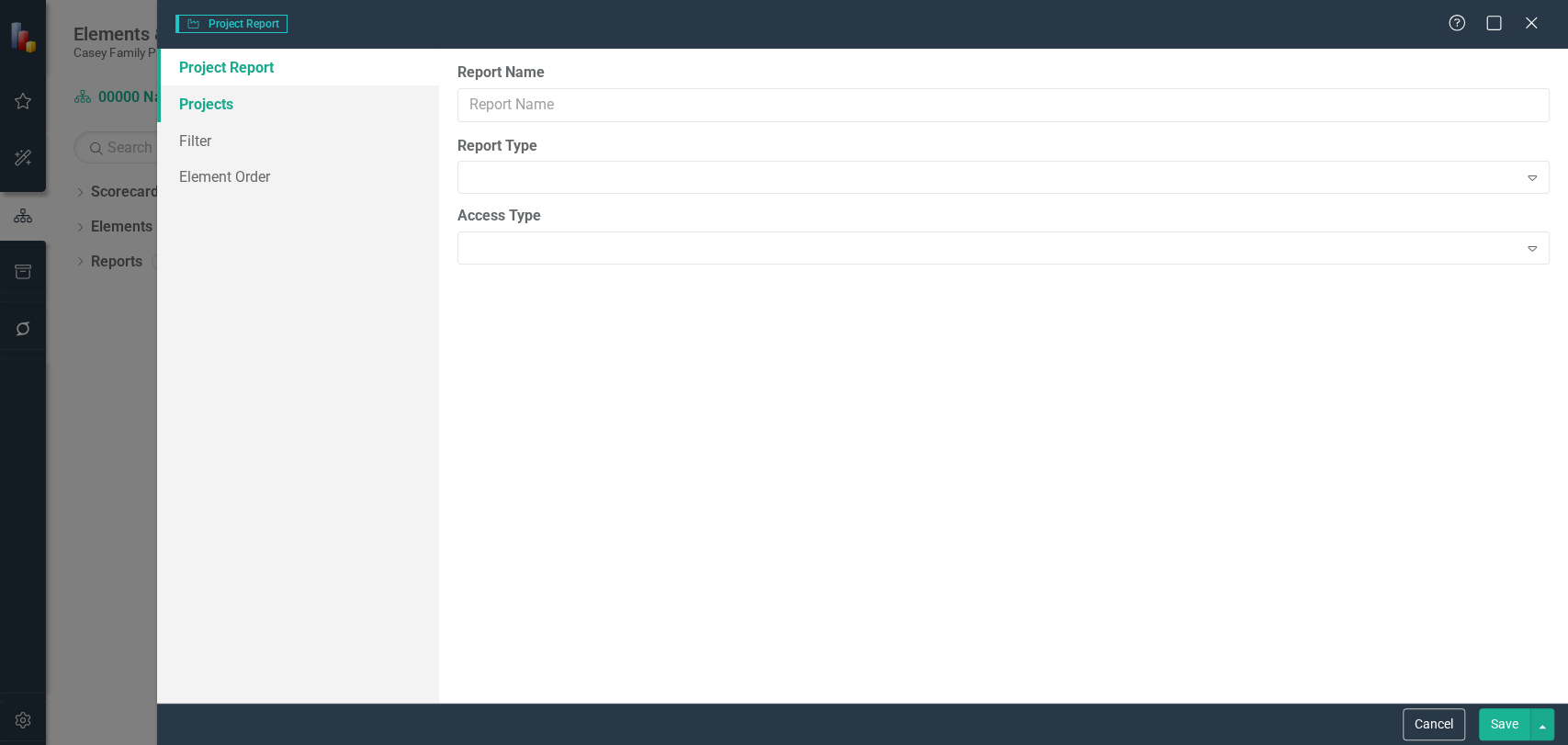type on "2026 Project Overview" 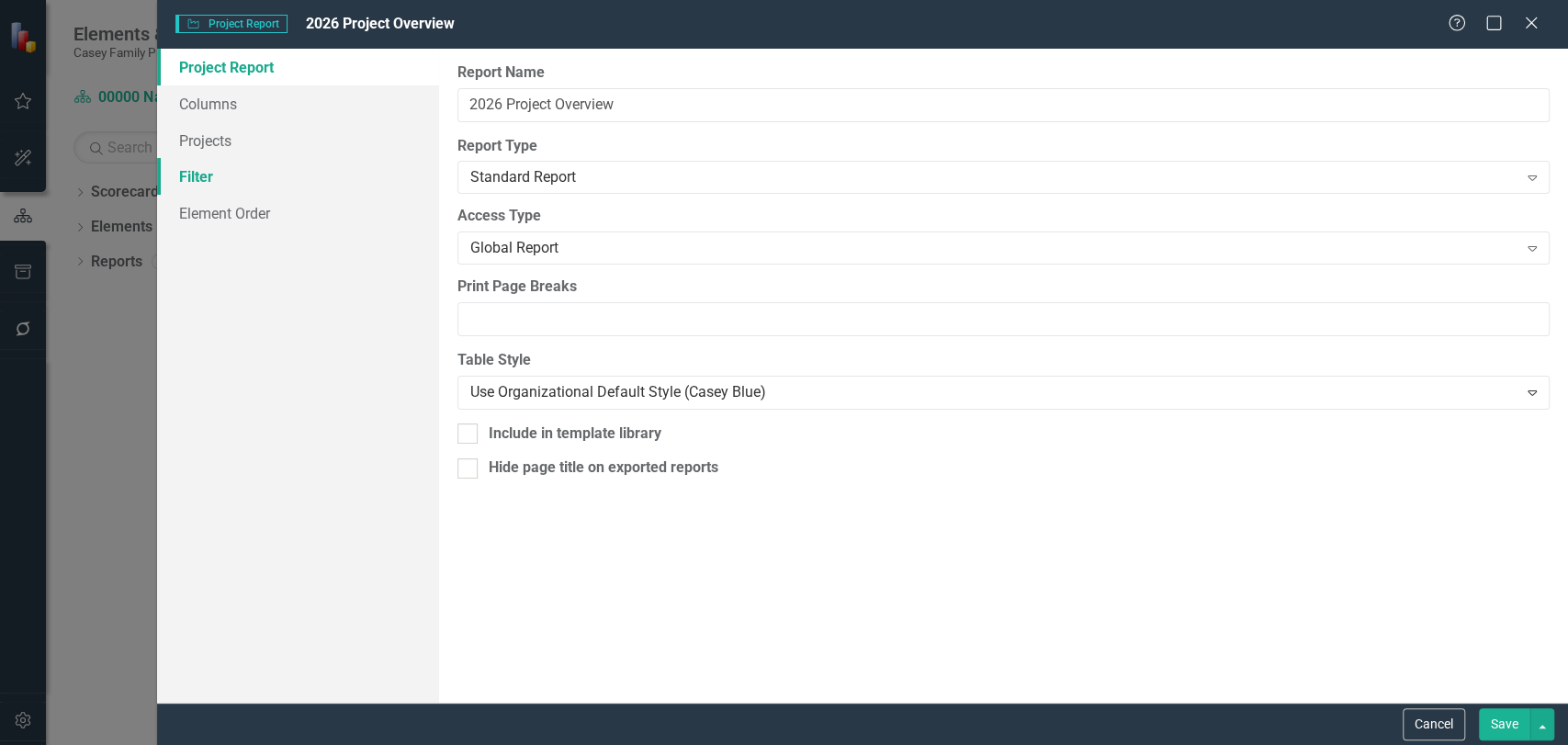 click on "Filter" at bounding box center [298, 176] 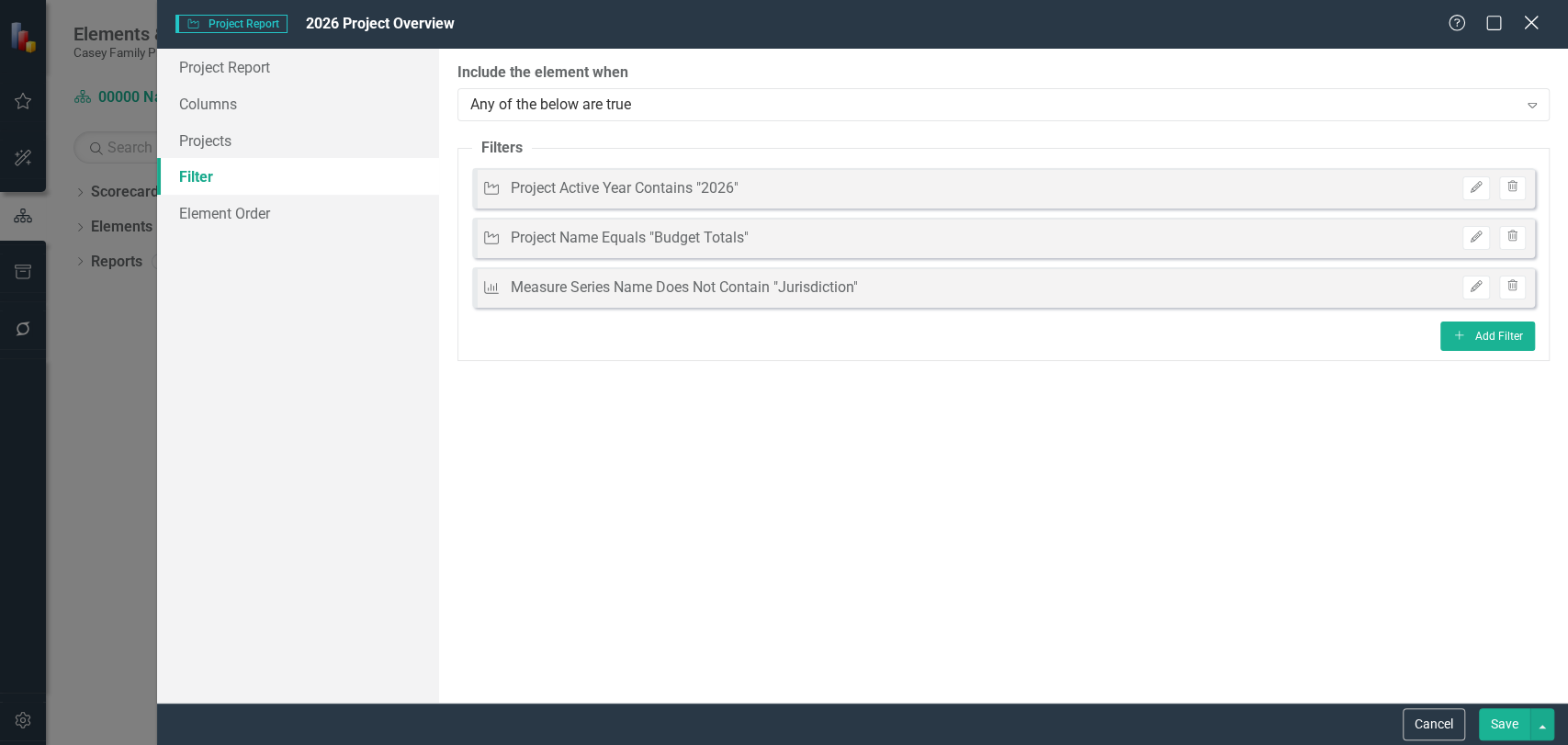 click on "Close" 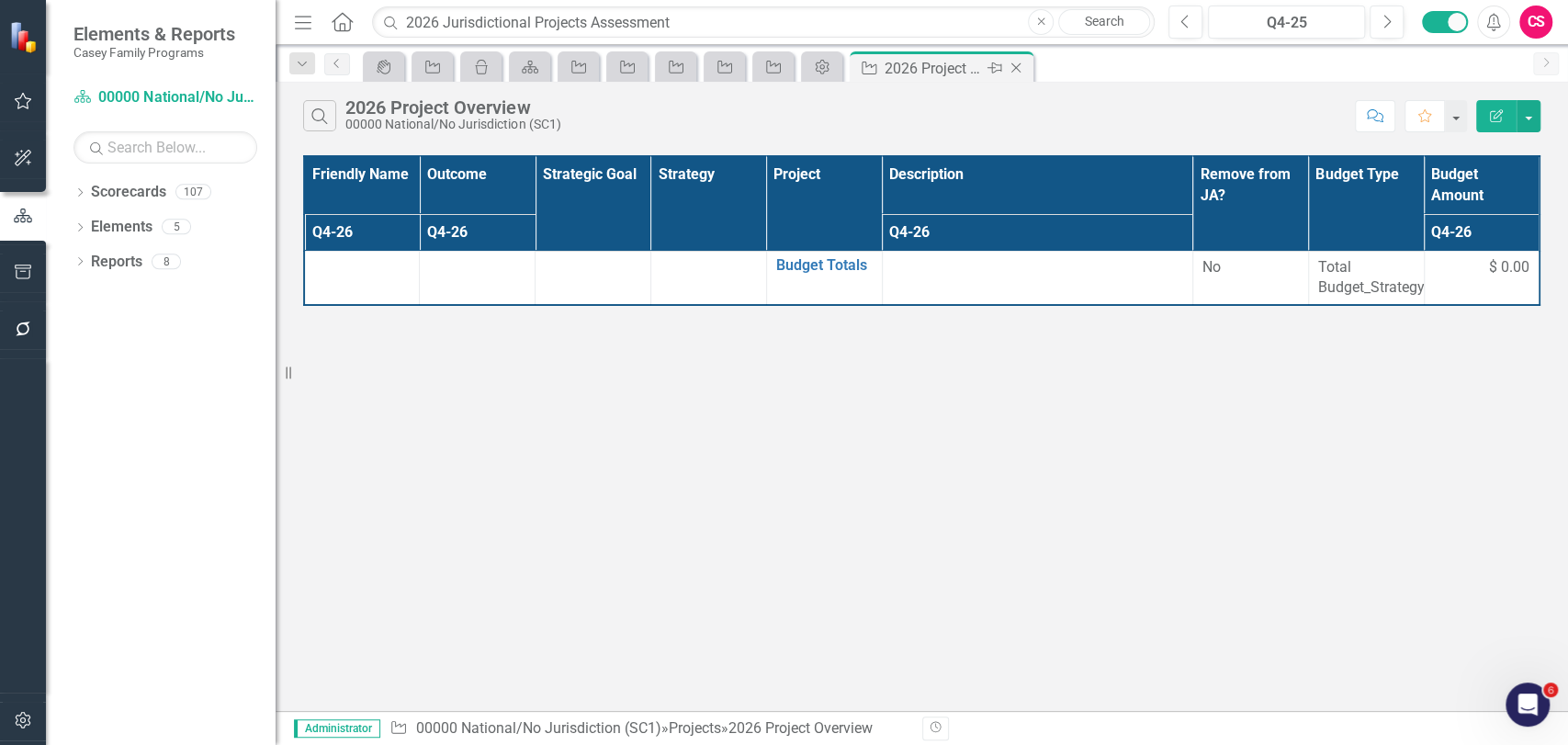 click on "Close" 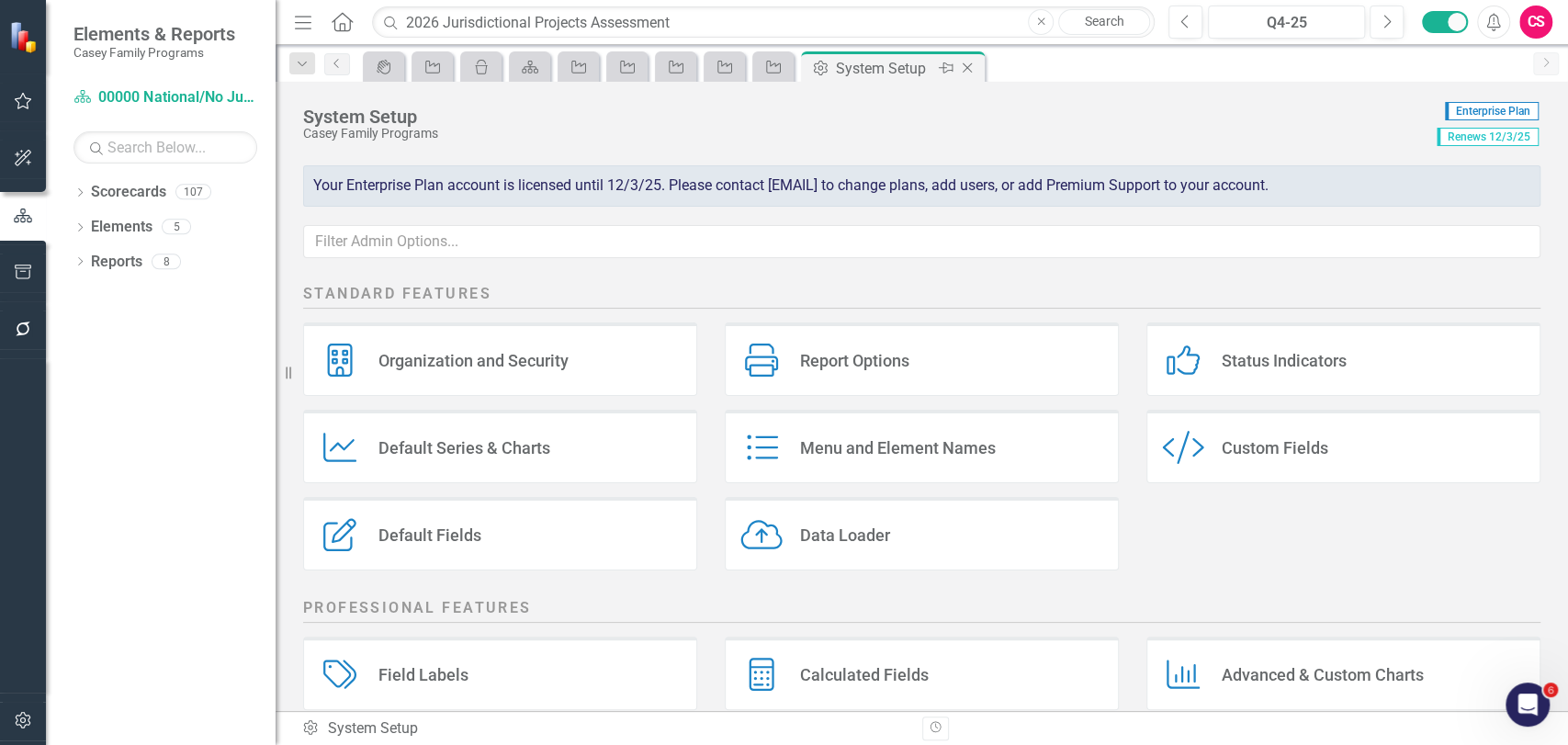 click on "Close" 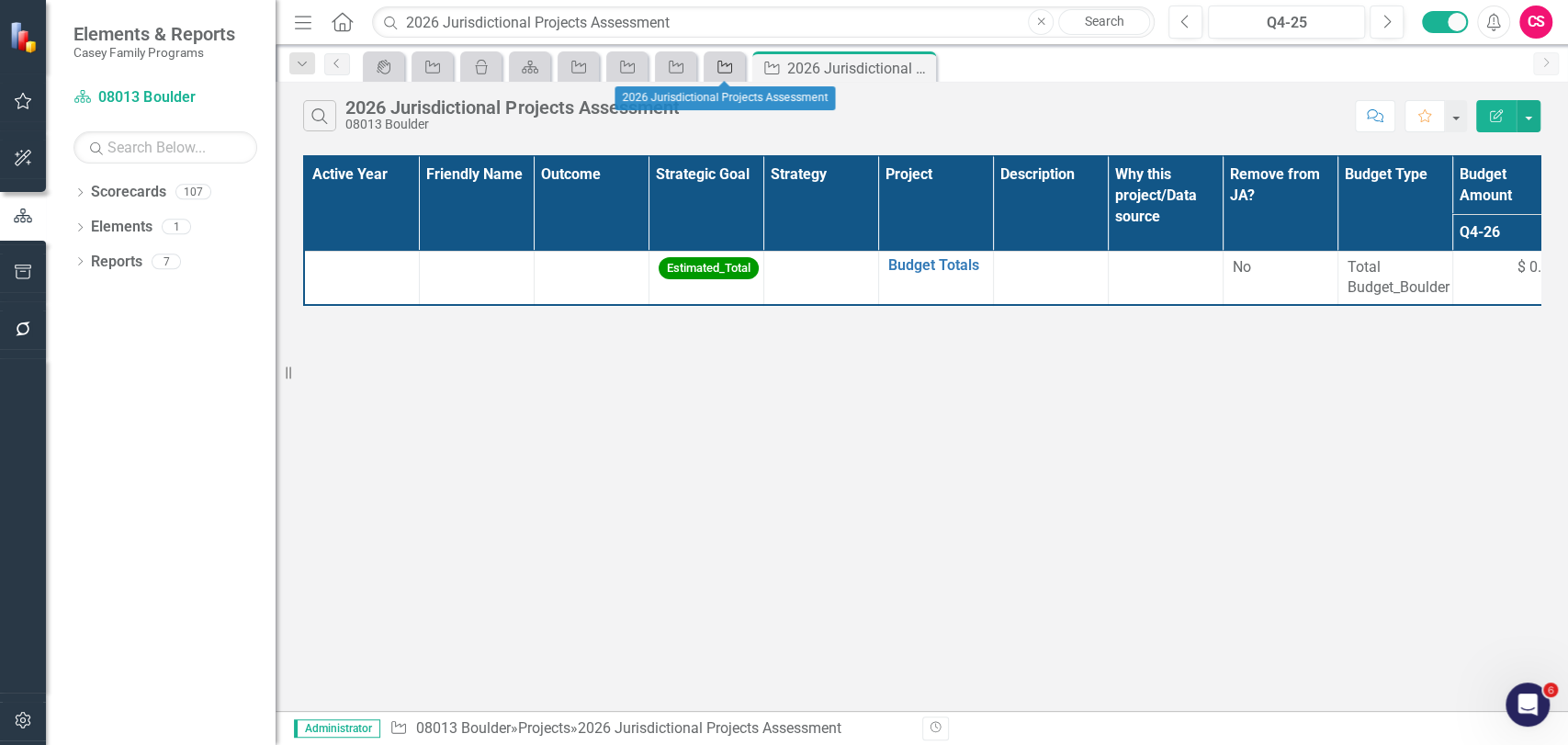click on "Project" at bounding box center (721, 66) 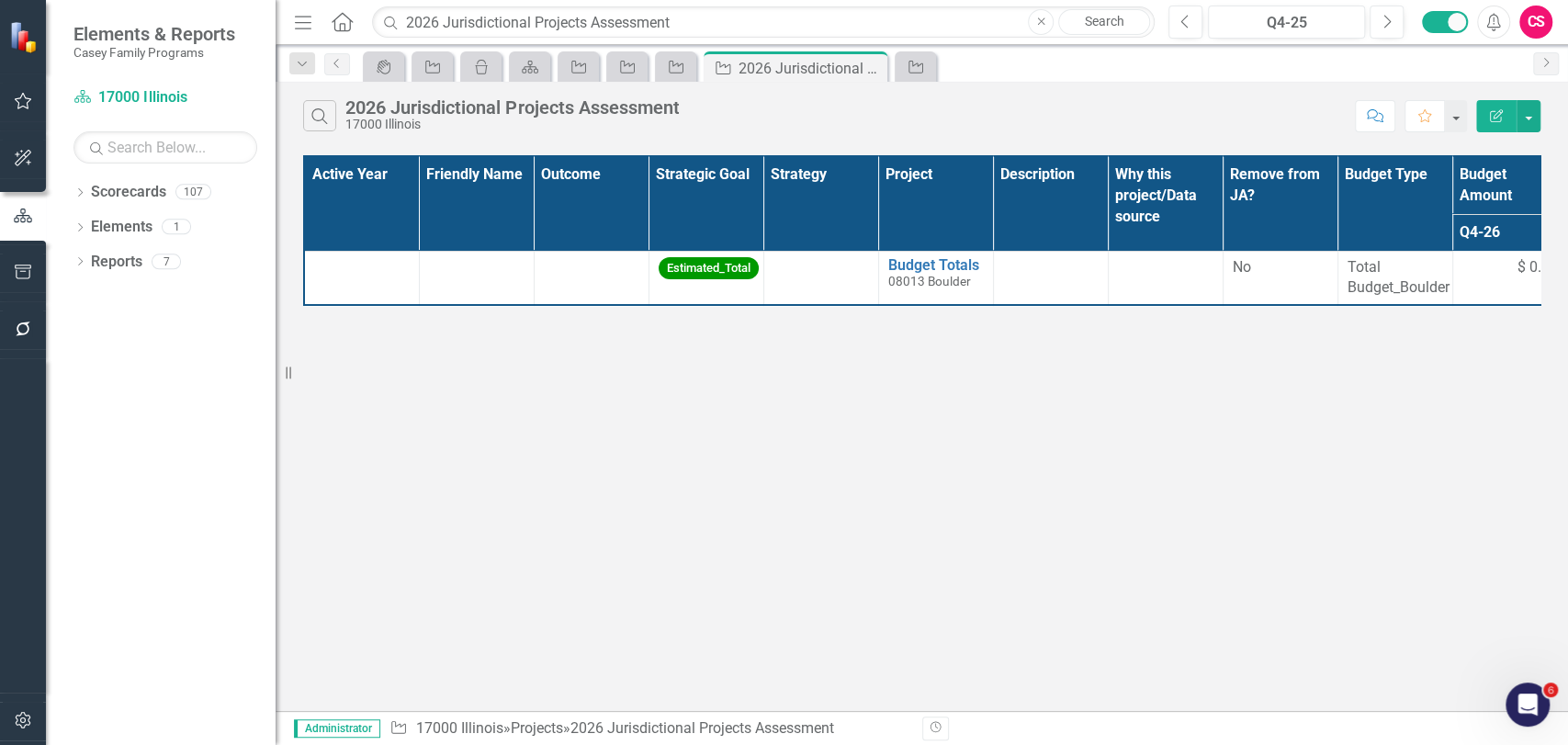 click on "Edit Report" 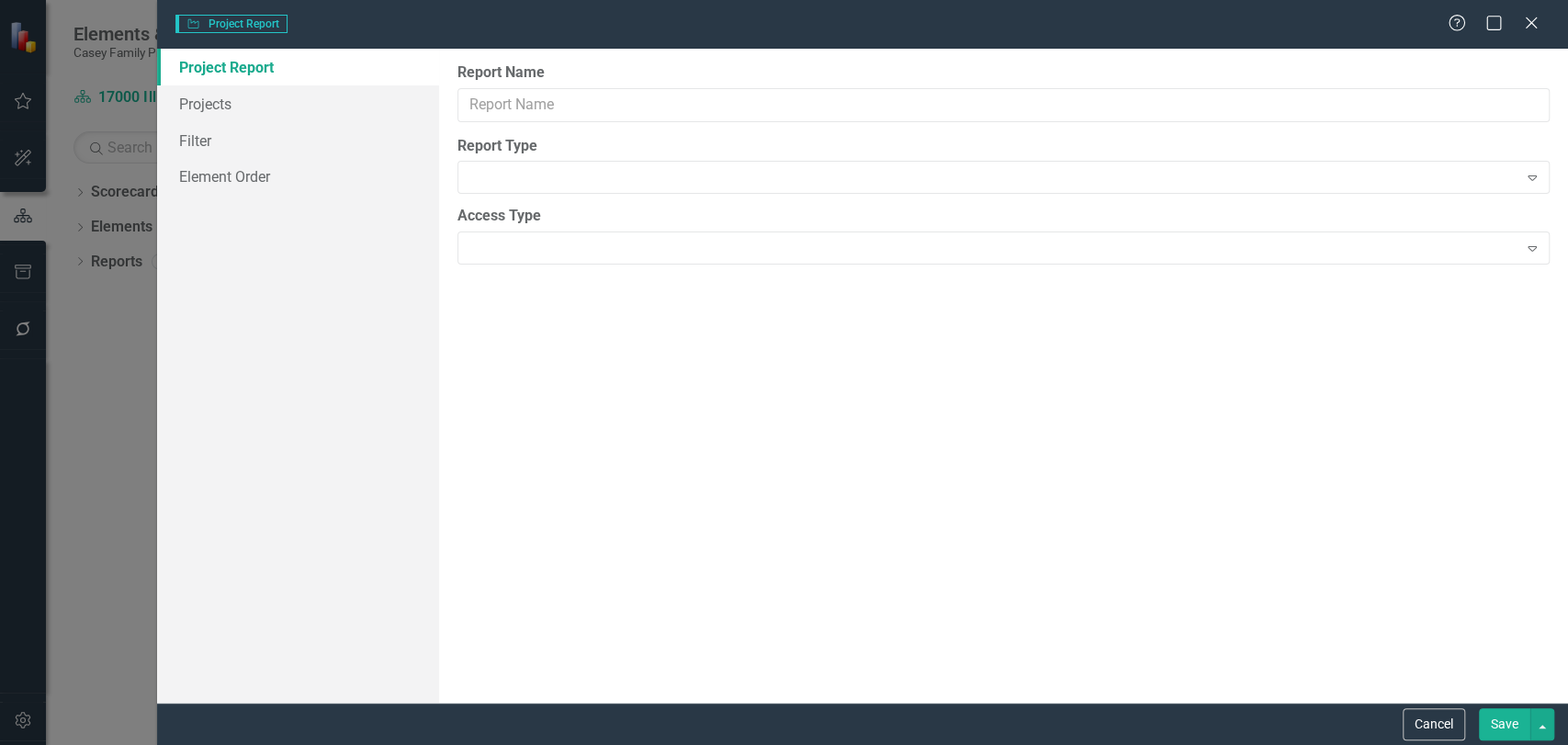 type on "2026 Jurisdictional Projects Assessment" 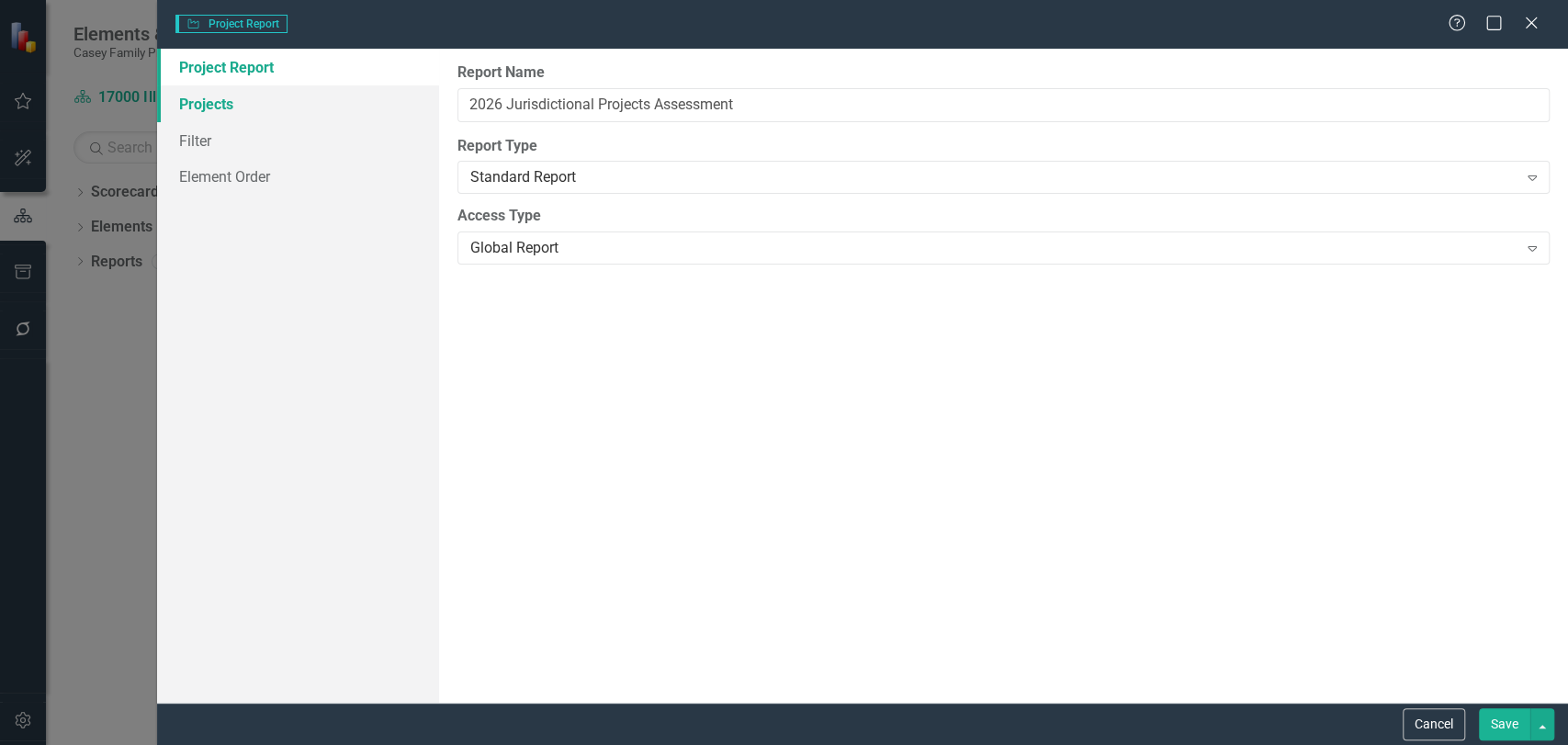click on "Projects" at bounding box center (298, 104) 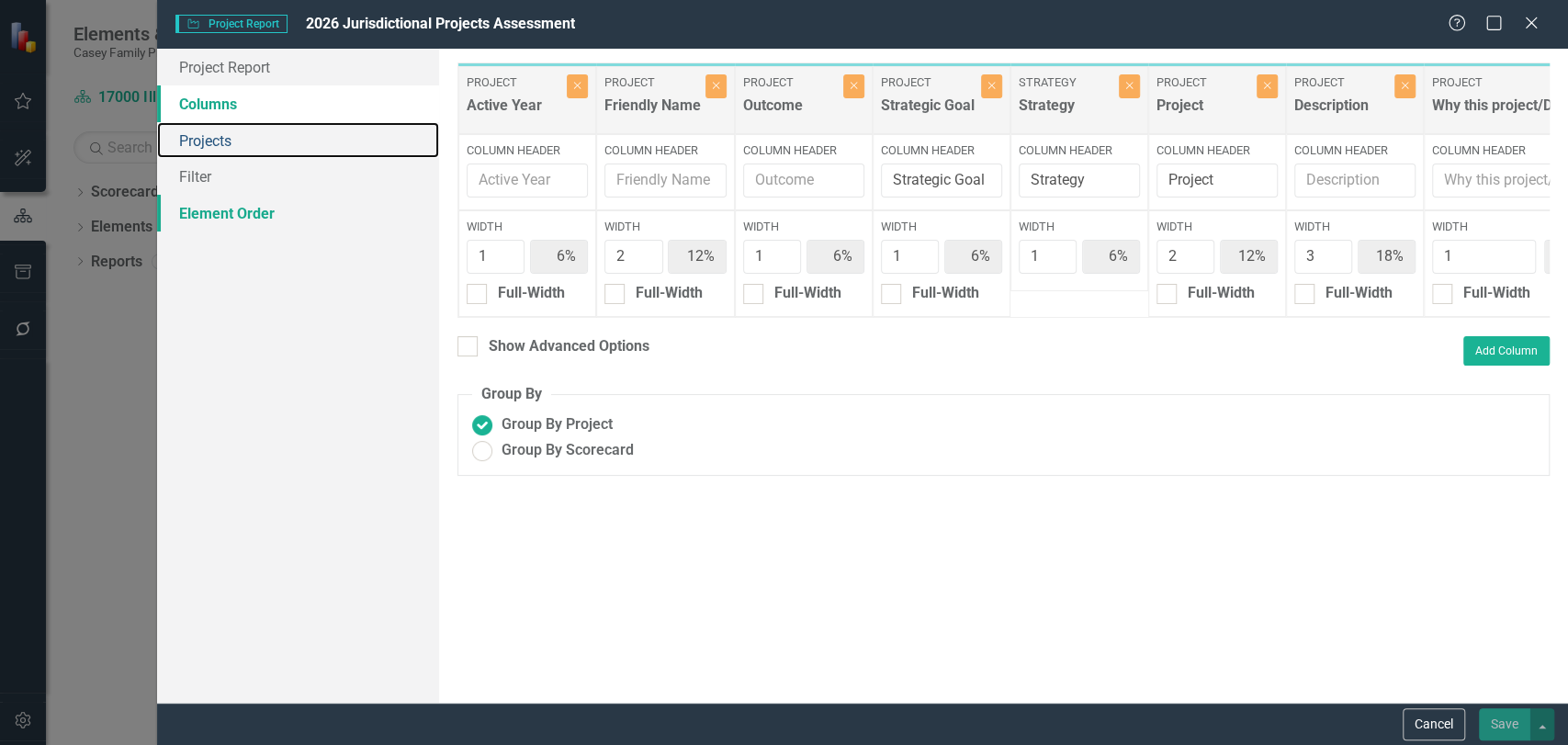 radio on "true" 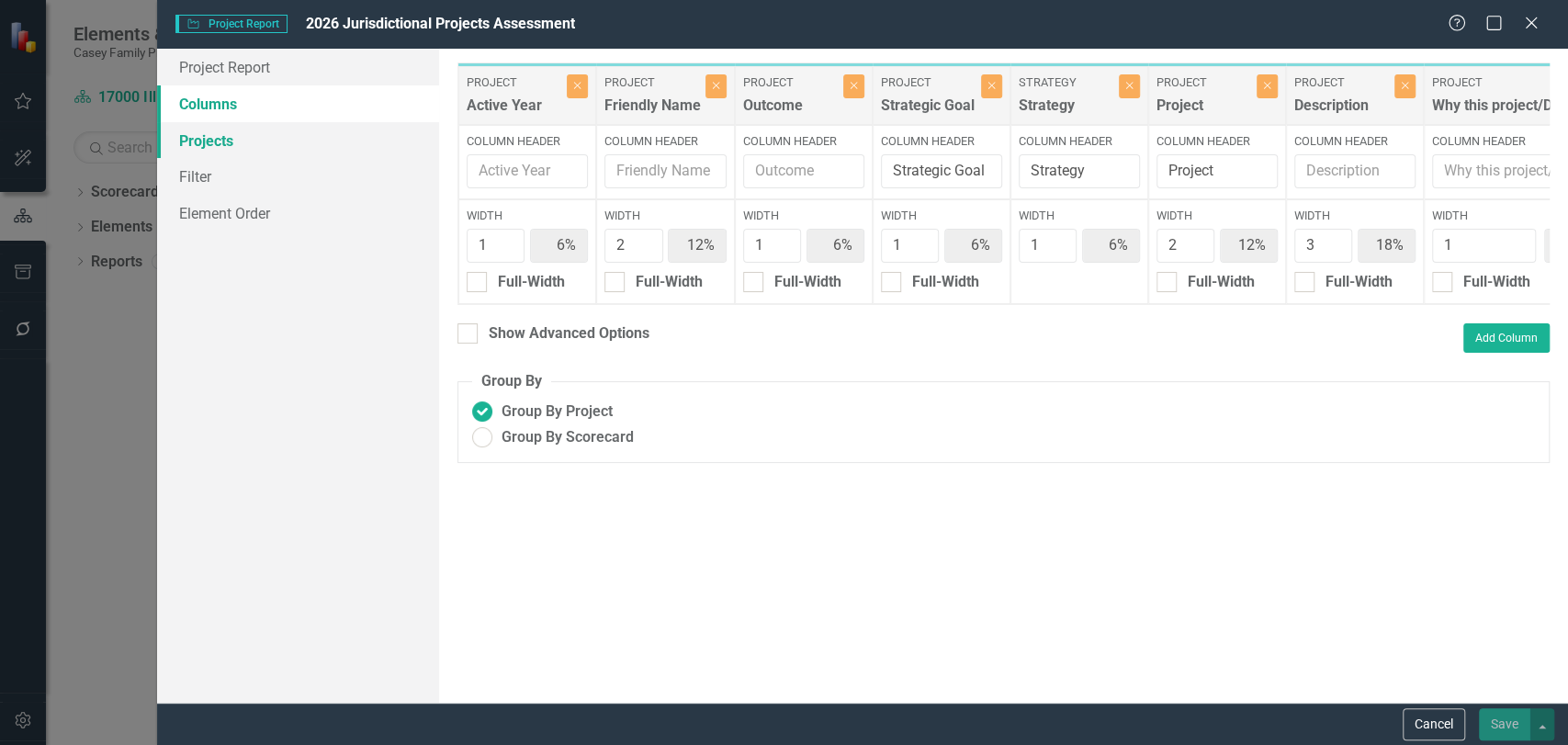 click on "Projects" at bounding box center (298, 141) 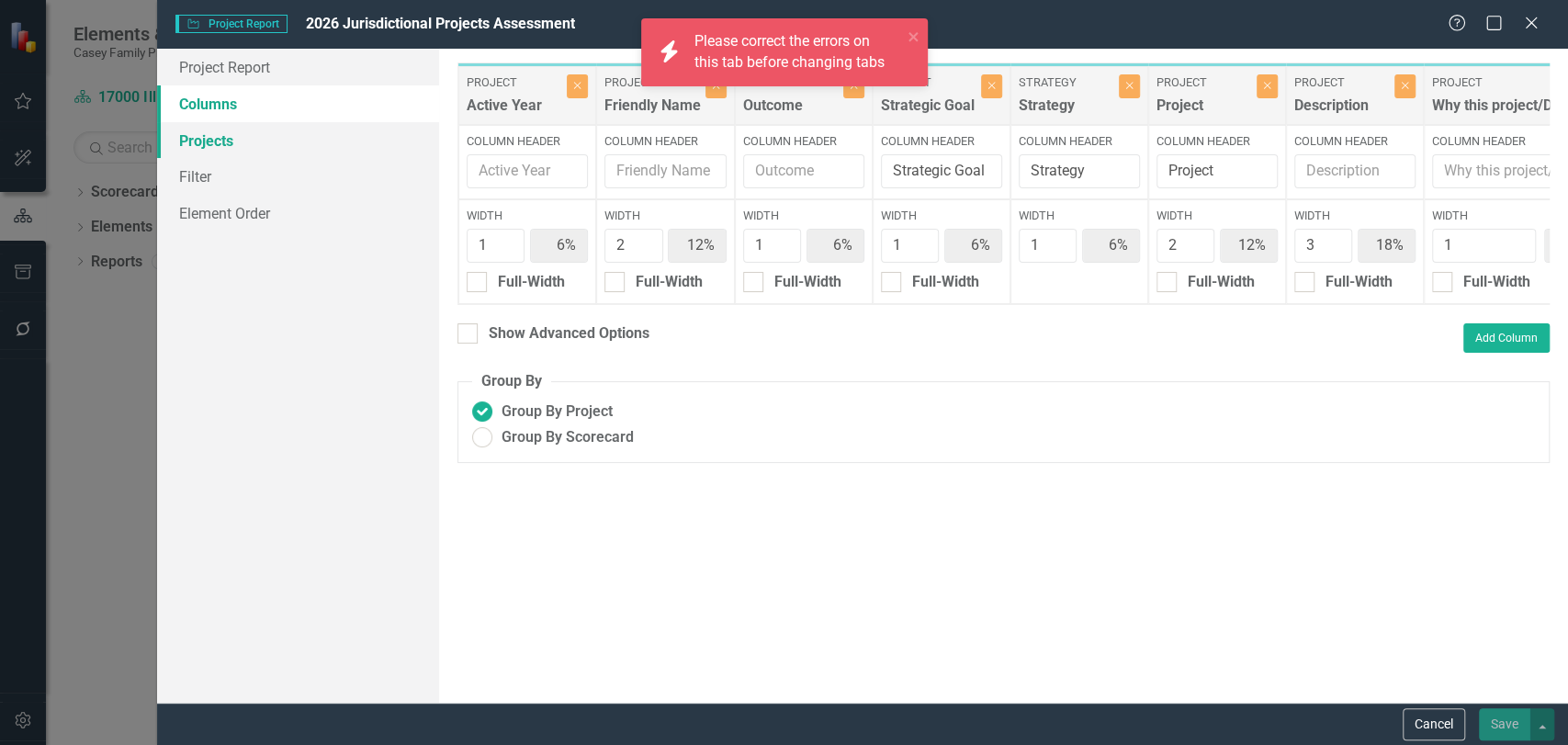 click on "Projects" at bounding box center (298, 141) 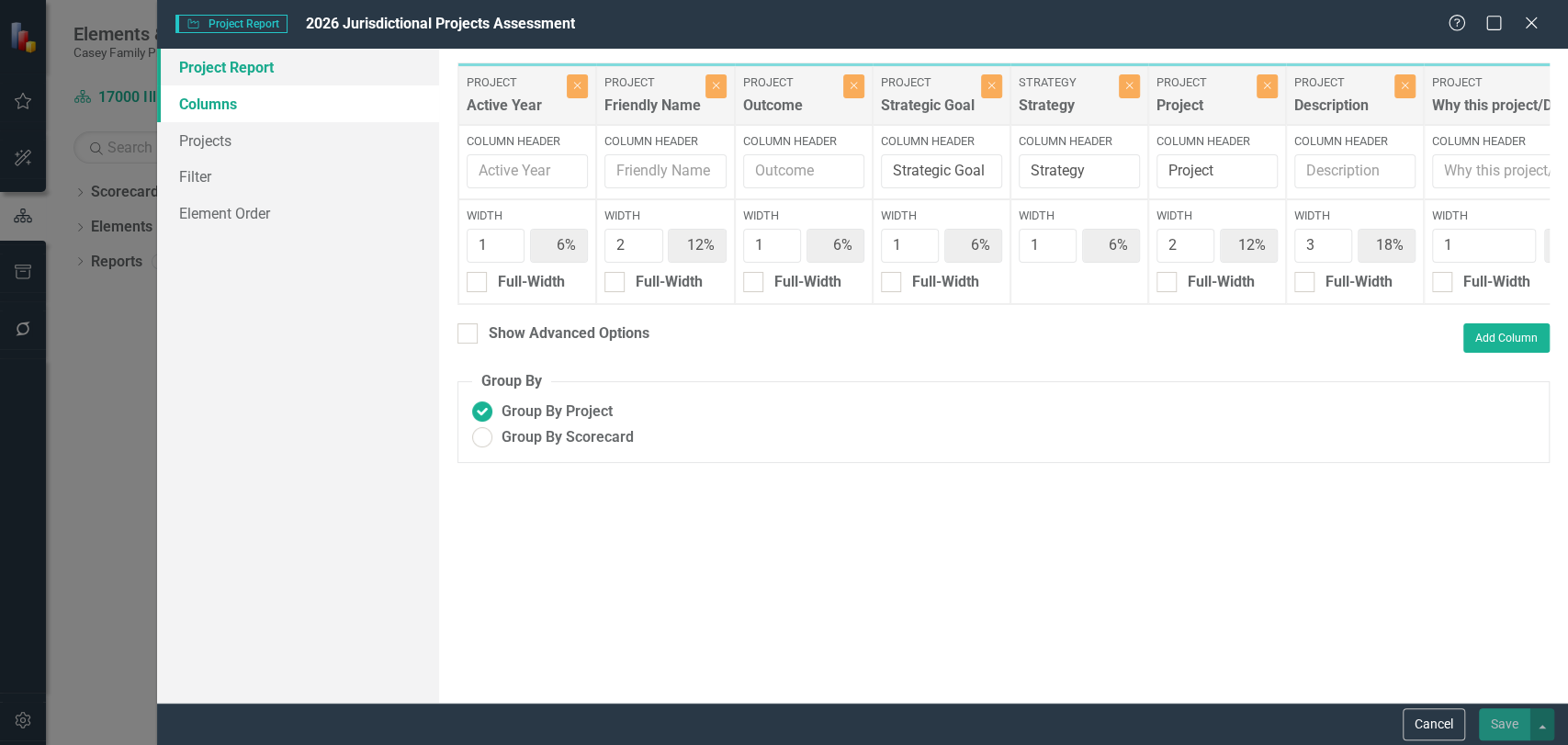 click on "Project Report" at bounding box center [298, 67] 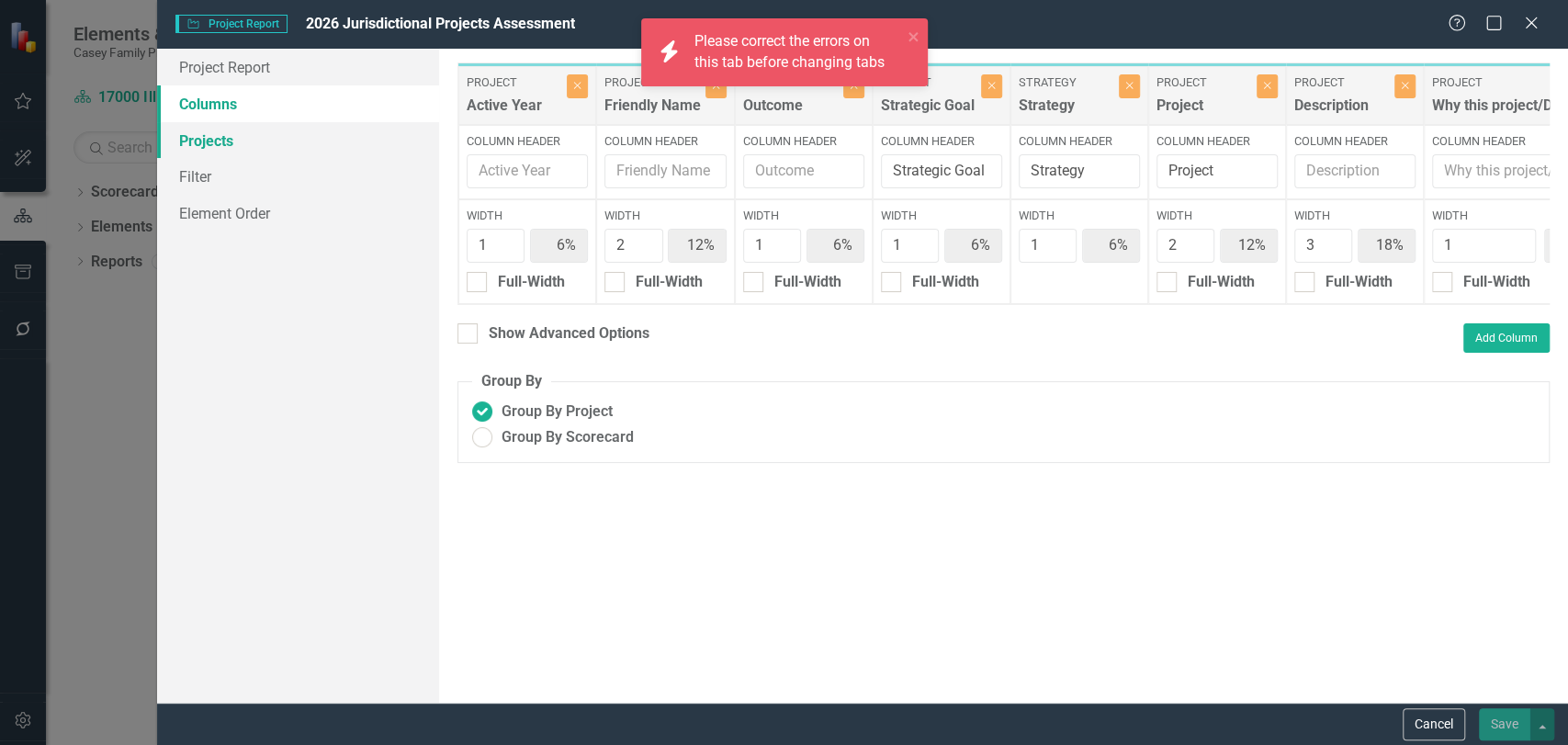 click on "Projects" at bounding box center [298, 141] 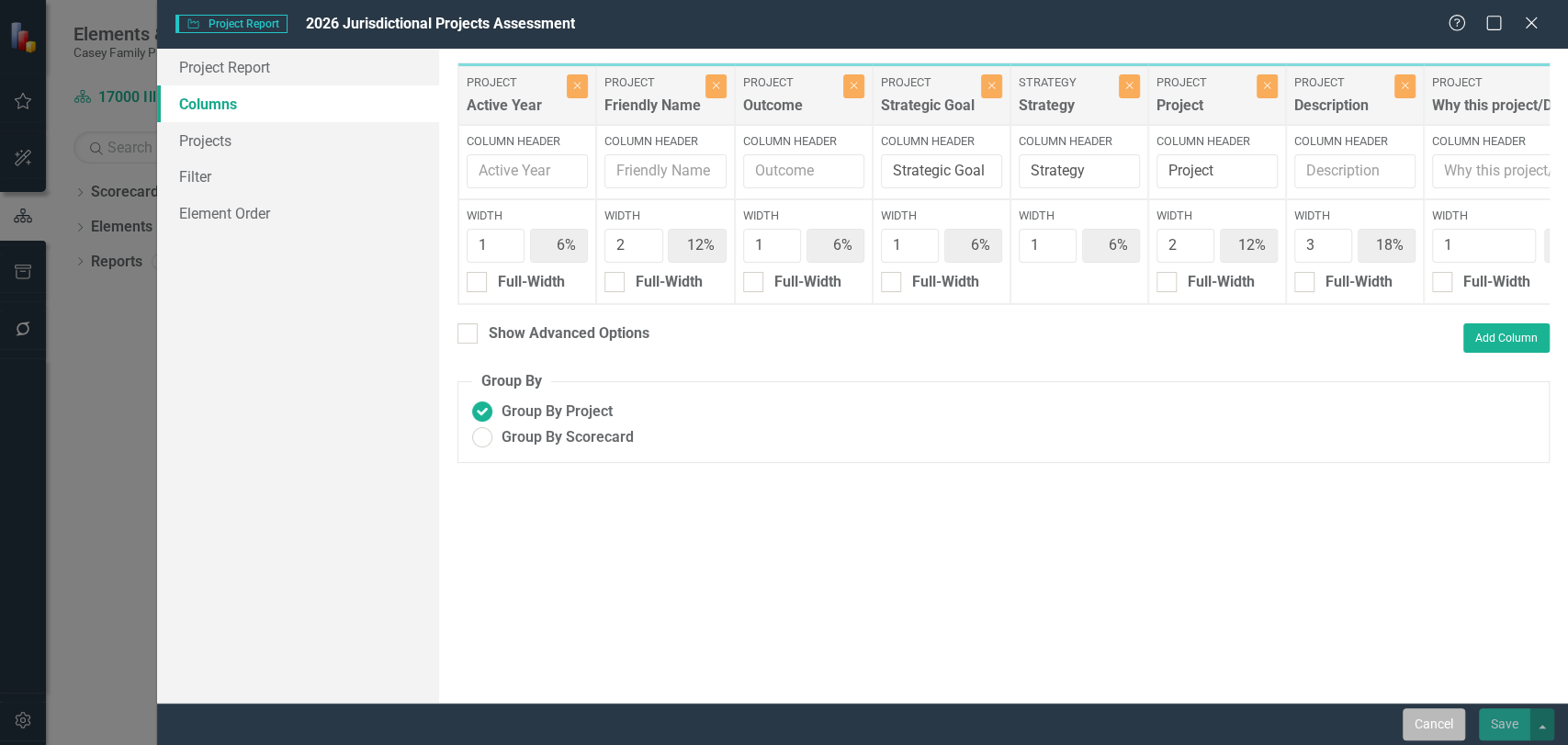 click on "Cancel" at bounding box center [1434, 724] 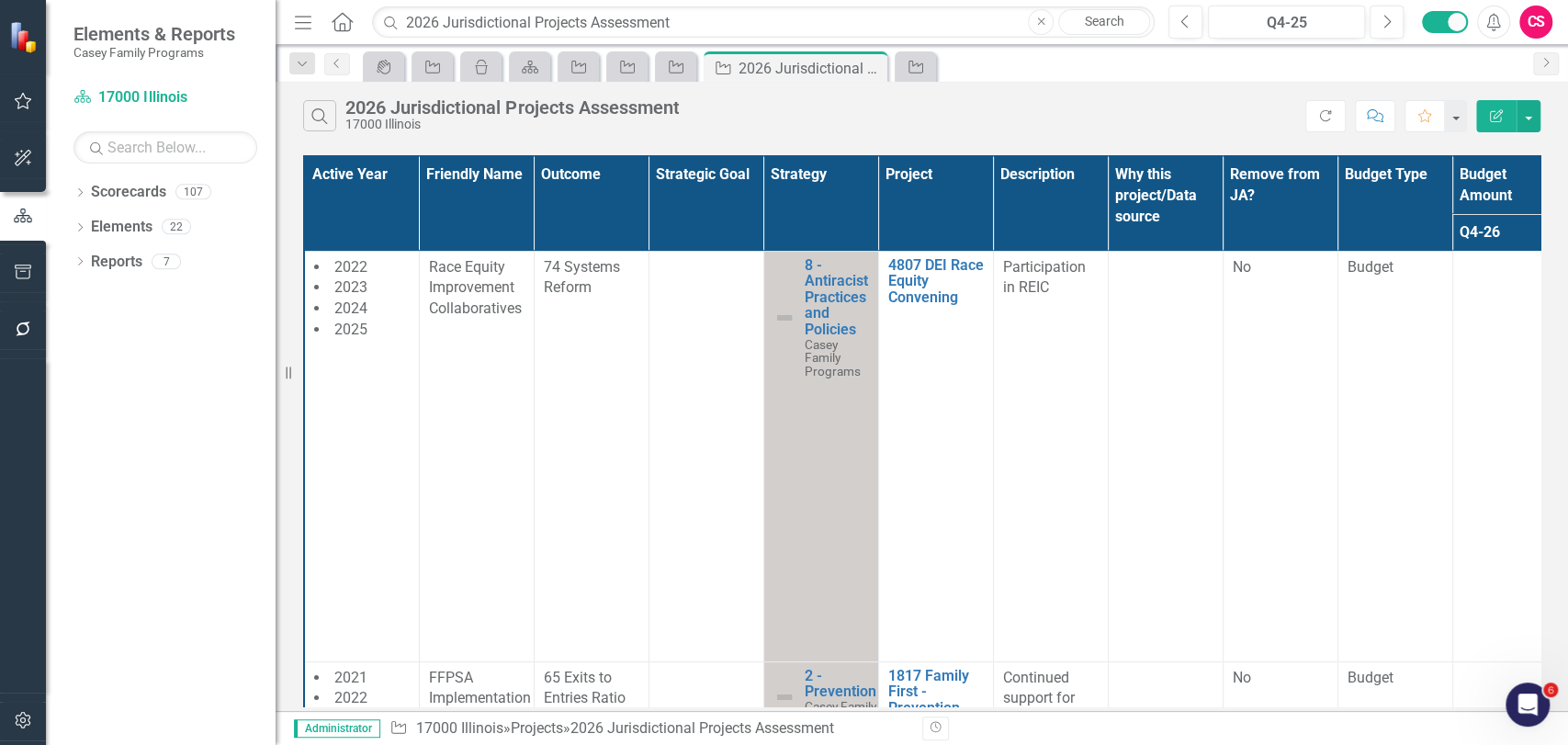 click on "Edit Report" 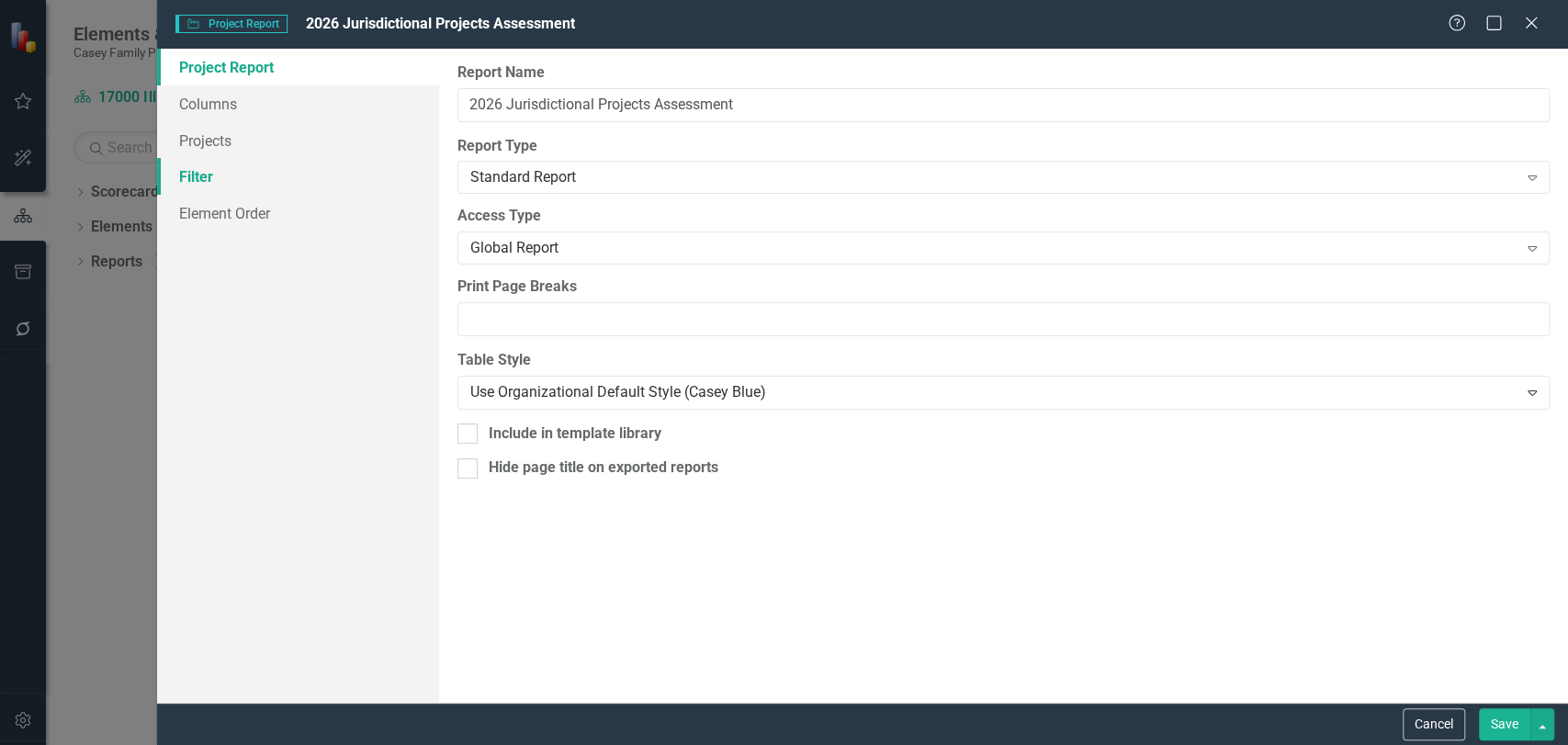 click on "Filter" at bounding box center [298, 176] 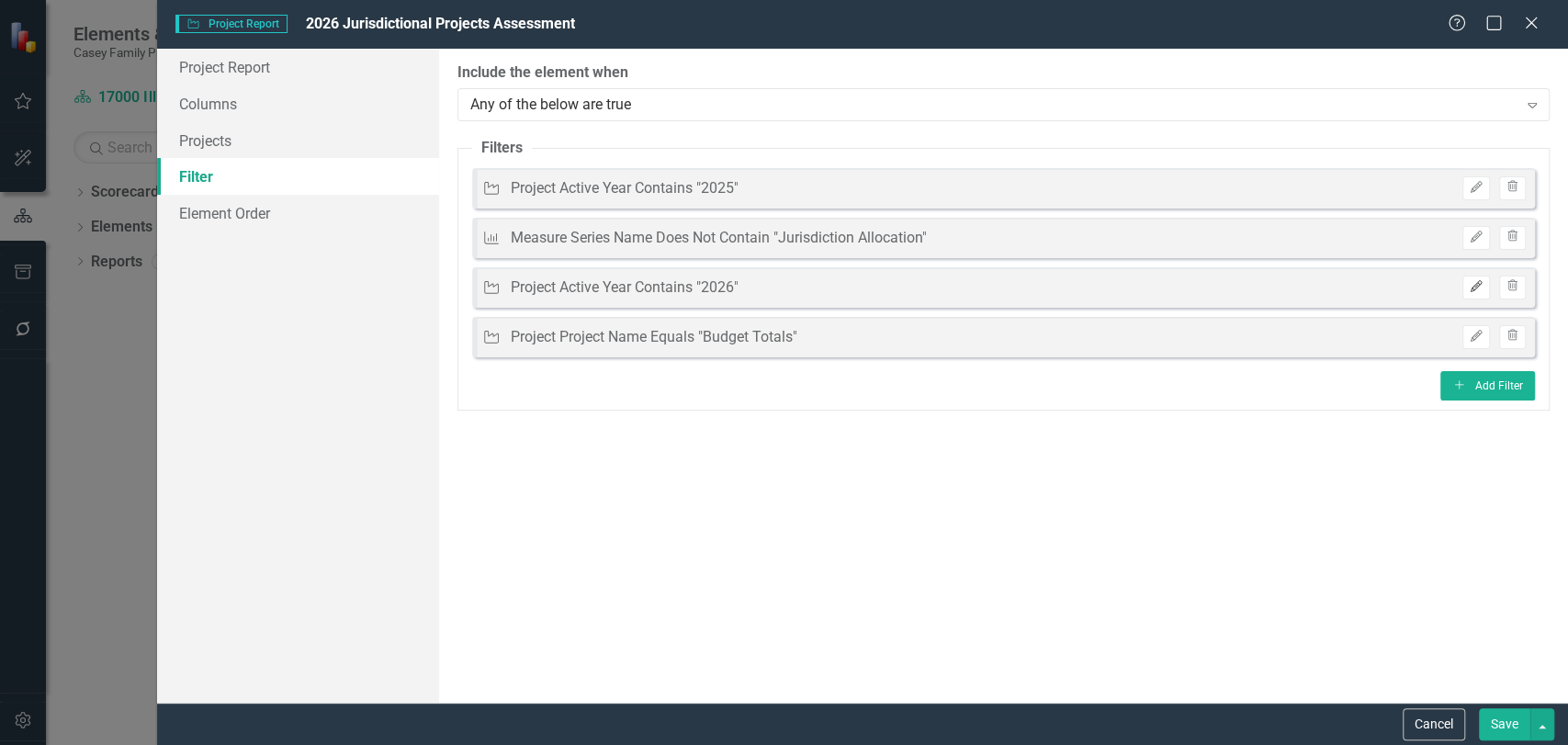 click on "Edit" 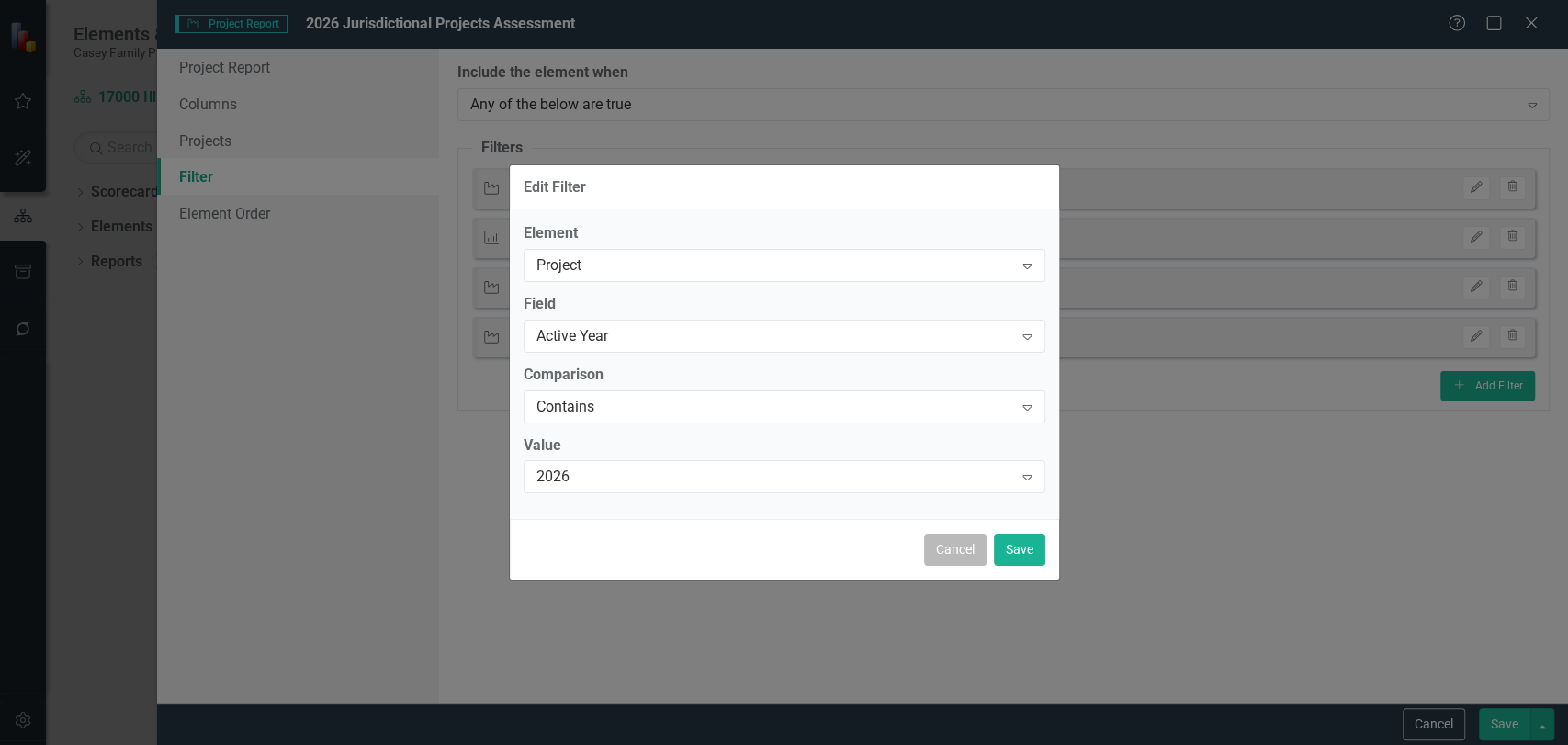 click on "Cancel" at bounding box center (955, 549) 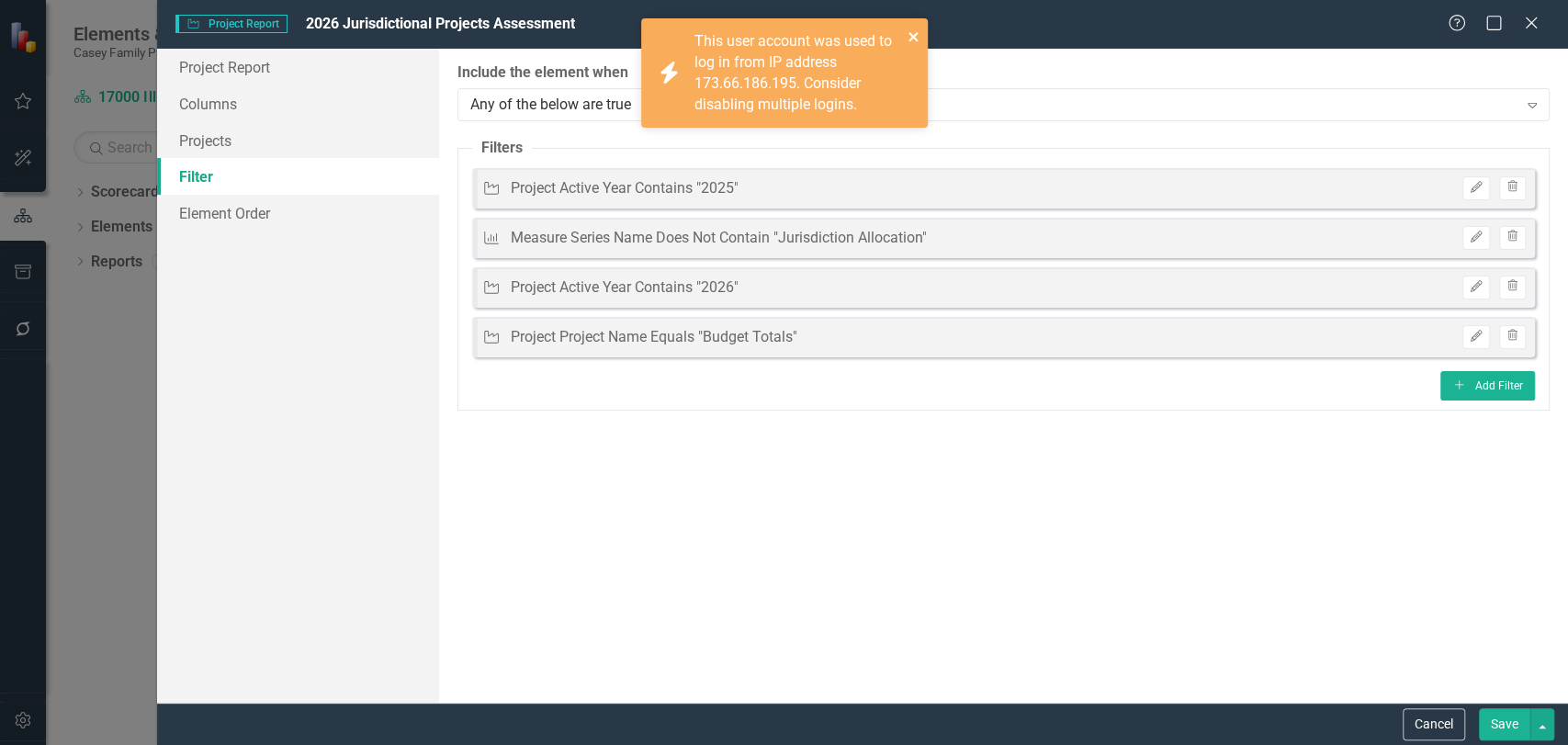 click 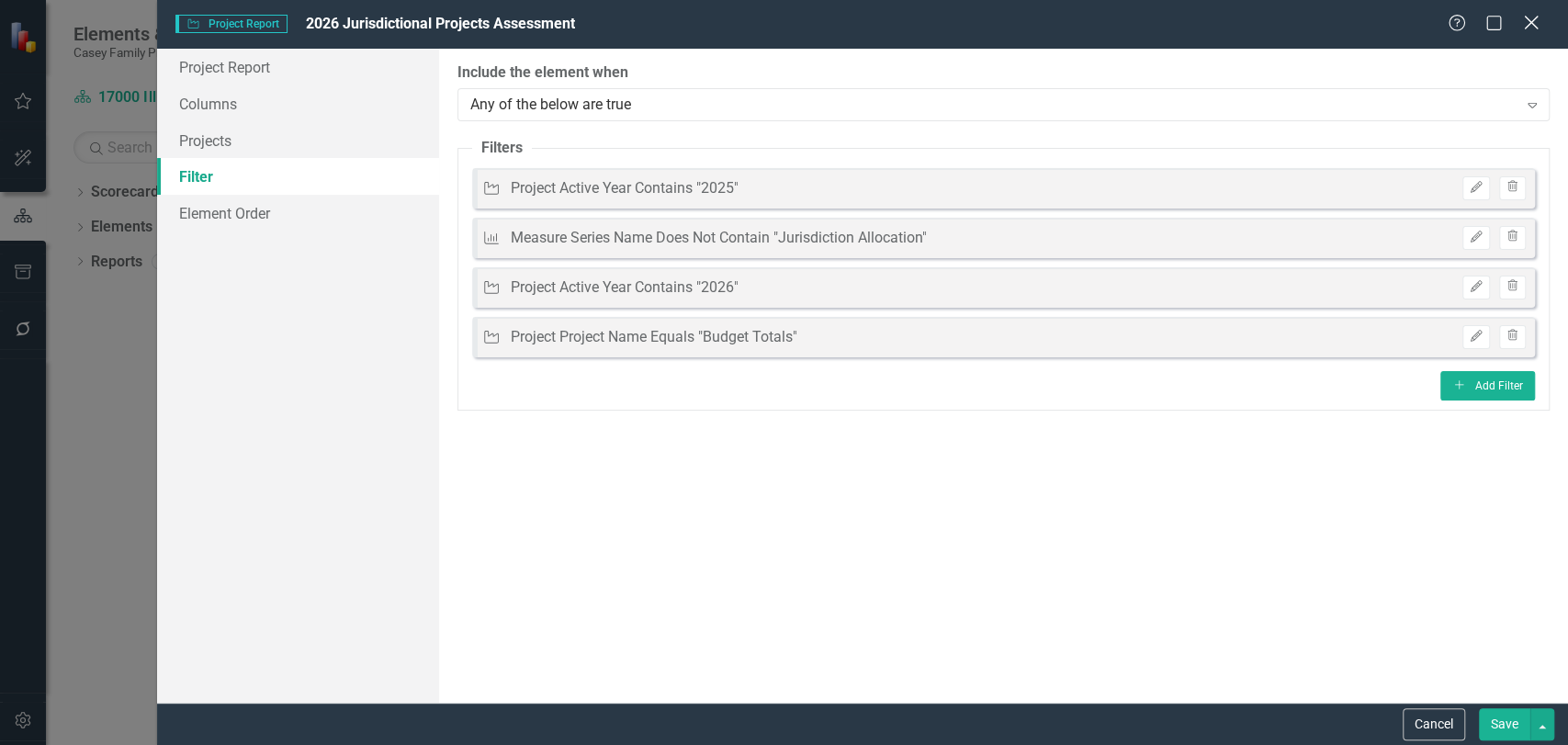 click on "Close" 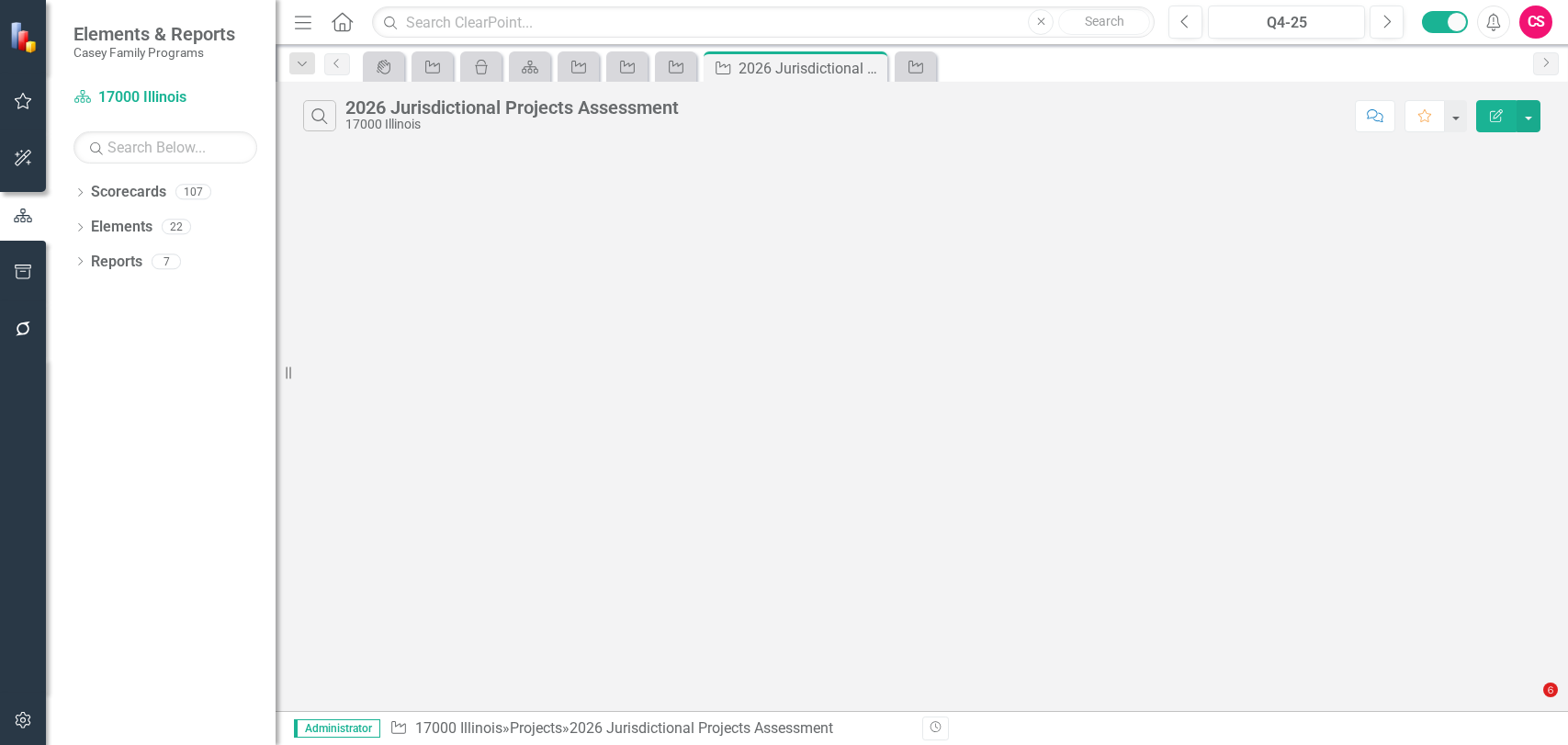 scroll, scrollTop: 0, scrollLeft: 0, axis: both 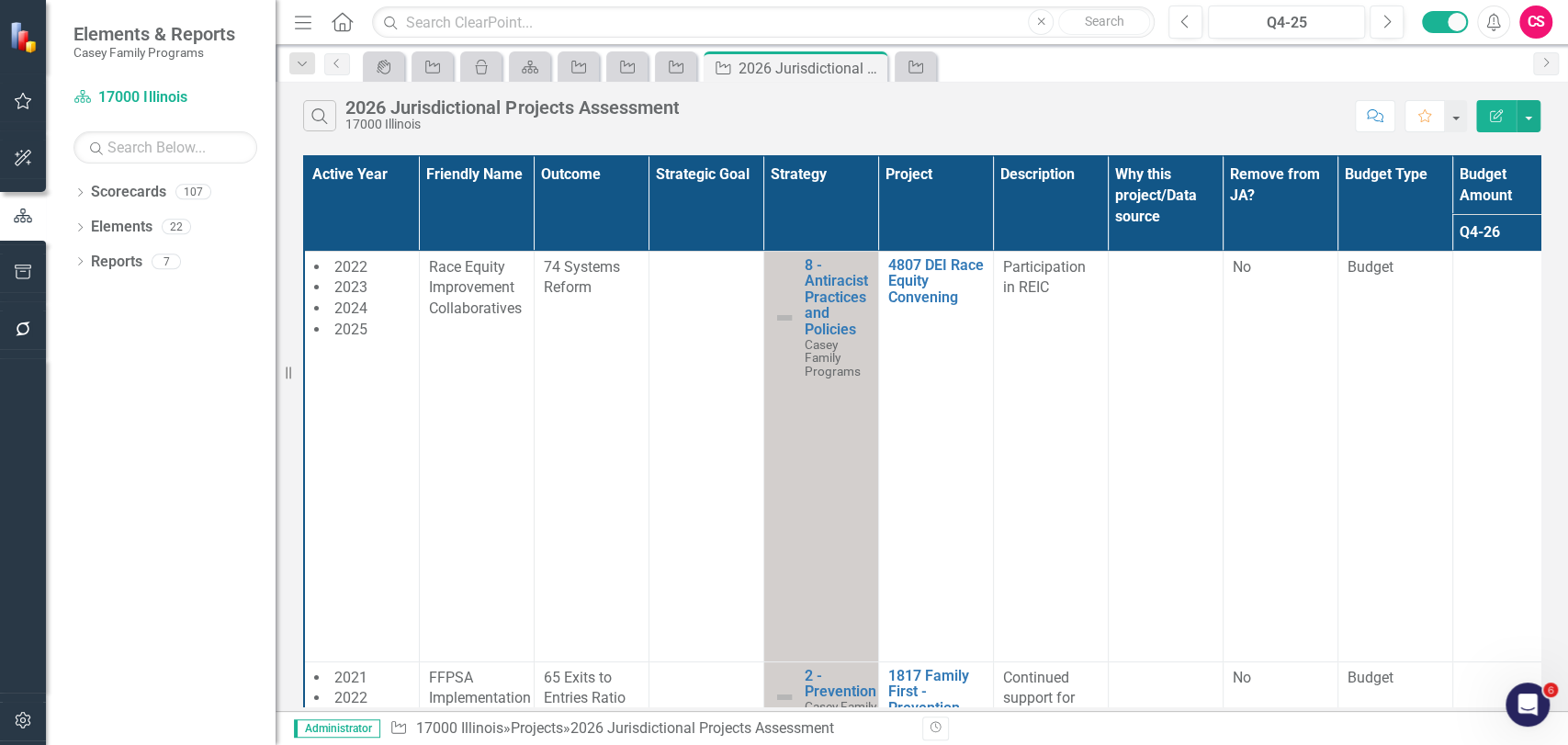 click on "Edit Report" at bounding box center (1496, 116) 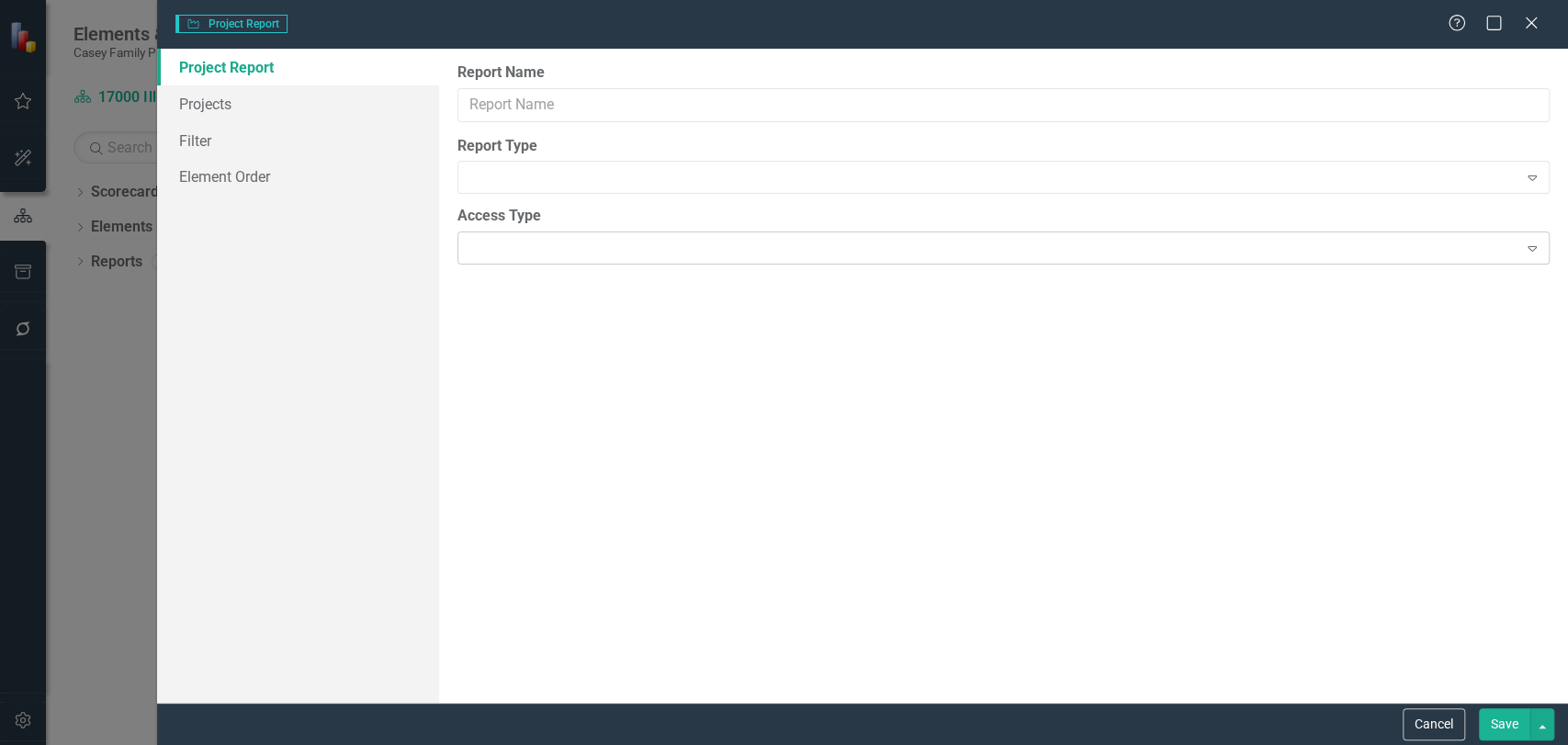 type on "2026 Jurisdictional Projects Assessment" 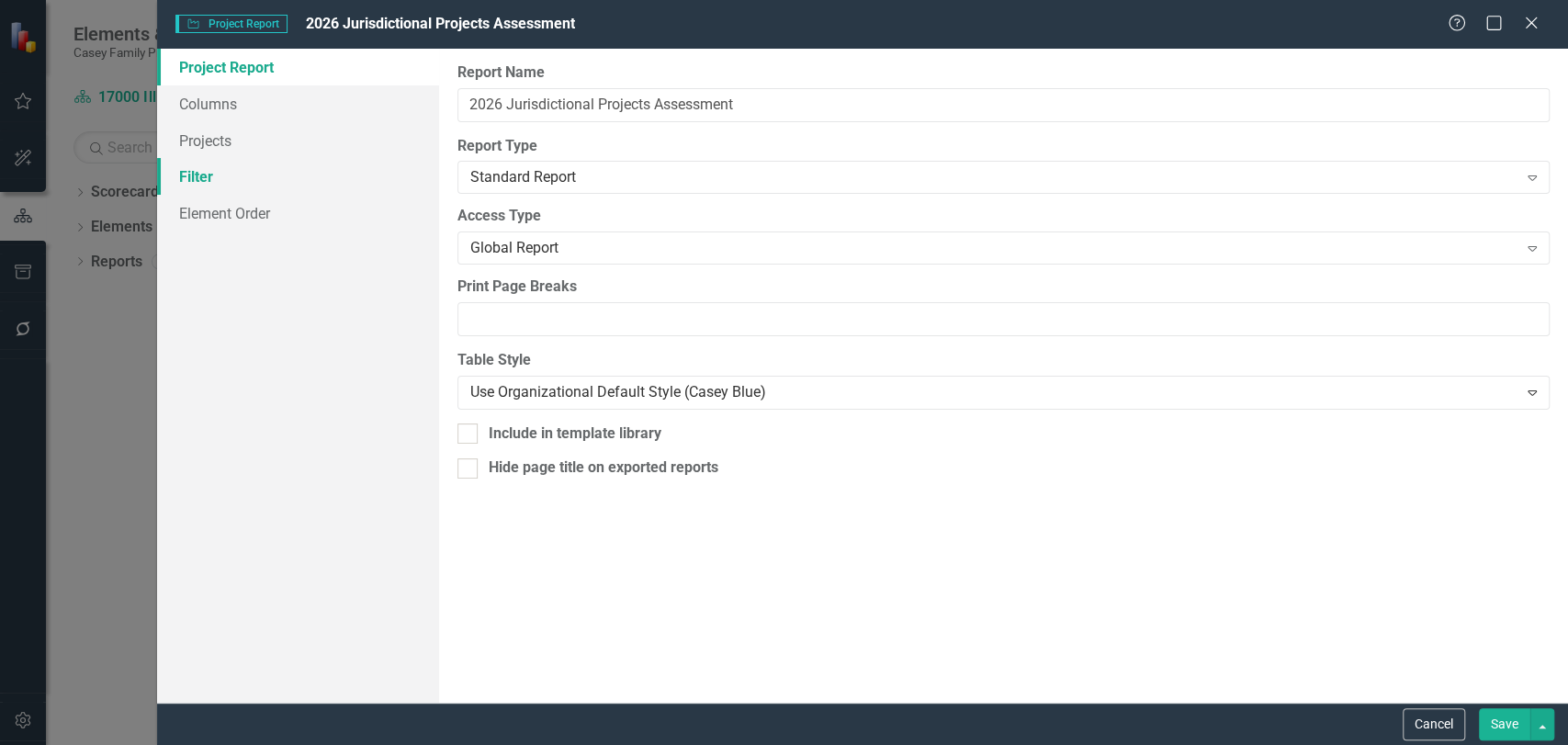 click on "Filter" at bounding box center (298, 176) 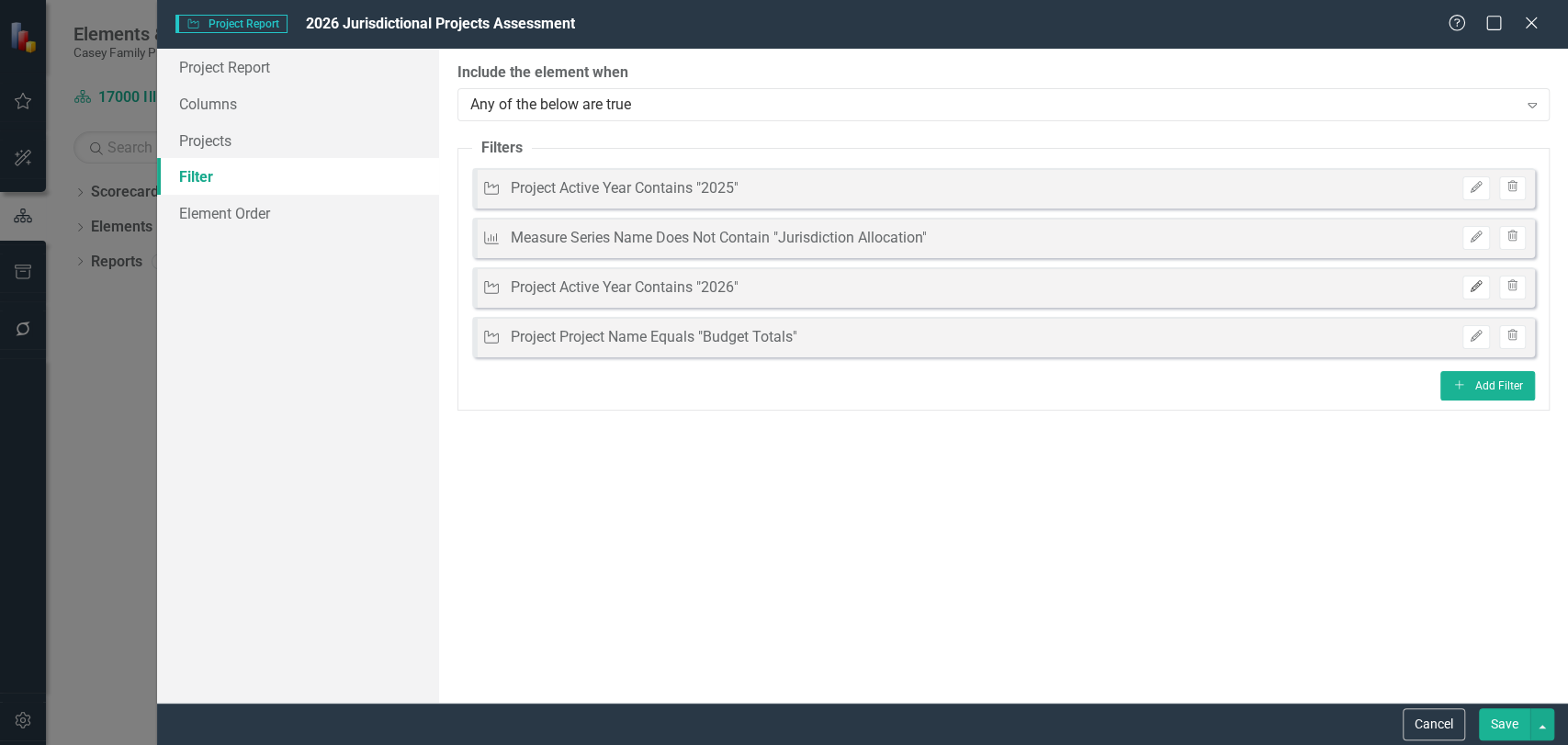 click on "Edit" 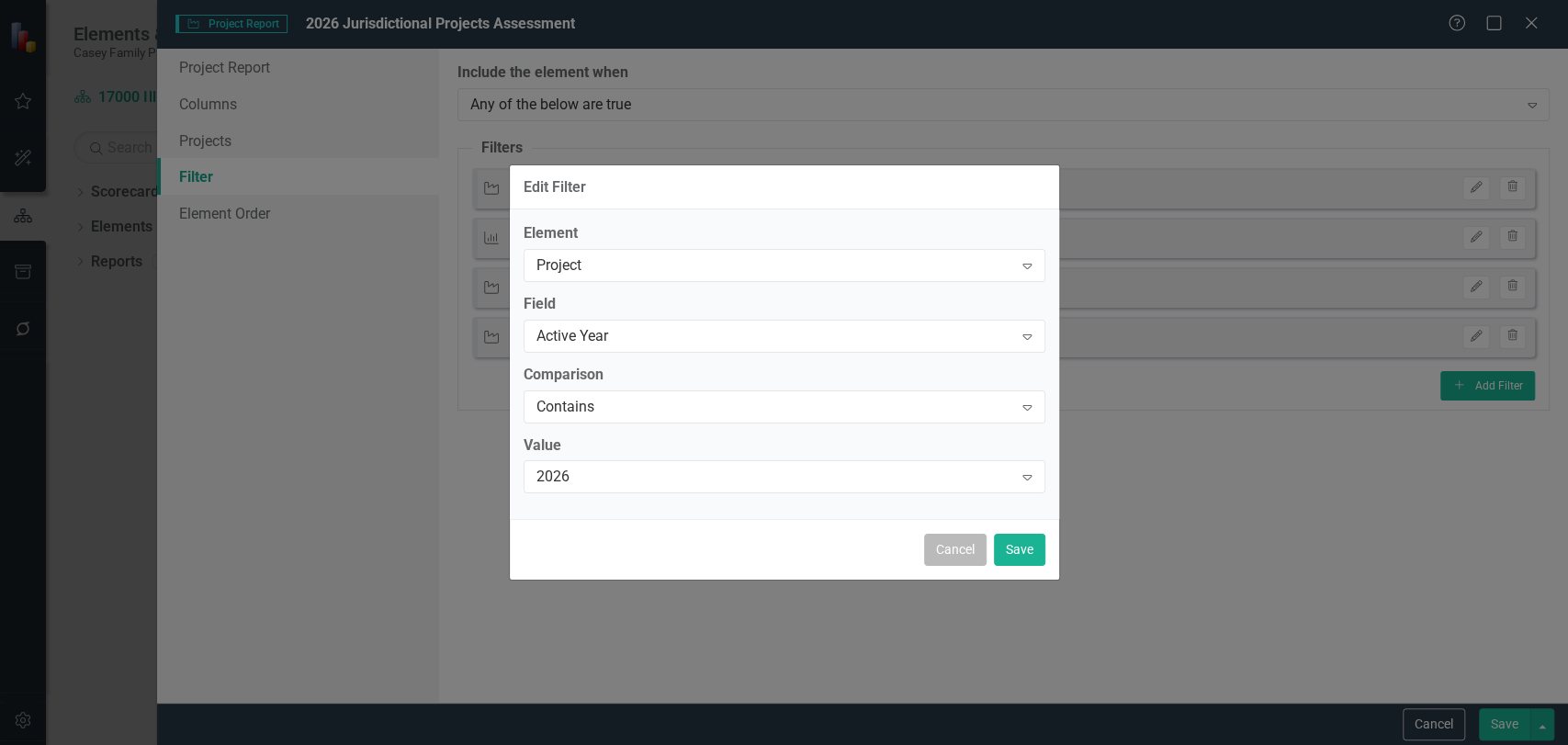 click on "Cancel" at bounding box center (955, 549) 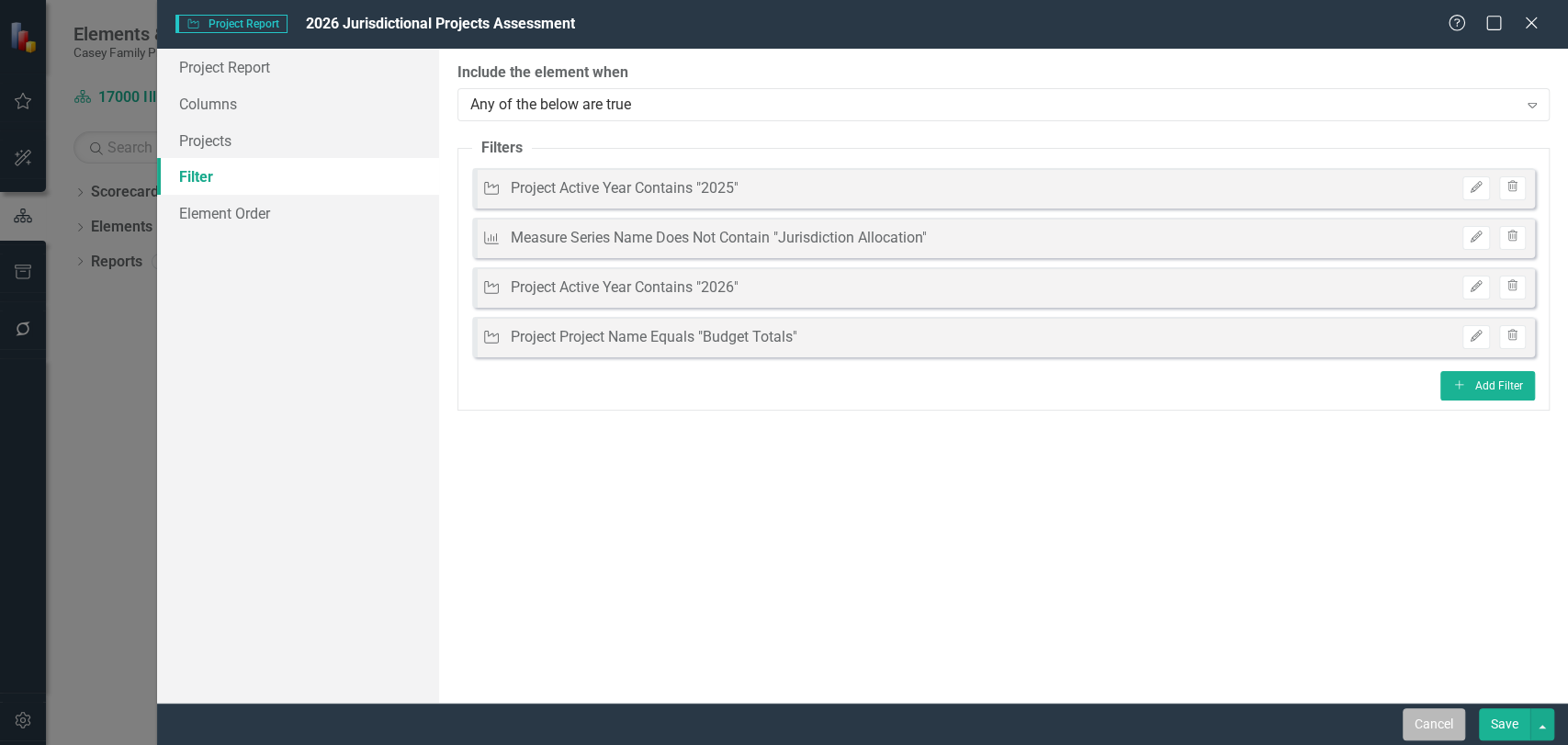click on "Cancel" at bounding box center [1434, 724] 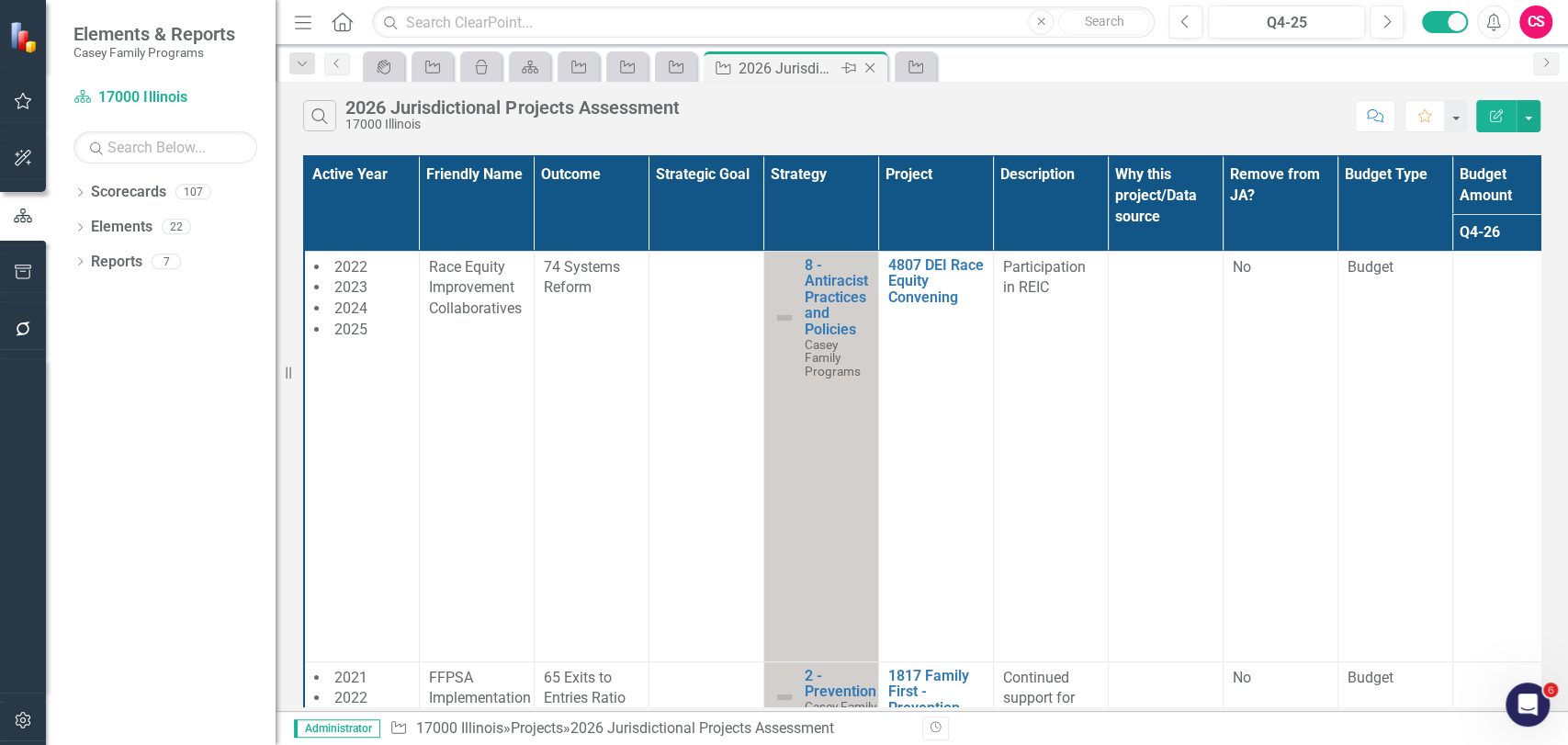 click on "Close" 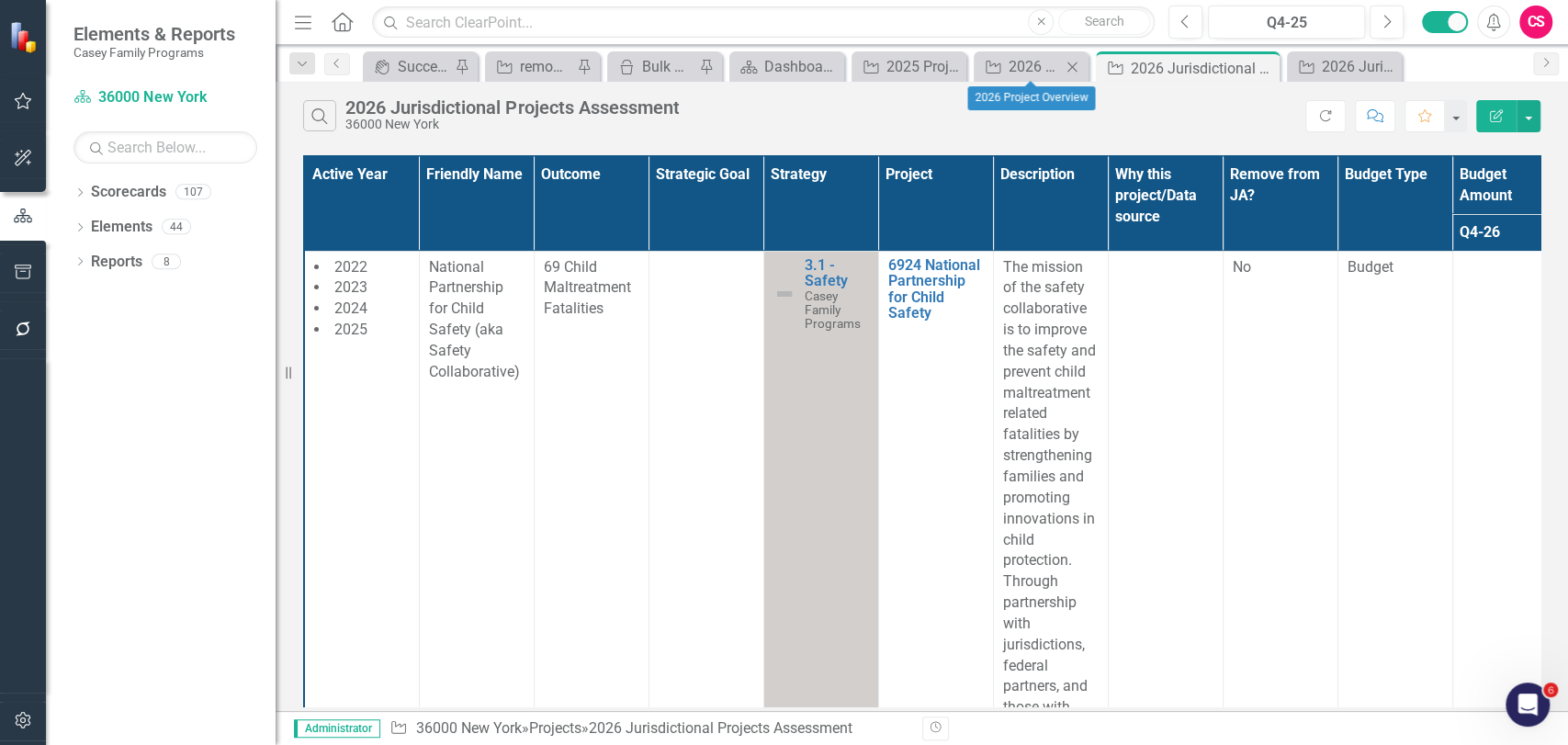 click on "Close" 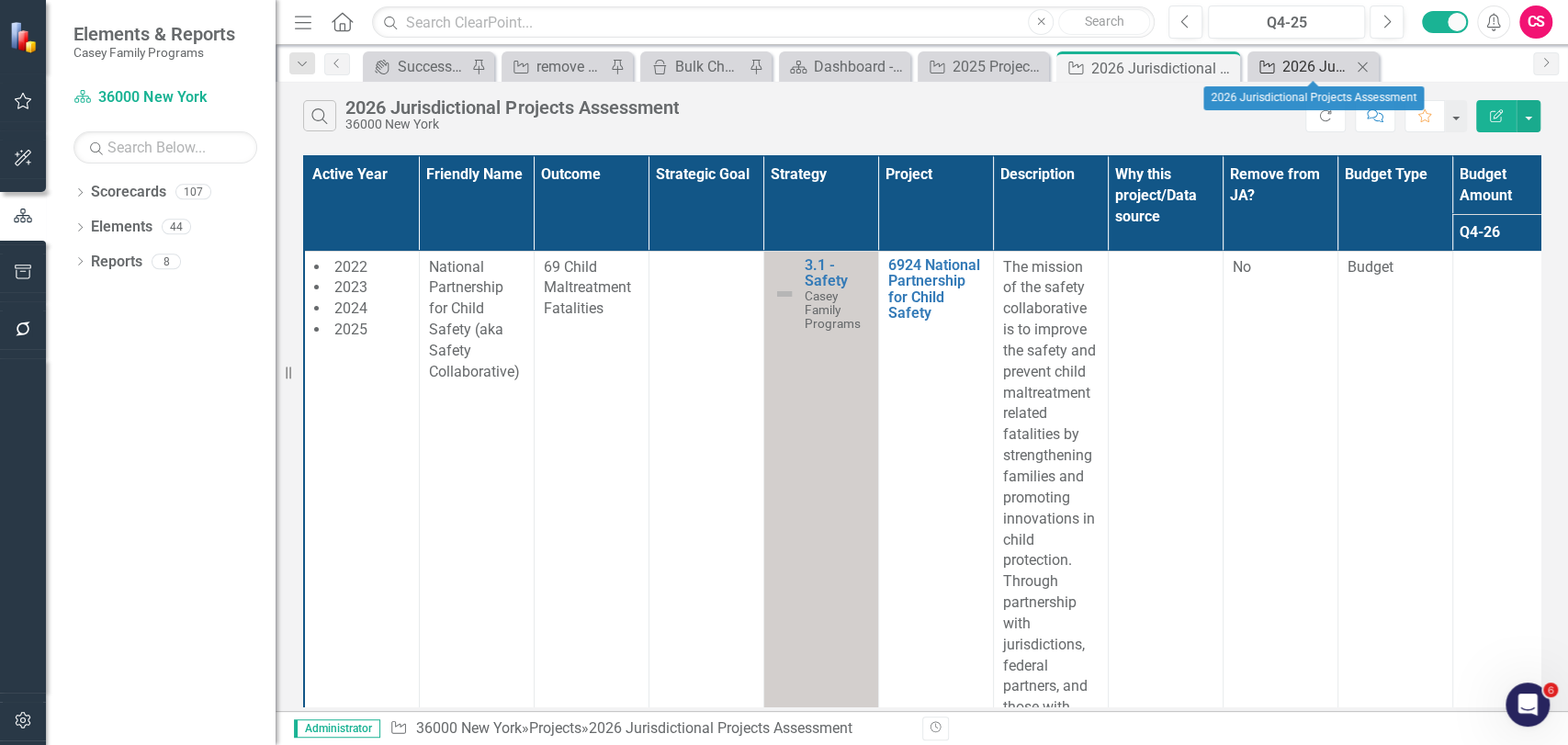 click on "2026 Jurisdictional Projects Assessment" at bounding box center (1316, 66) 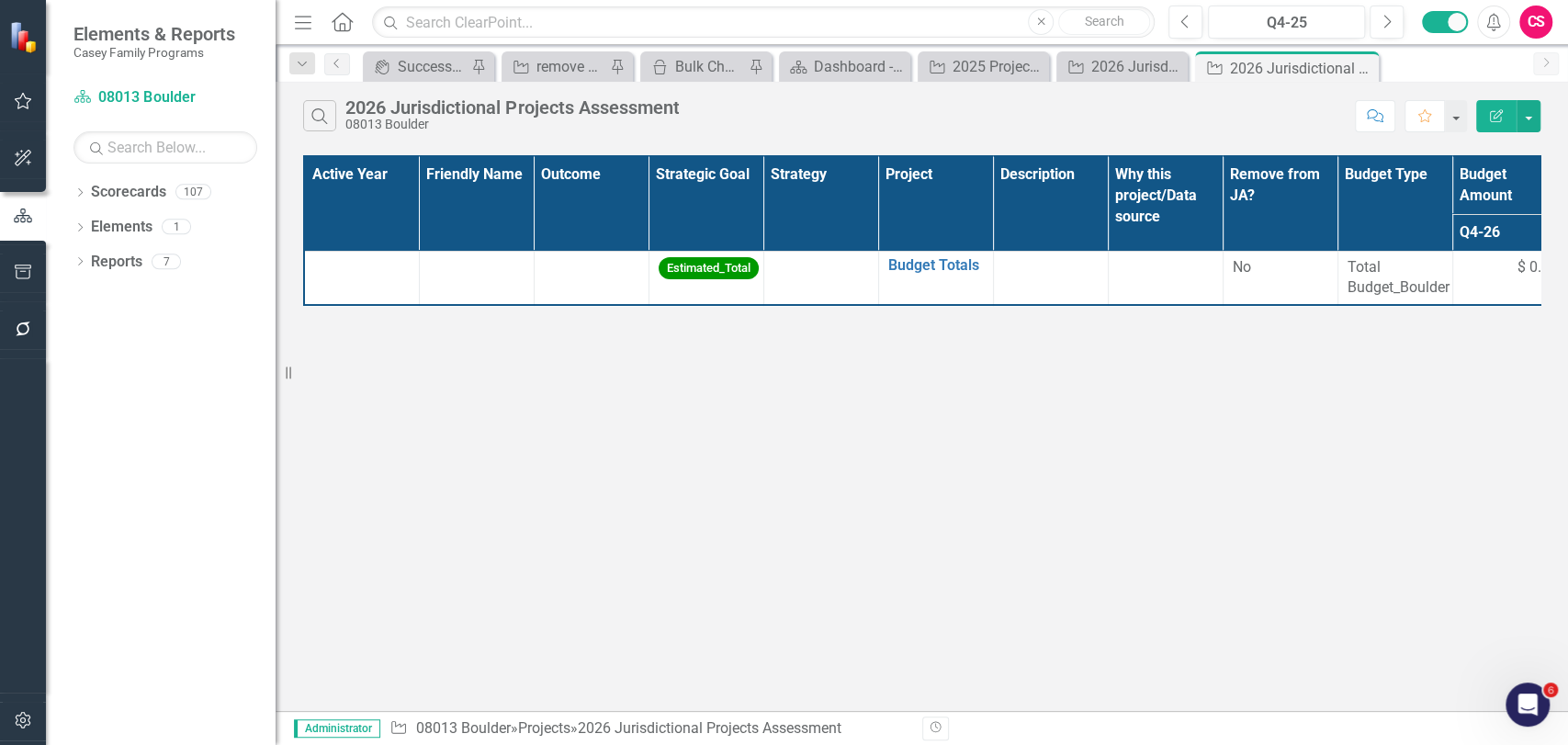click on "Search 2026 Jurisdictional Projects Assessment [NUMBER] [CITY] Comment Favorite Edit Report Active Year Friendly Name Outcome Strategic Goal Strategy Project Description Why this project/Data source Remove from JA? Budget Type Budget Amount Supporting Cost Center Notes Q4-26 Estimated_Total Budget Totals Link Map View Link Map Edit Edit Project Link Open Element No Total Budget_[CITY] $ 0.00" at bounding box center [921, 396] 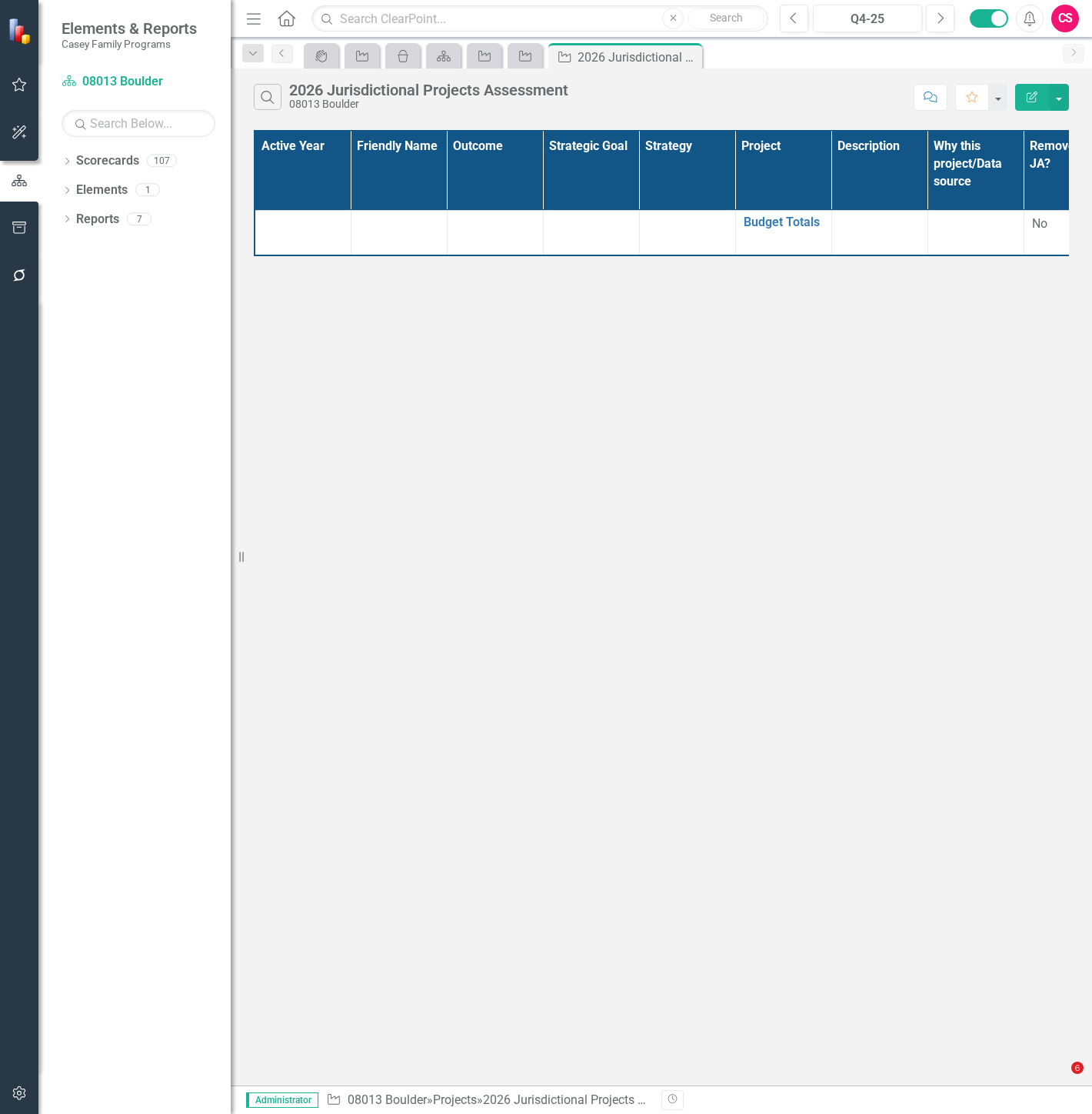scroll, scrollTop: 0, scrollLeft: 0, axis: both 